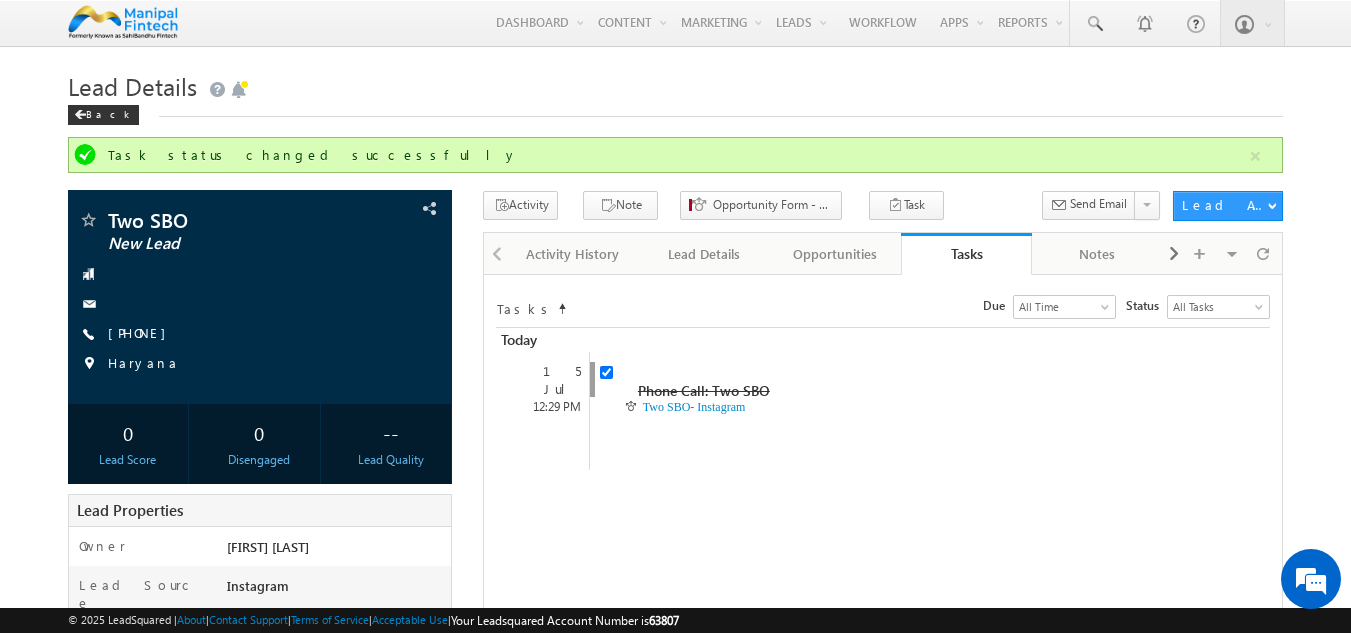 scroll, scrollTop: 0, scrollLeft: 0, axis: both 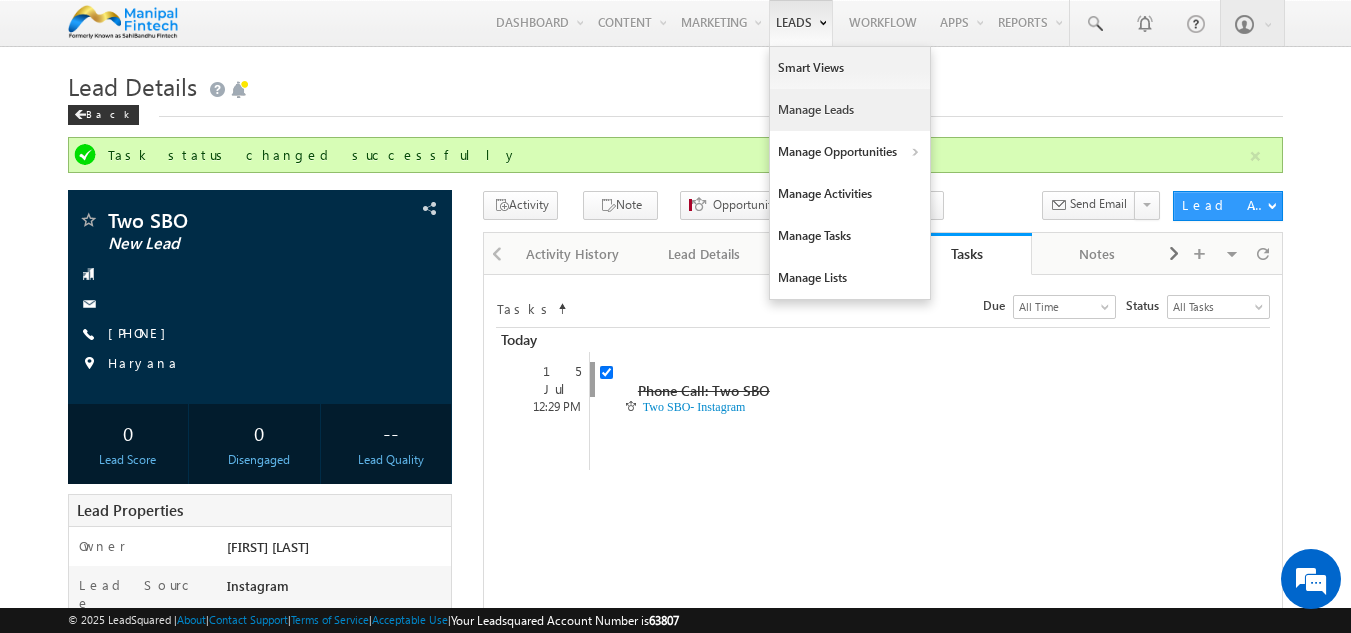click on "Manage Leads" at bounding box center [850, 110] 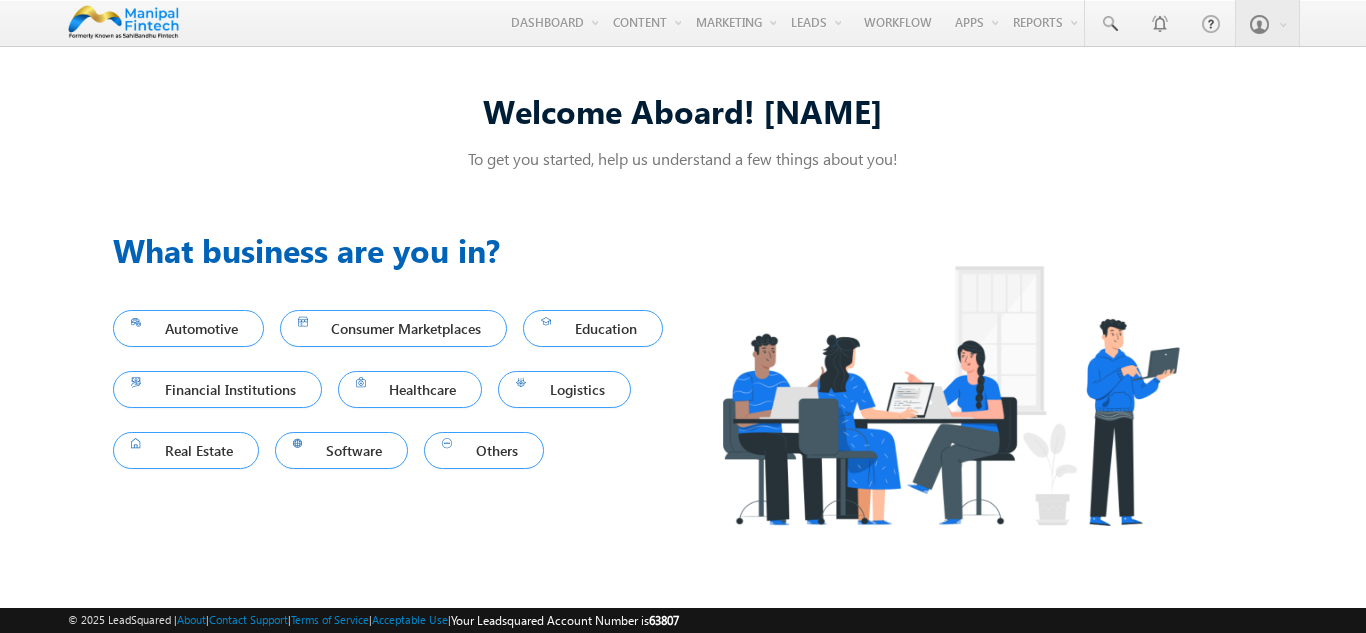 scroll, scrollTop: 0, scrollLeft: 0, axis: both 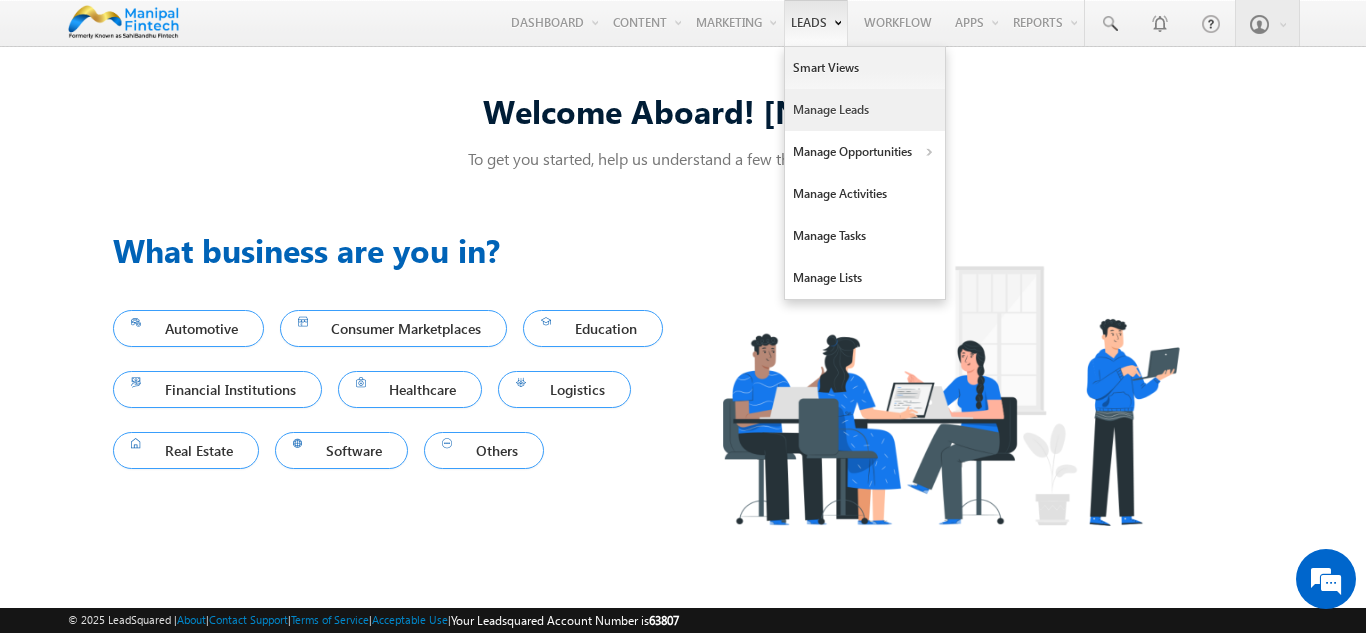 click on "Manage Leads" at bounding box center [865, 110] 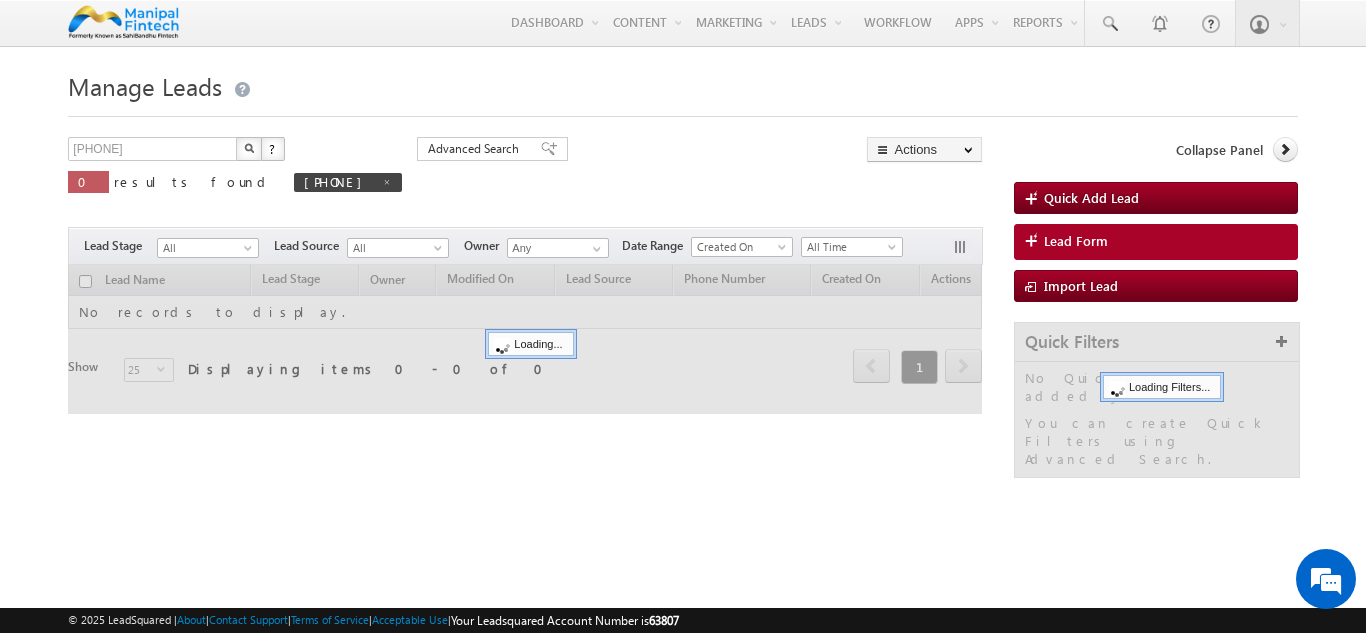 scroll, scrollTop: 0, scrollLeft: 0, axis: both 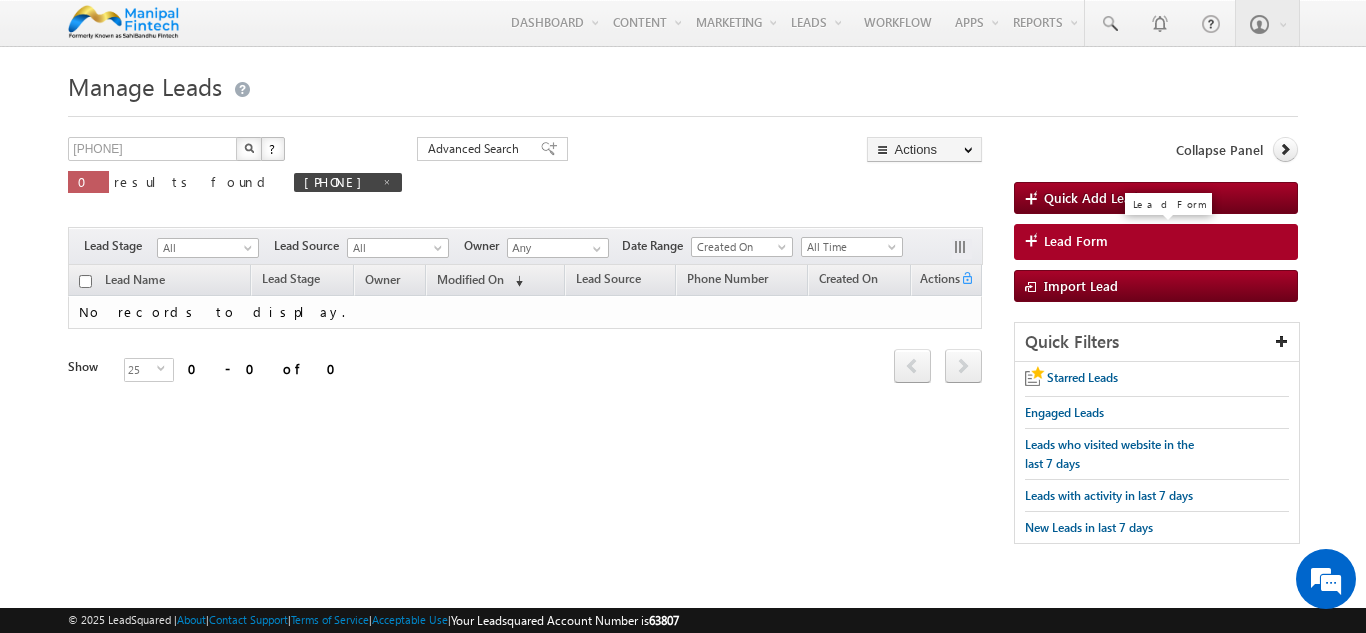 click on "Lead Form" at bounding box center [1076, 241] 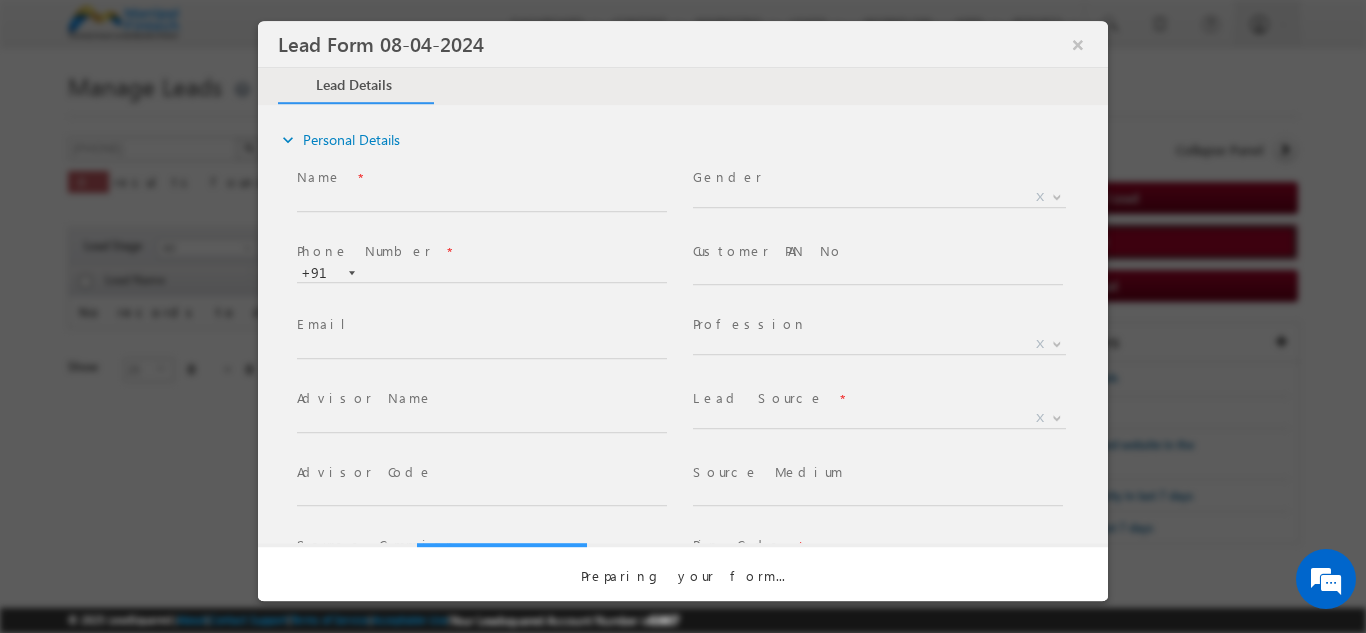select on "Open" 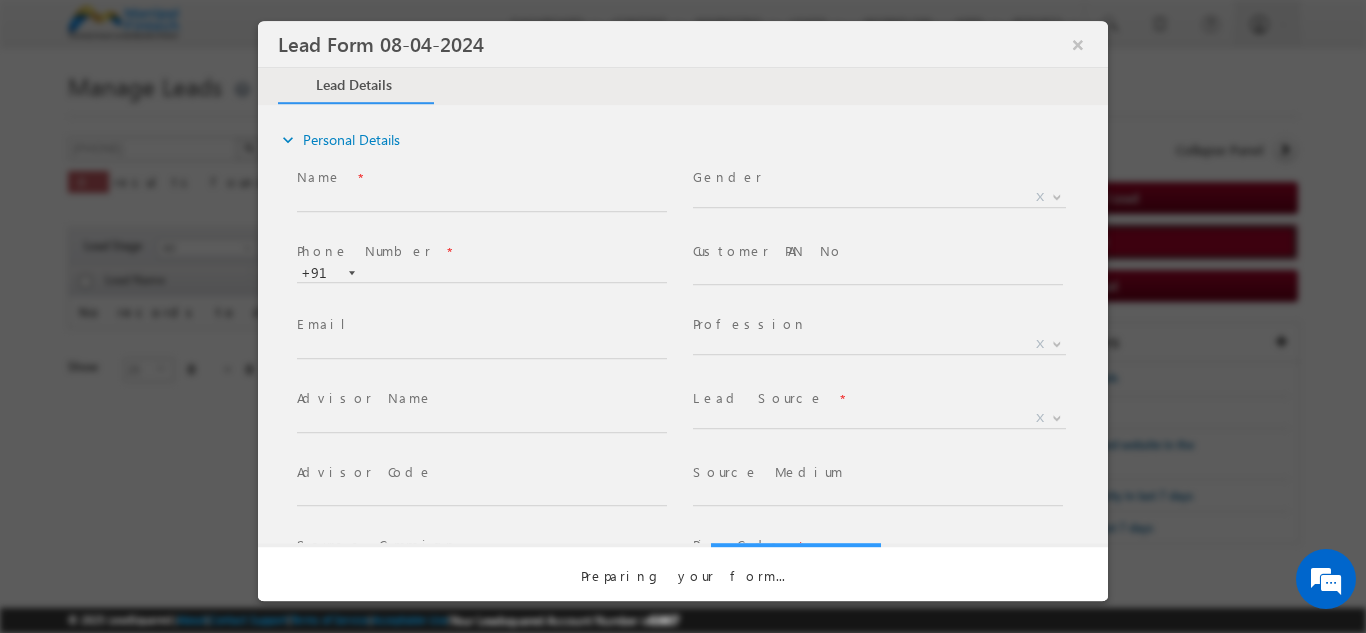 scroll, scrollTop: 0, scrollLeft: 0, axis: both 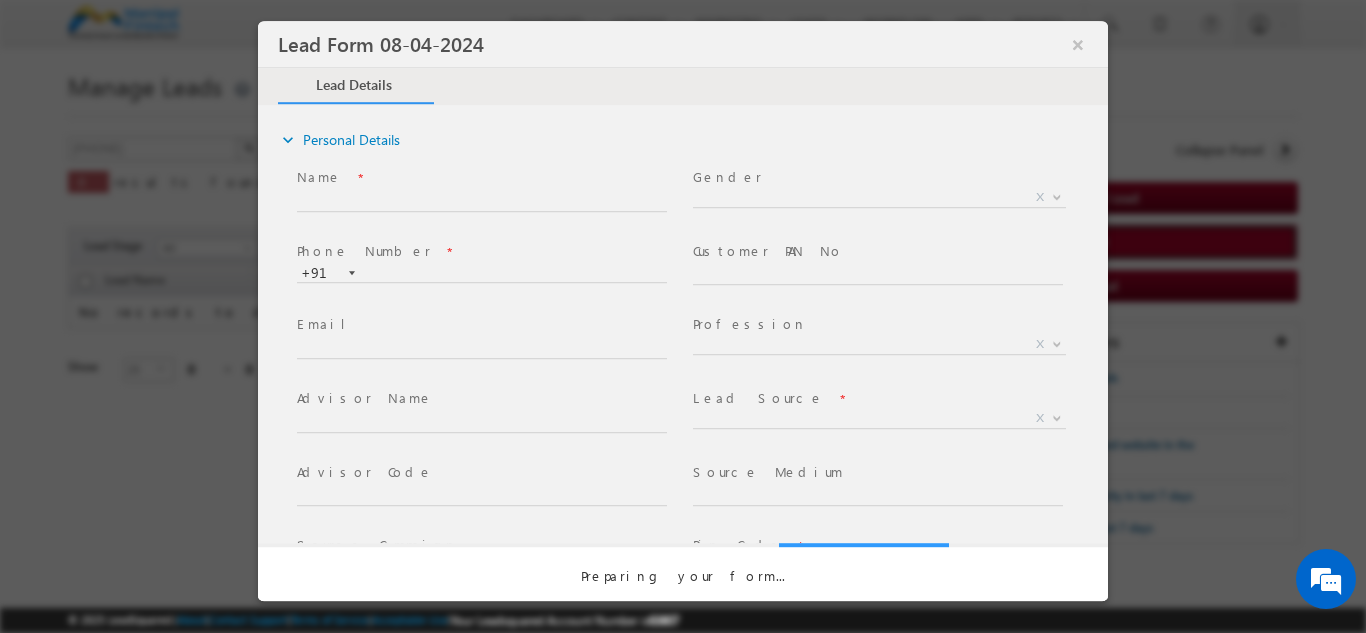 select on "ae926407-cf9e-11ed-a19b-0acc9d8b1d02" 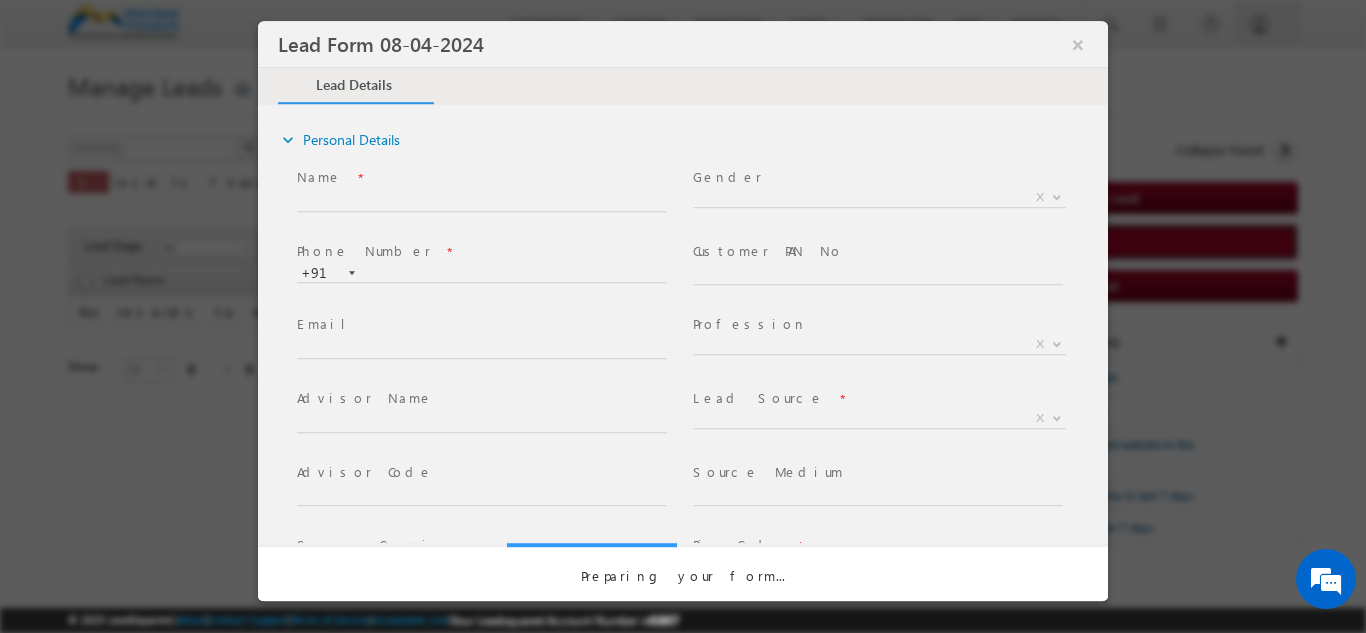 select on "Prospecting" 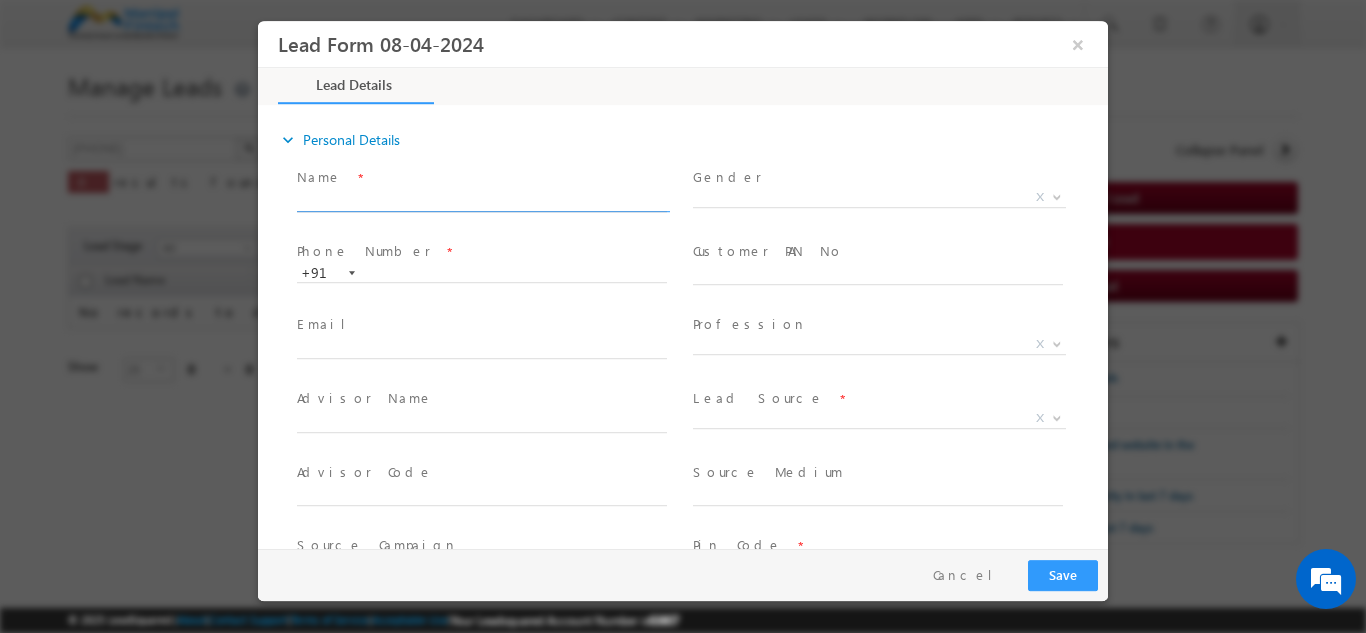 click at bounding box center (482, 201) 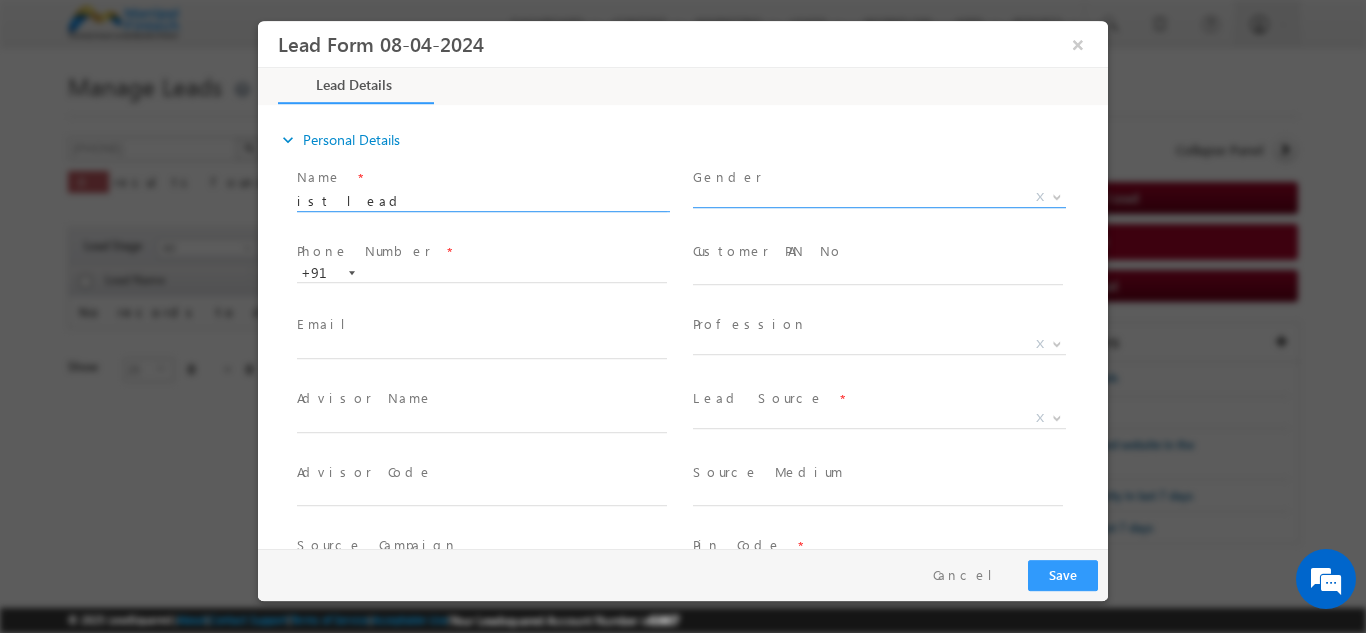 type on "ist lead" 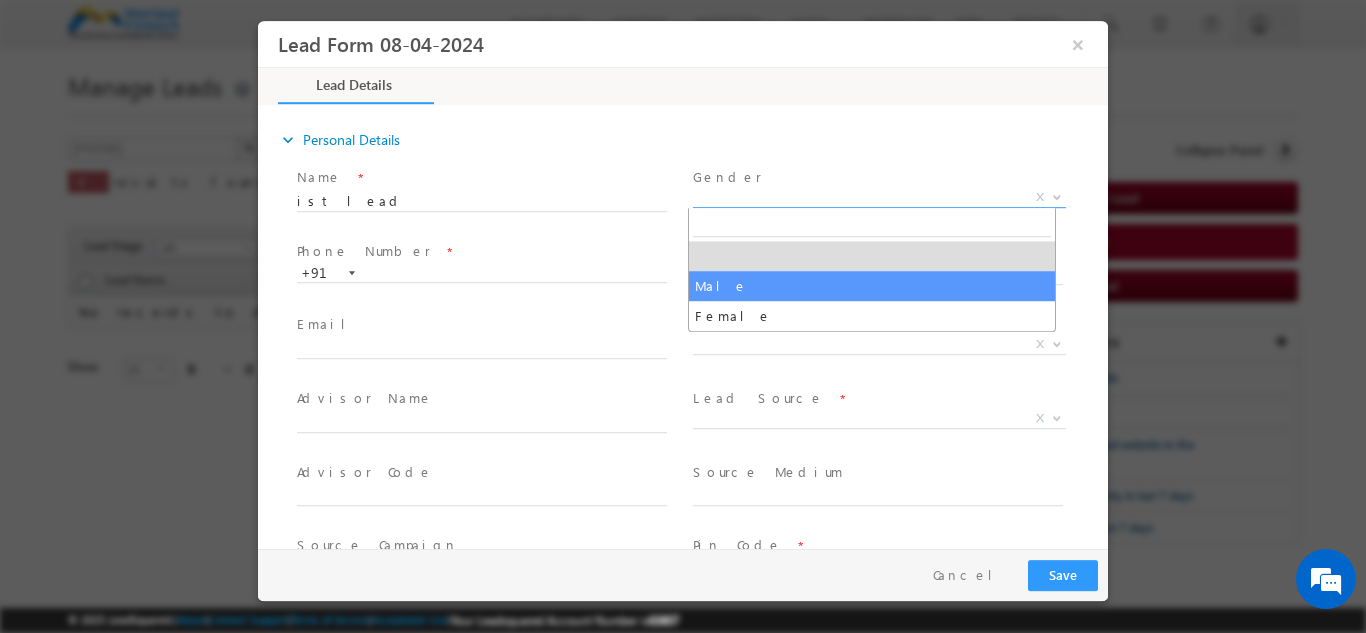 select on "Male" 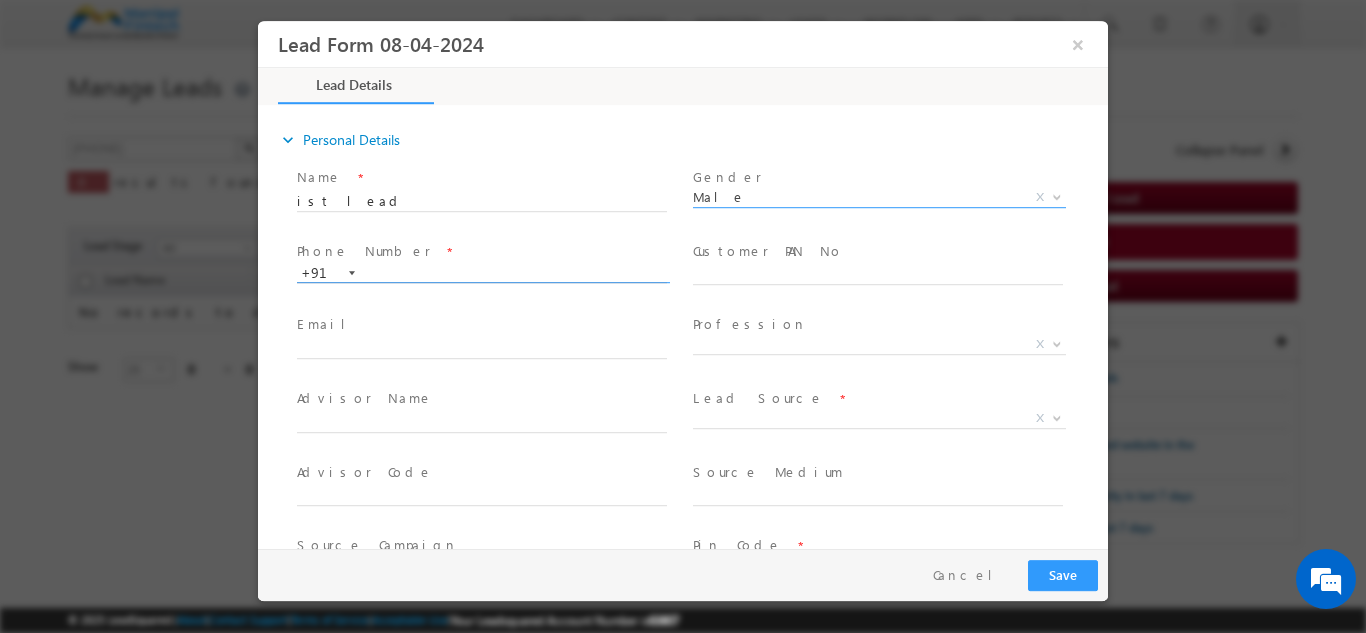 click at bounding box center [482, 273] 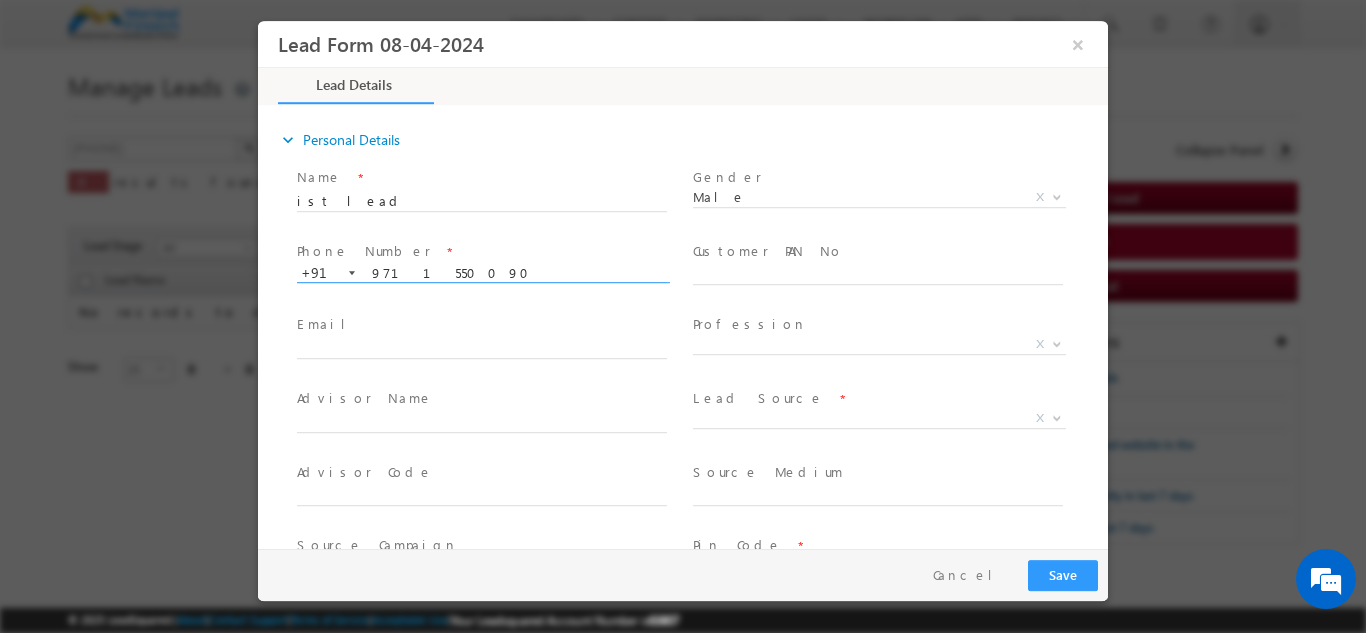 type on "9711550090" 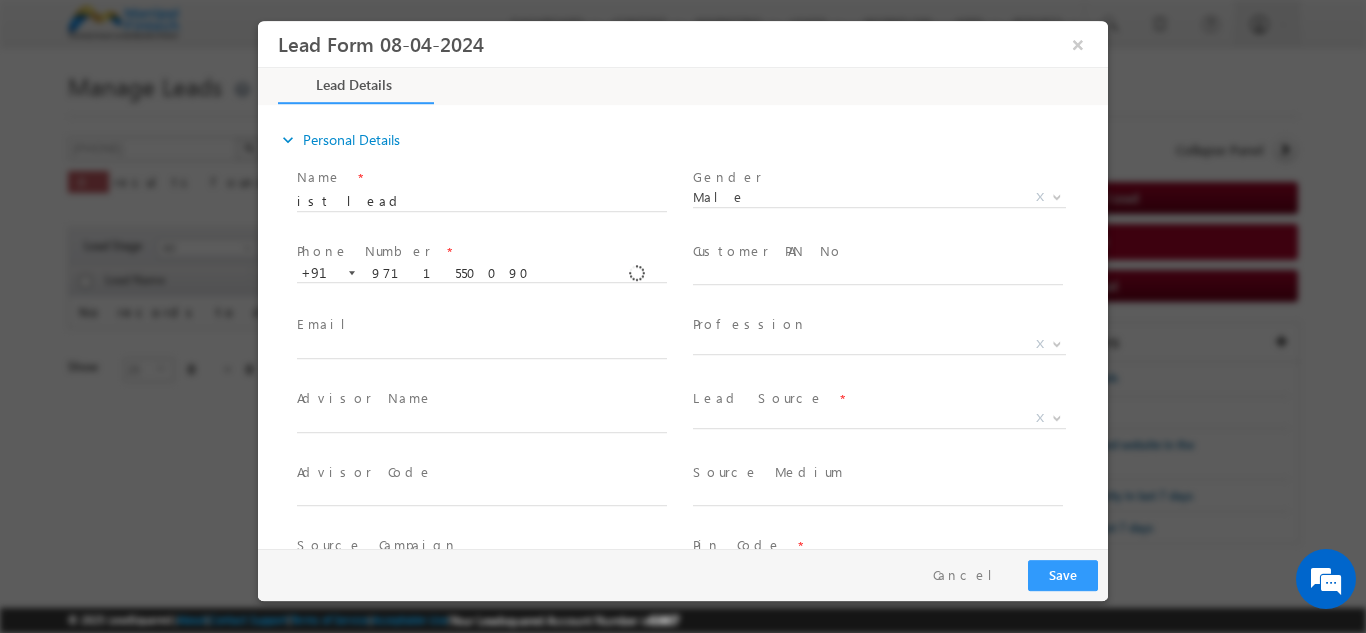 click on "Phone Number
*
+91-9711550090 9711550090 +91" at bounding box center (491, 271) 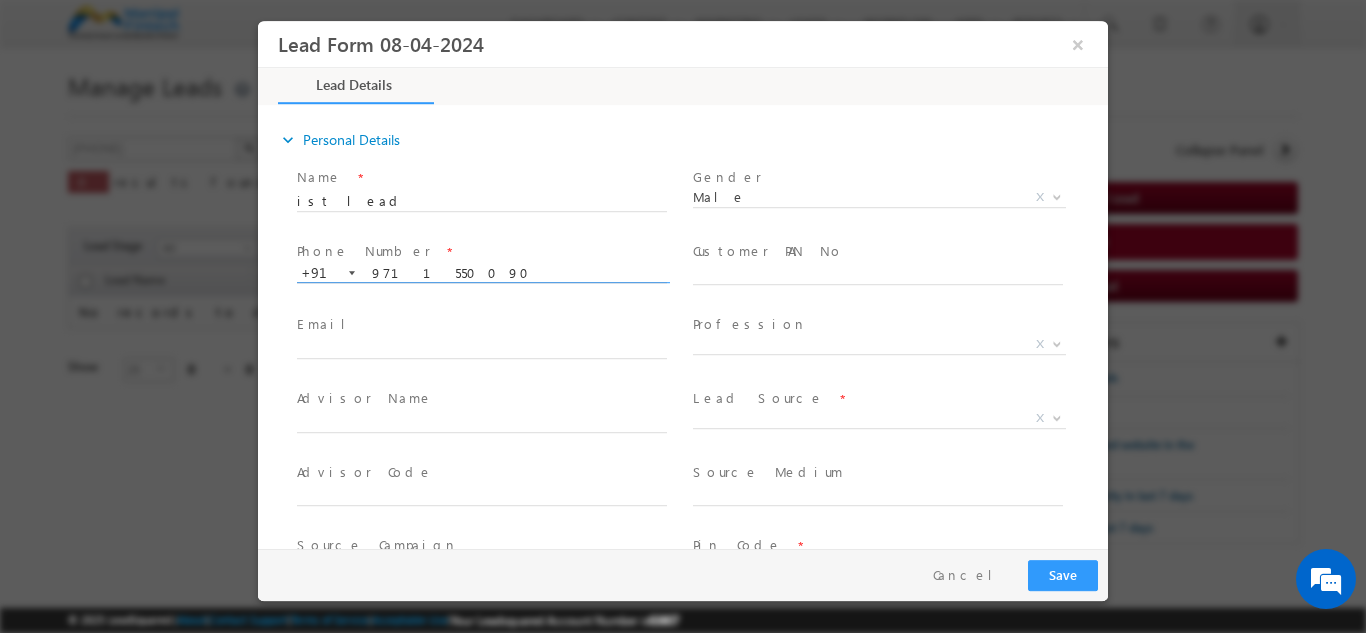 click on "9711550090" at bounding box center (482, 273) 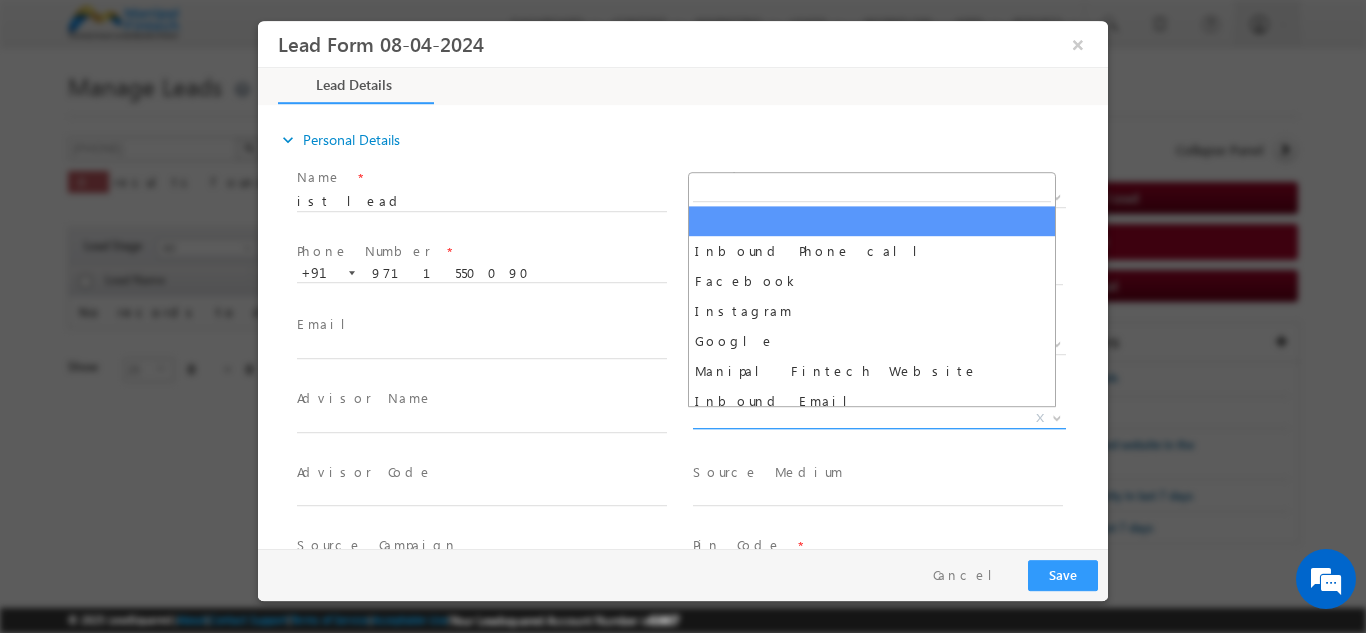 click on "X" at bounding box center (879, 418) 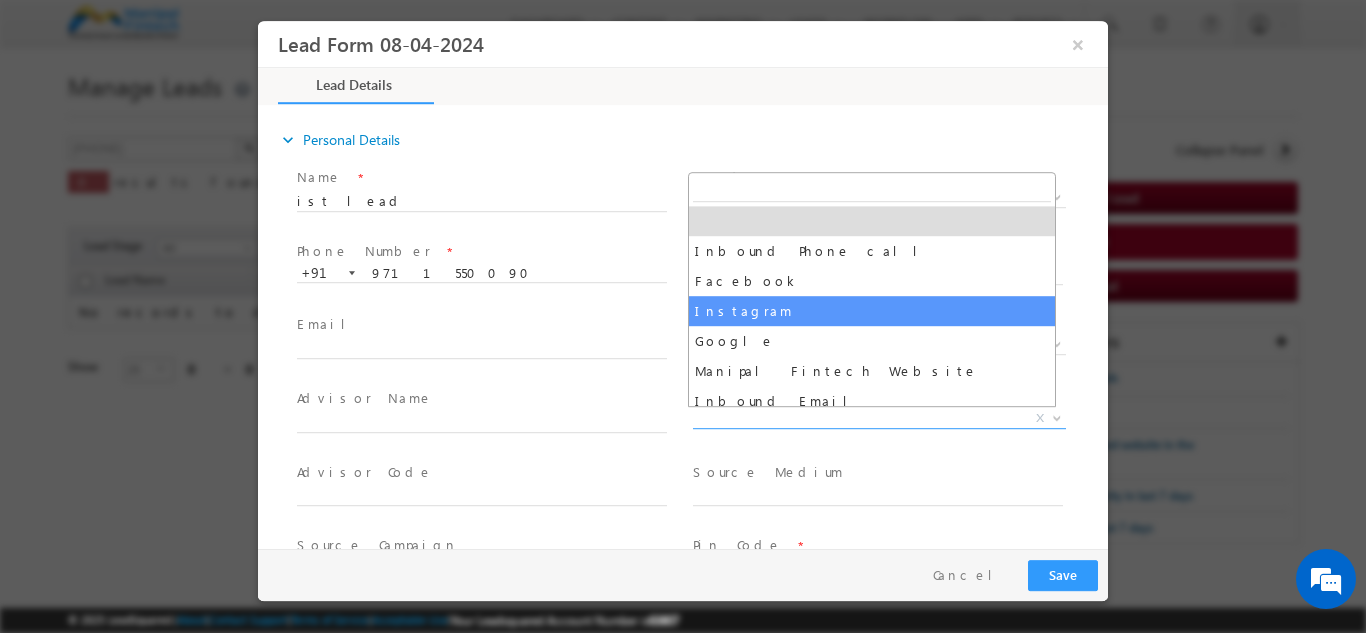 select on "Instagram" 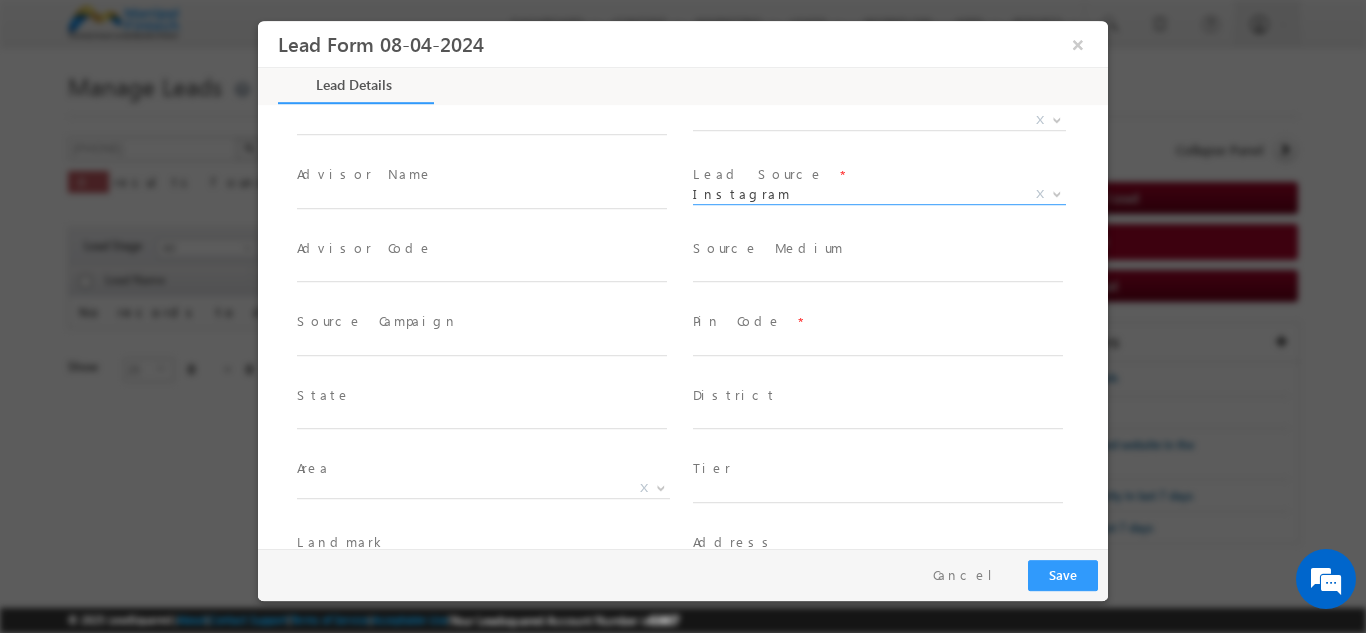 scroll, scrollTop: 225, scrollLeft: 0, axis: vertical 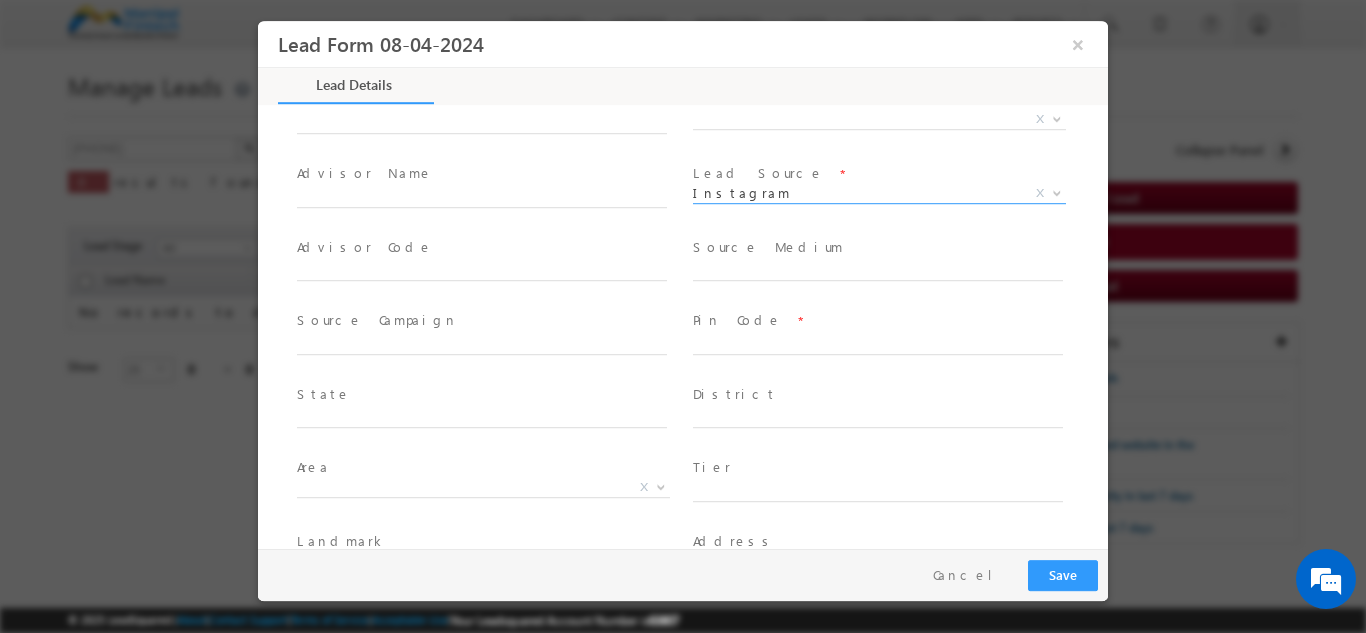 click on "Pin Code
*" at bounding box center [877, 320] 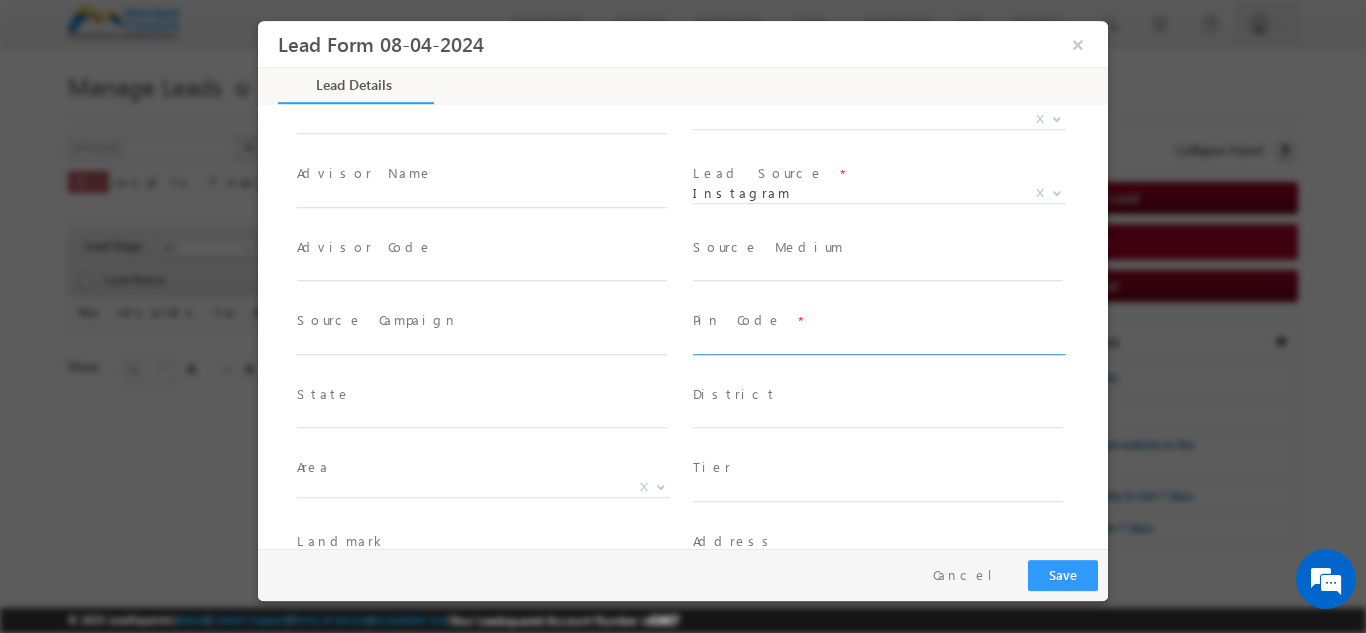 click at bounding box center [878, 344] 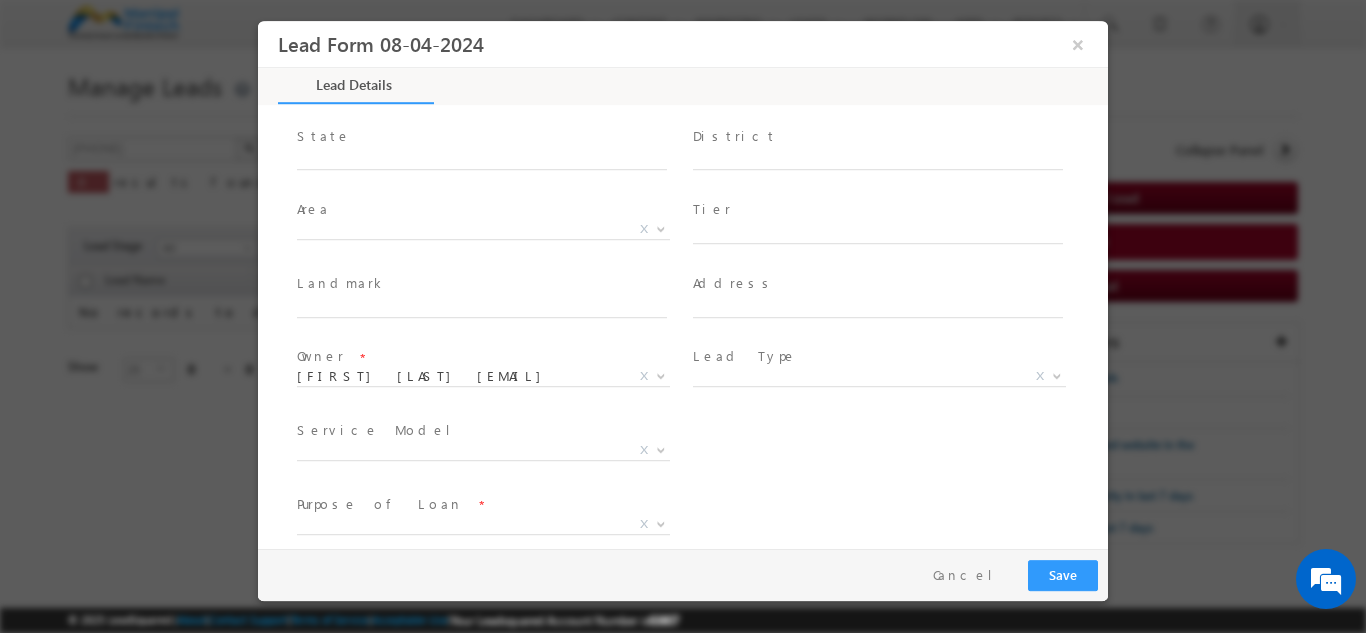 scroll, scrollTop: 694, scrollLeft: 0, axis: vertical 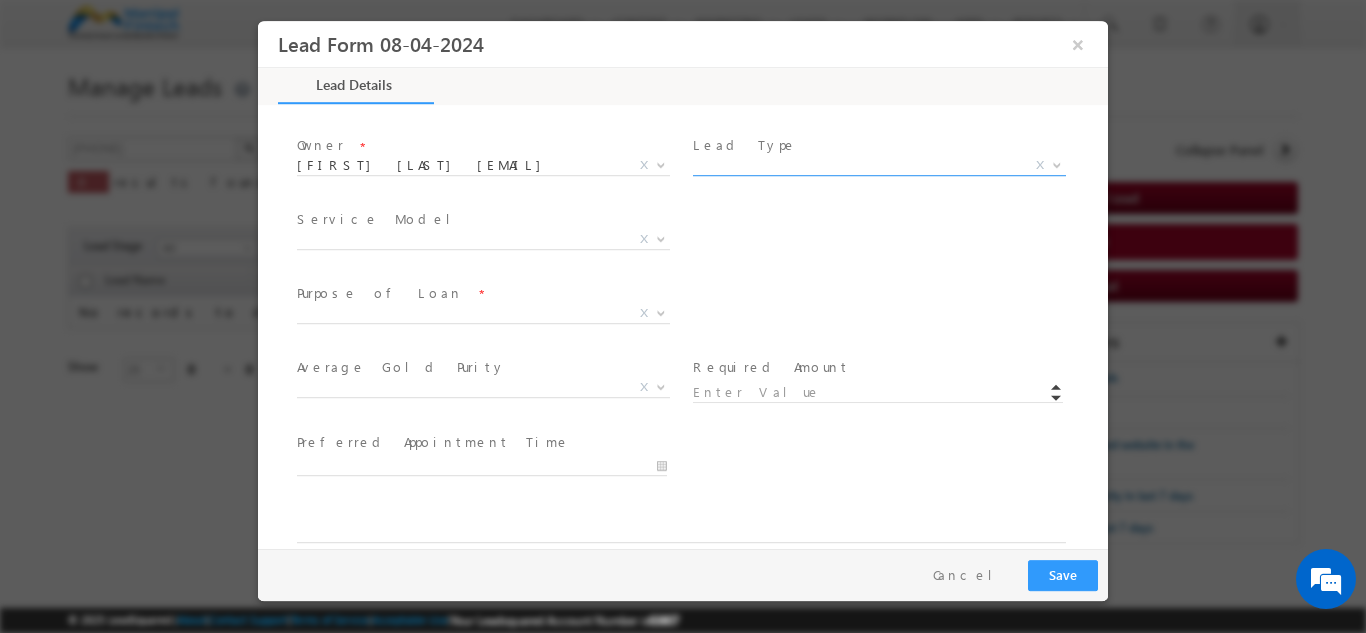 type on "122001" 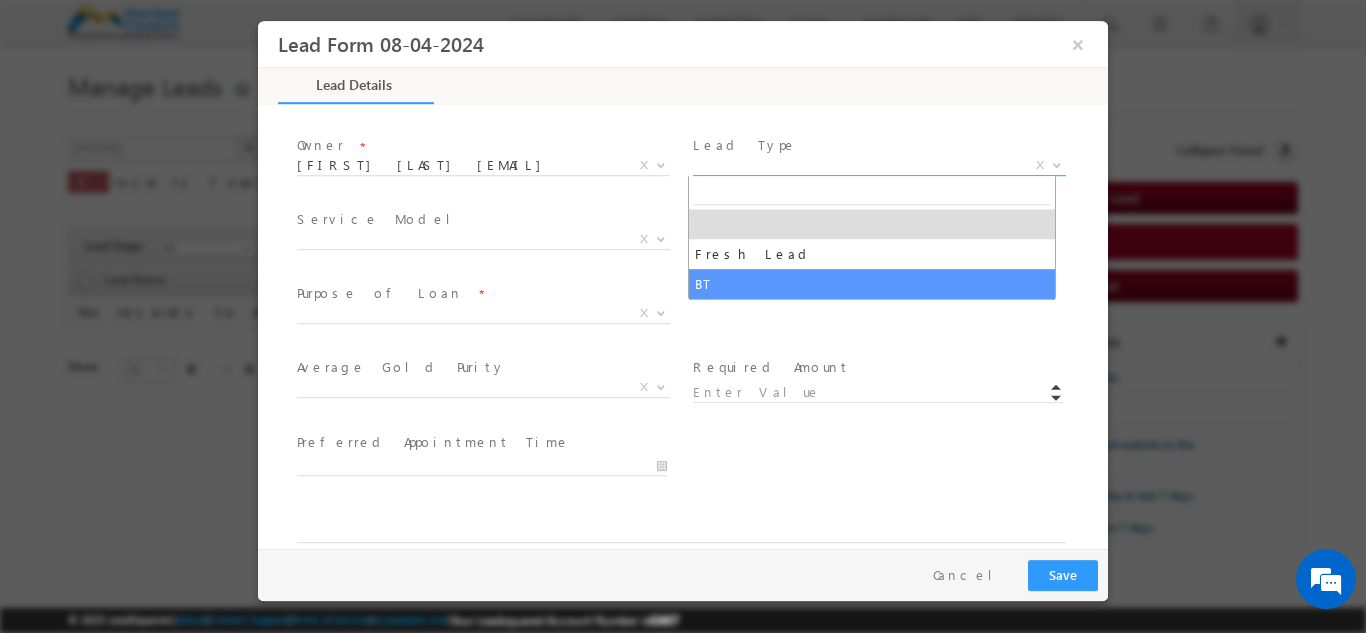 select on "BT" 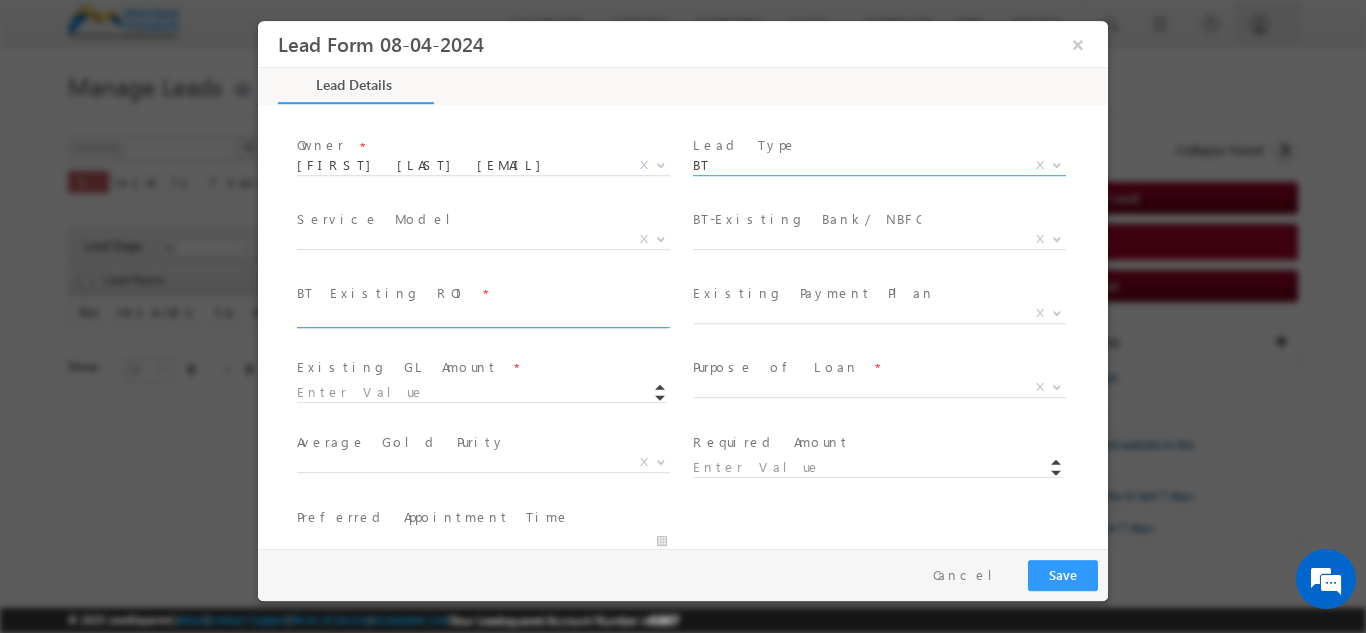 click at bounding box center [482, 317] 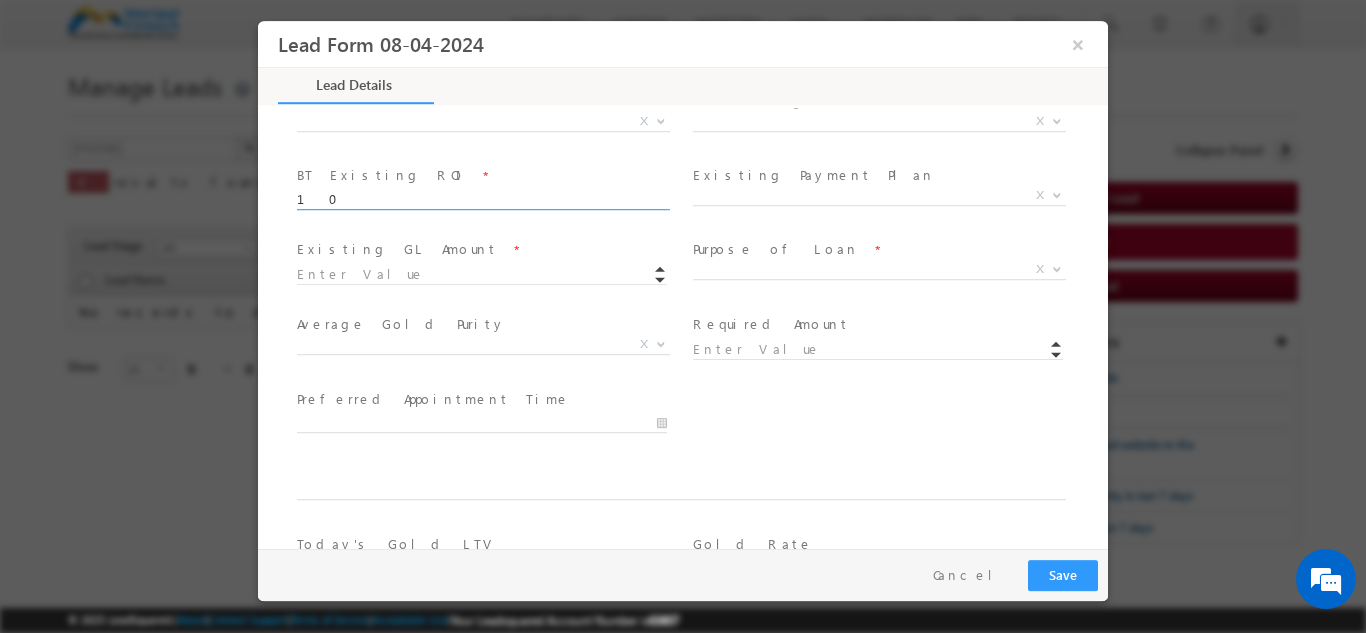 scroll, scrollTop: 813, scrollLeft: 0, axis: vertical 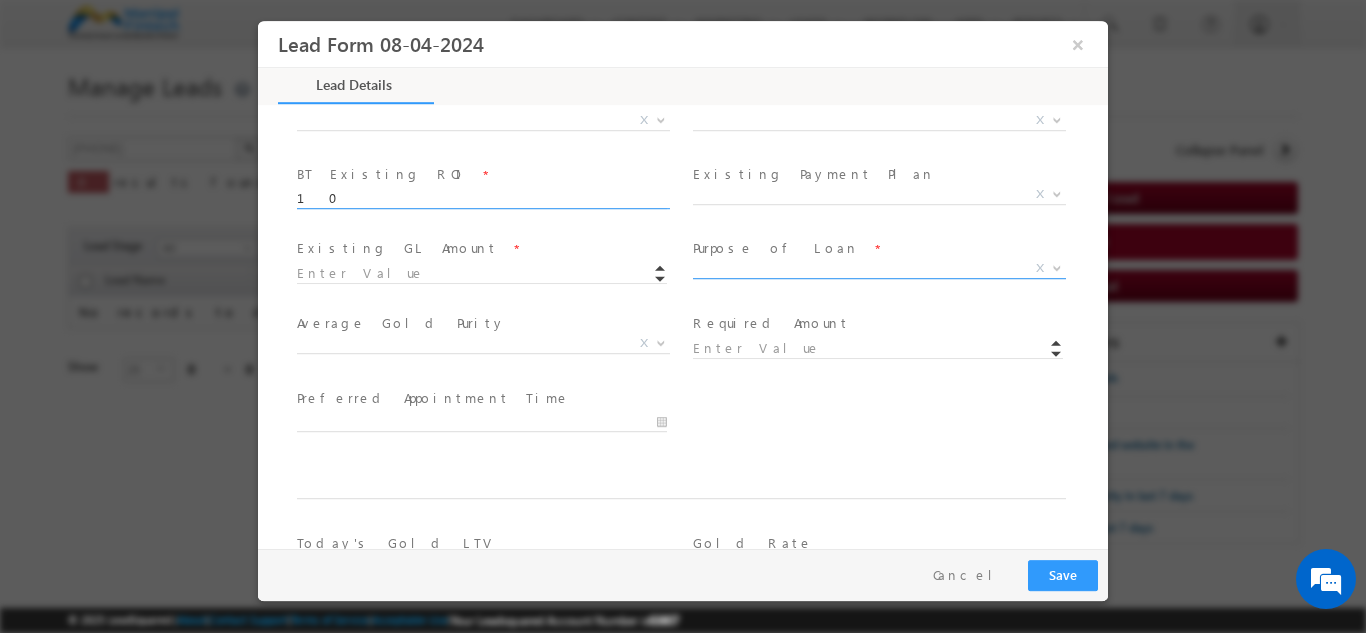 type on "10" 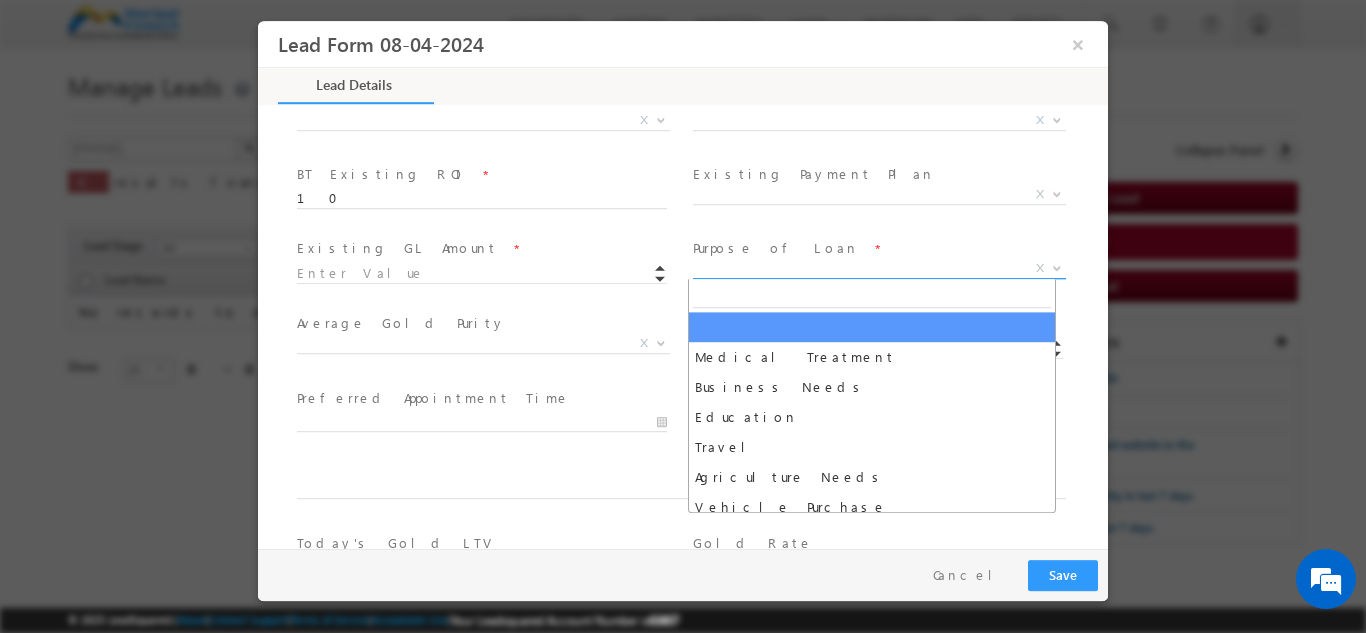 click on "X" at bounding box center (879, 268) 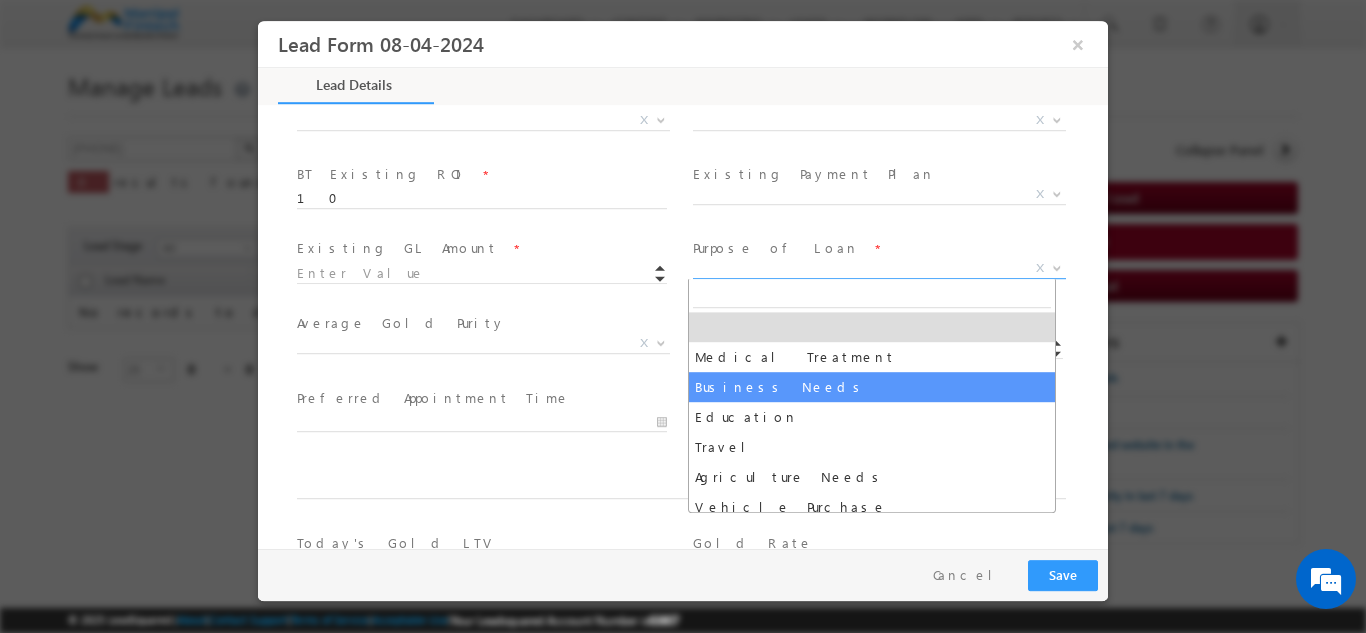 select on "Business Needs" 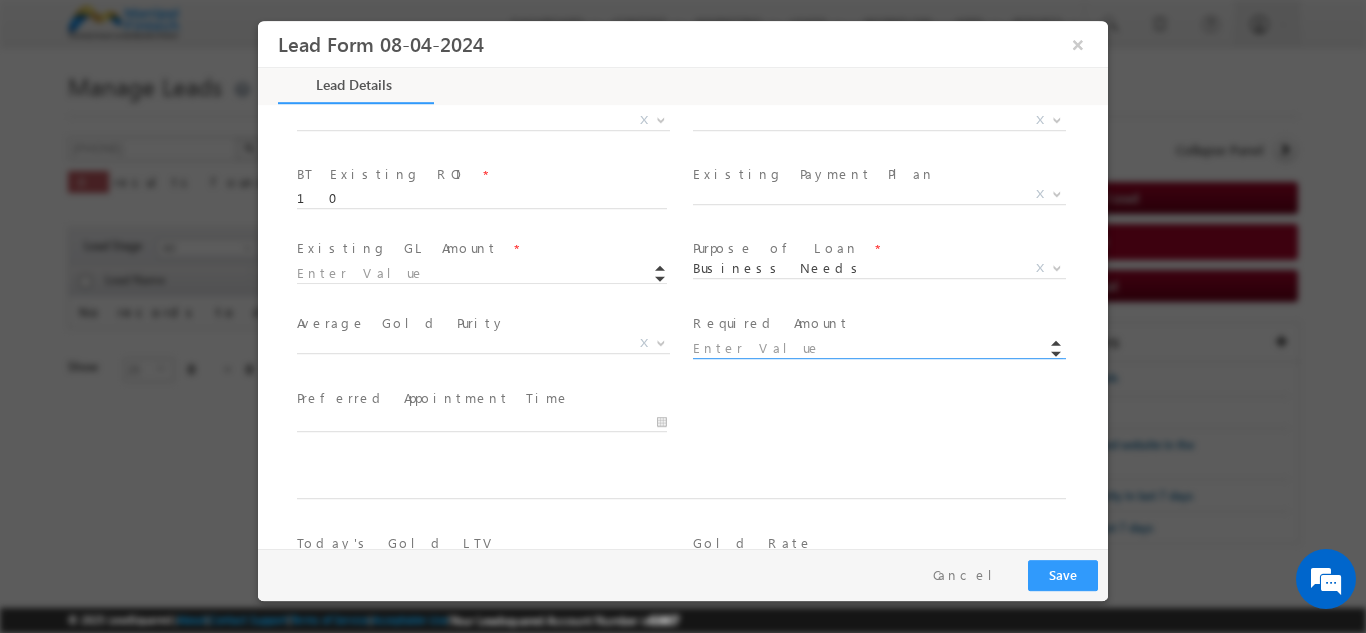 click at bounding box center [878, 348] 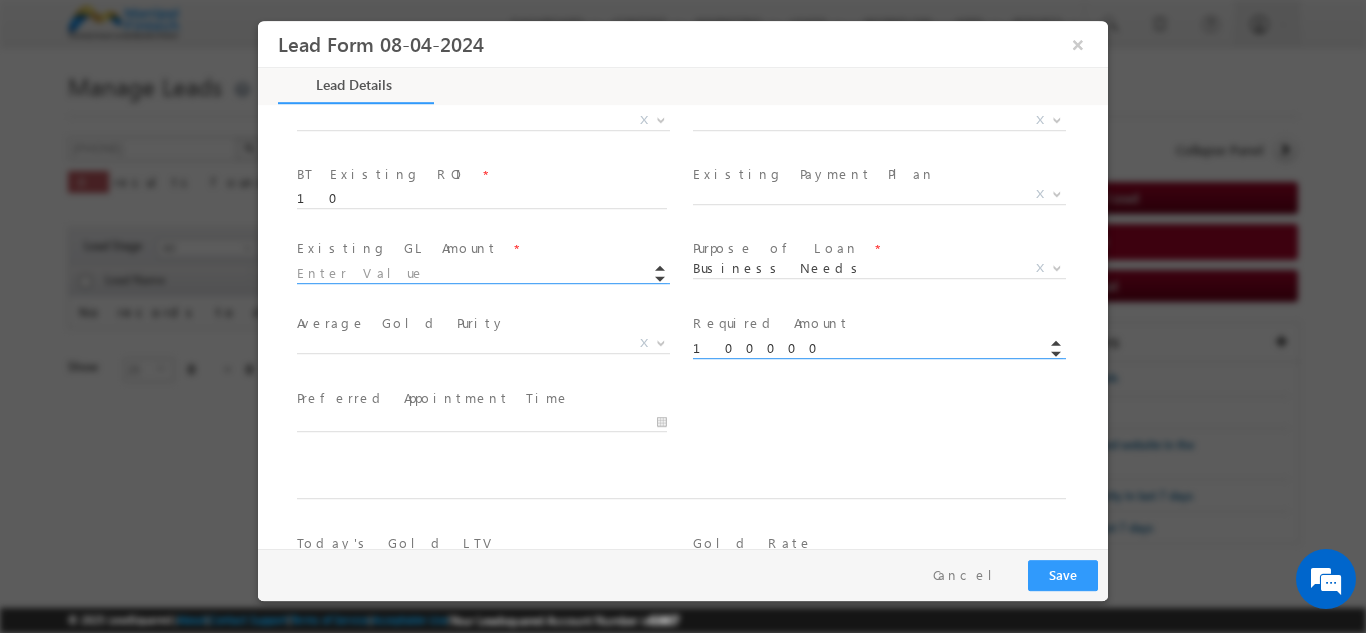 type on "100000.00" 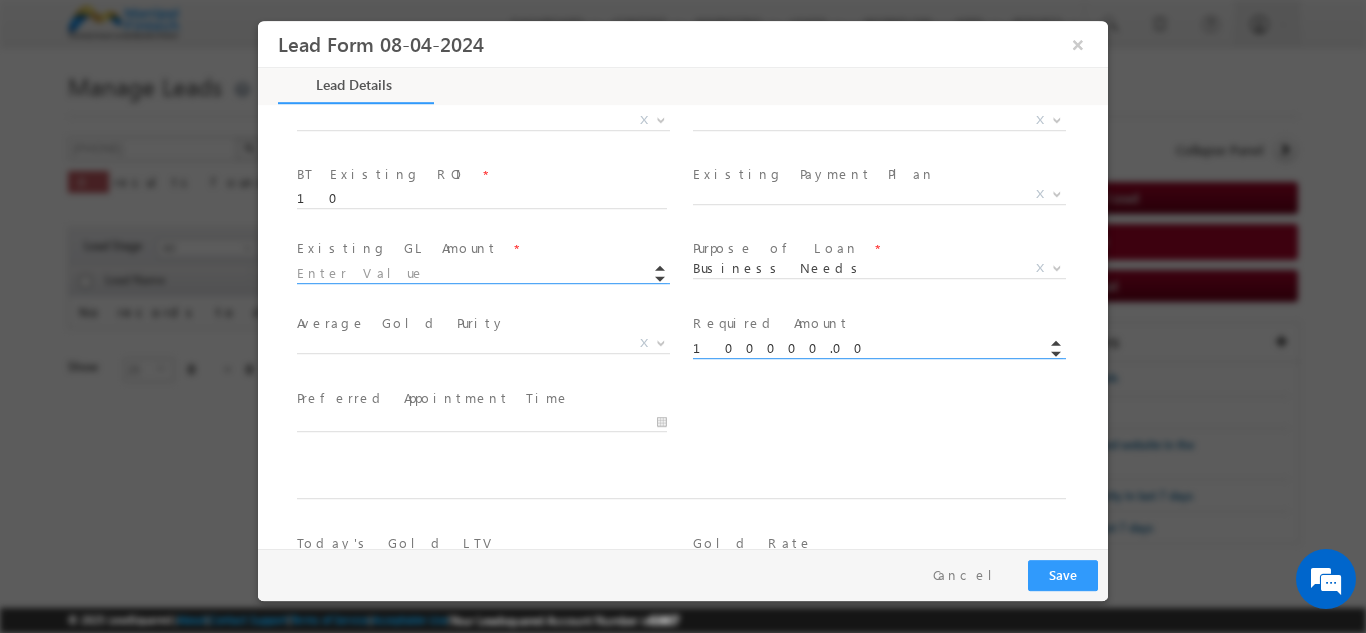 click at bounding box center (482, 273) 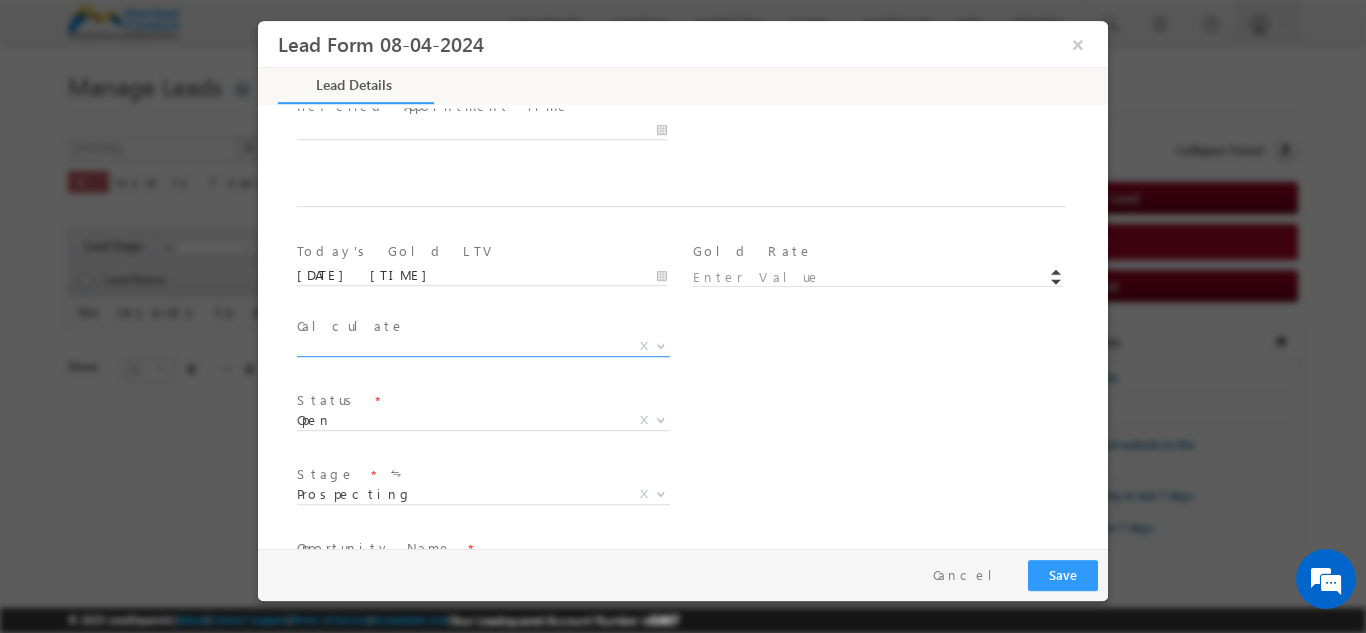 scroll, scrollTop: 1244, scrollLeft: 0, axis: vertical 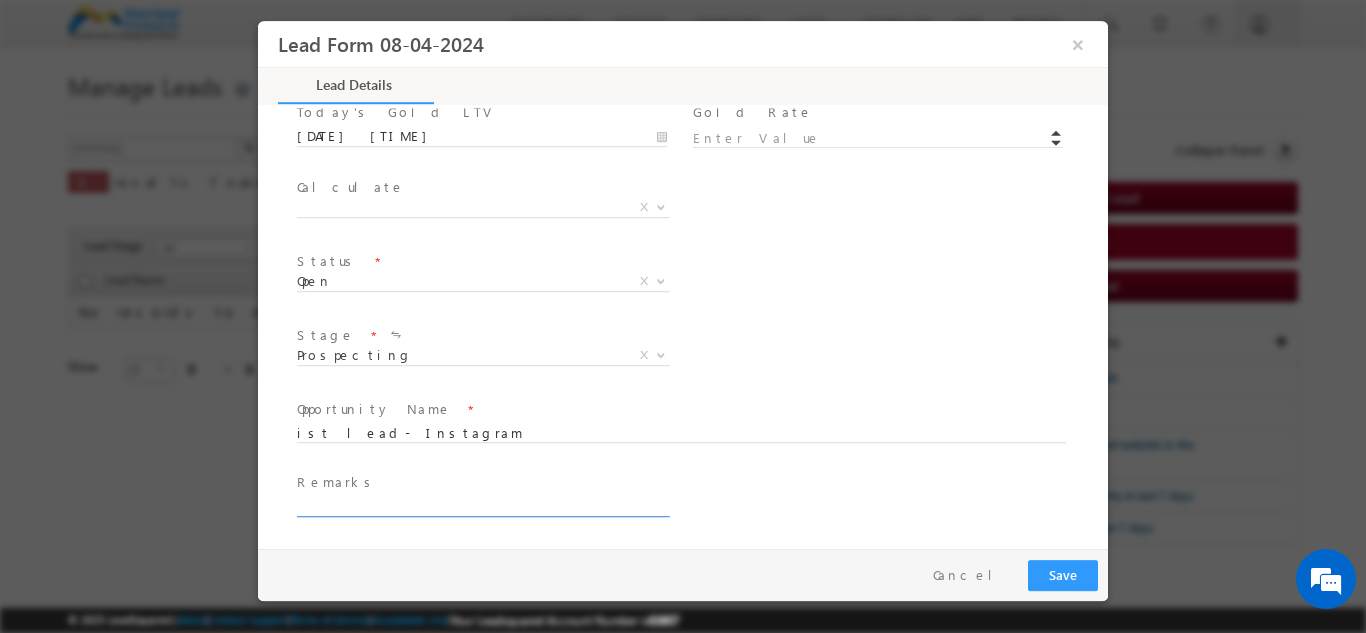 type on "100000.00" 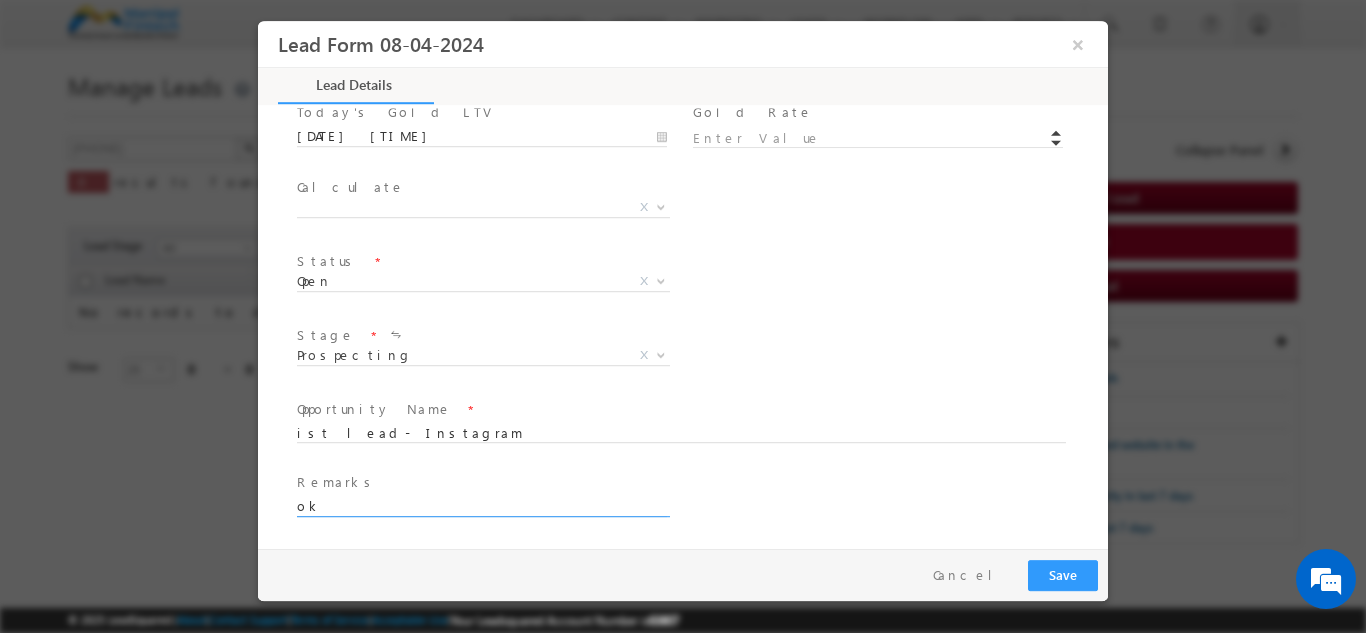 type on "ok" 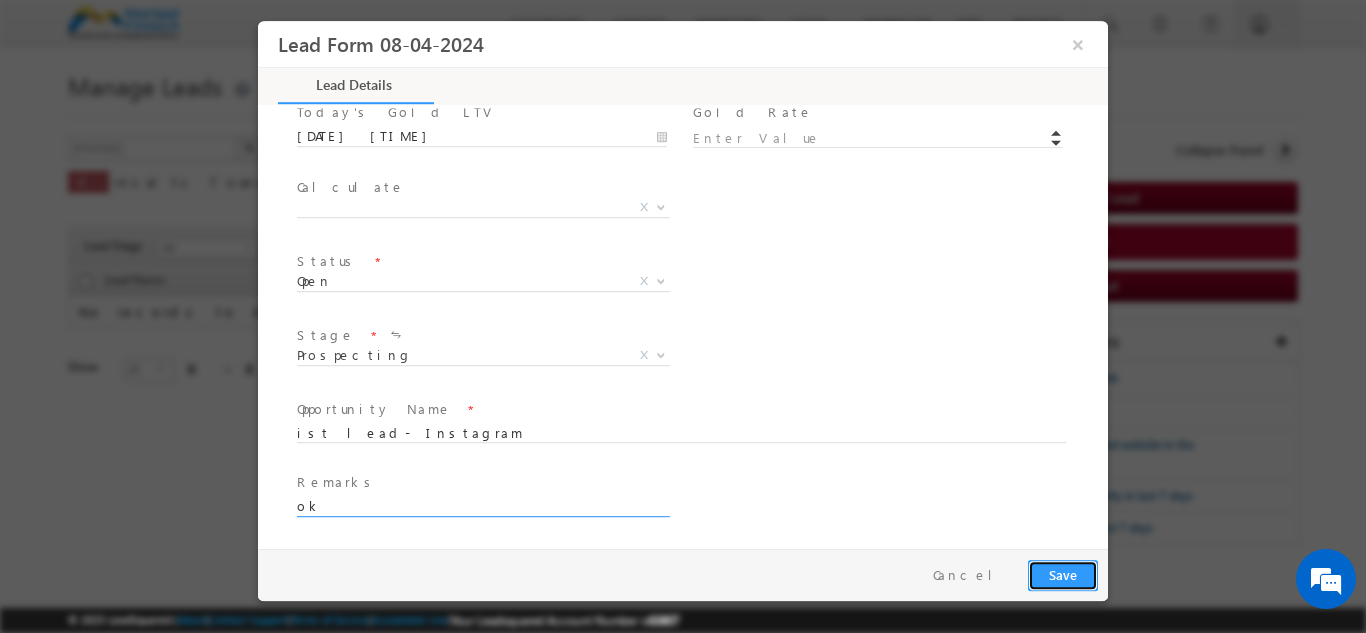 click on "Save" at bounding box center [1063, 574] 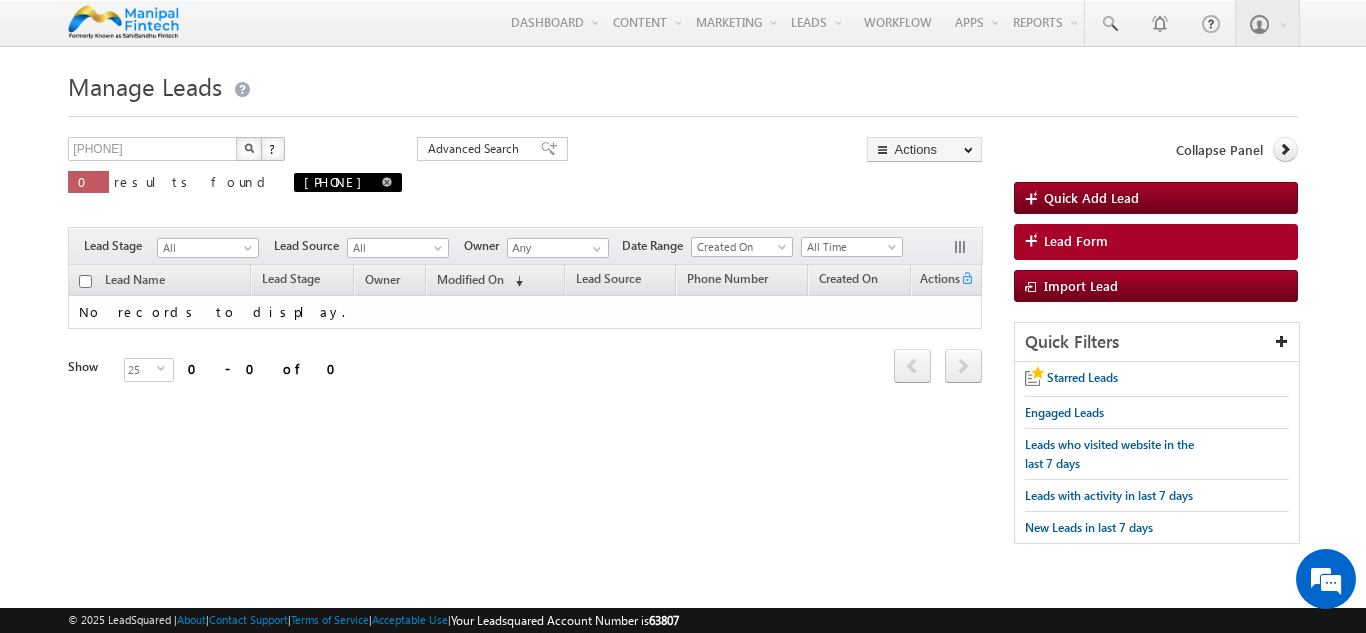 click at bounding box center (387, 182) 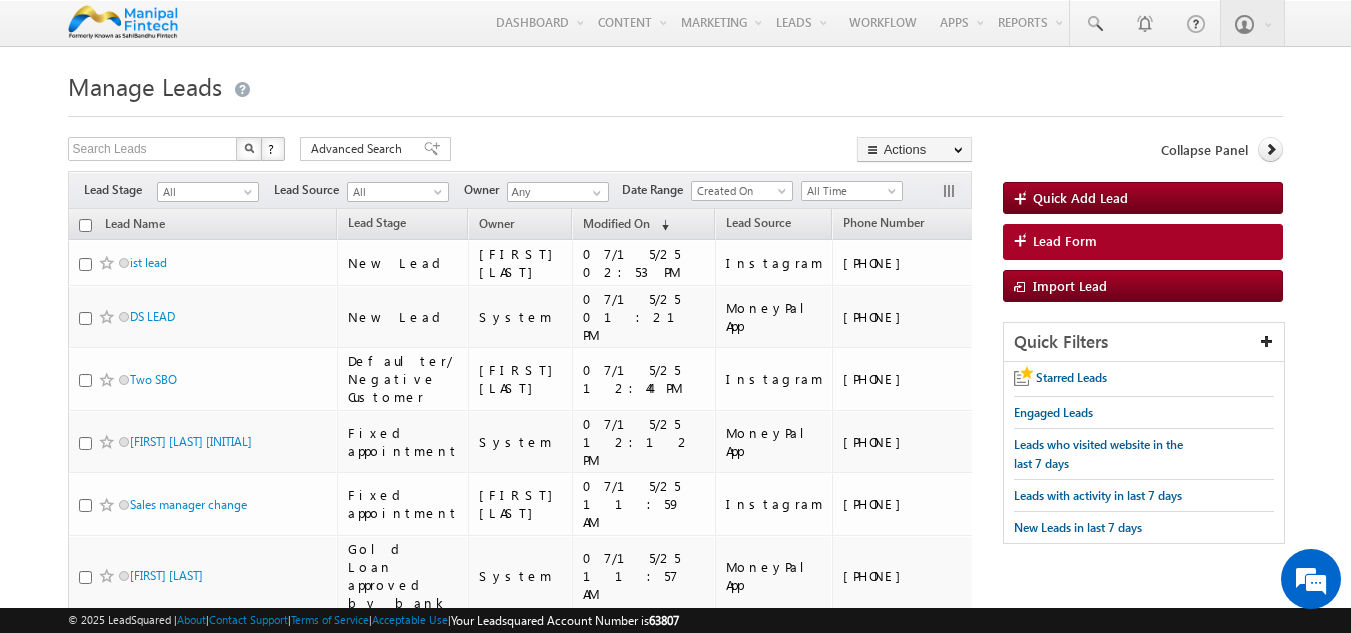 click on "Menu
Akriti Srivastav
akrit i.sri vasta va@sa hiban dhu.c om" at bounding box center [675, 864] 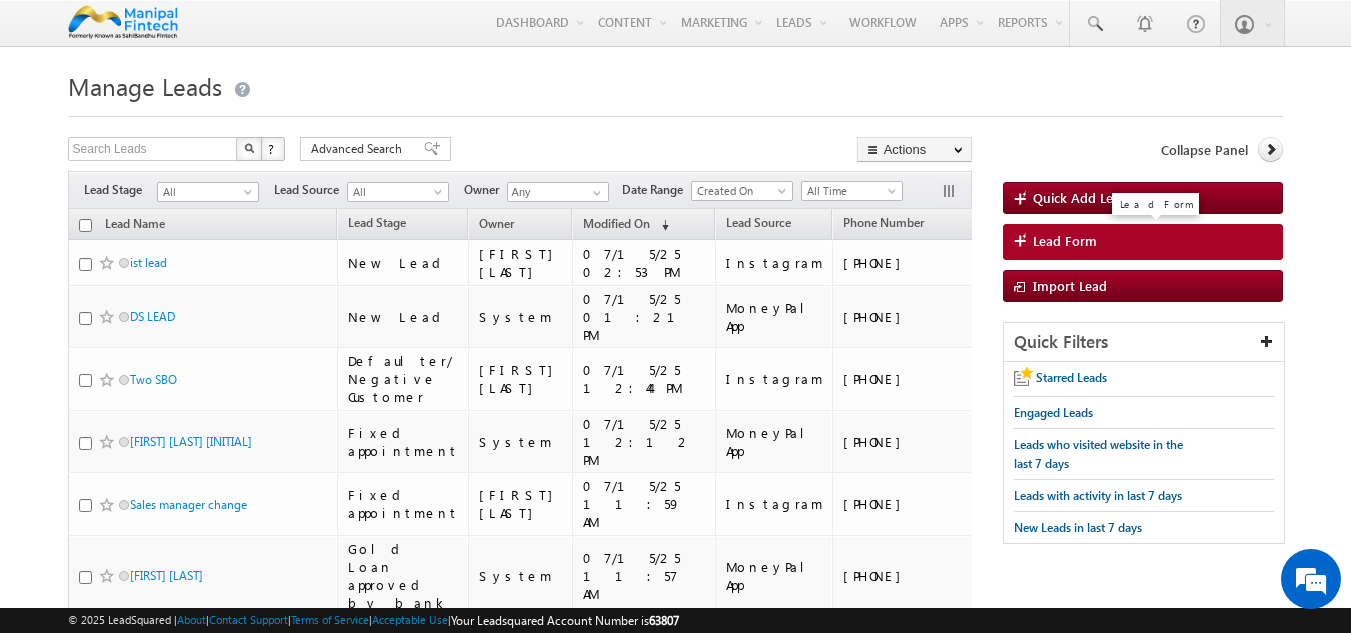 click on "Lead Form" at bounding box center (1065, 241) 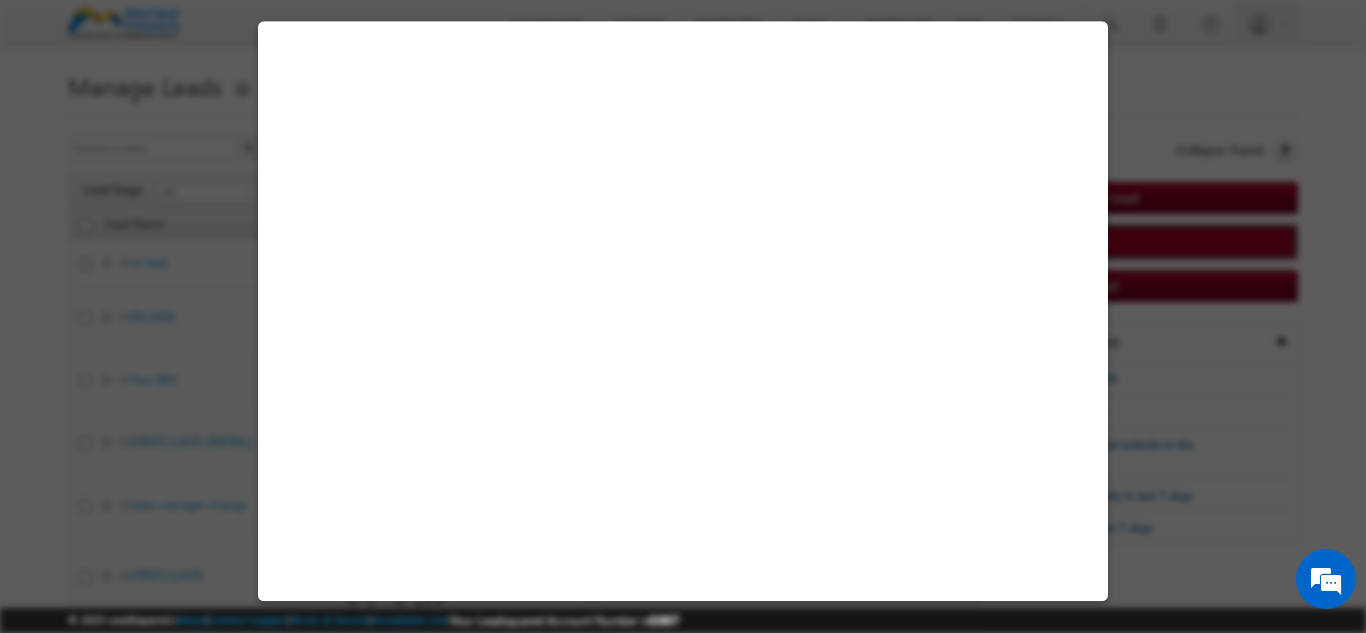 select on "Open" 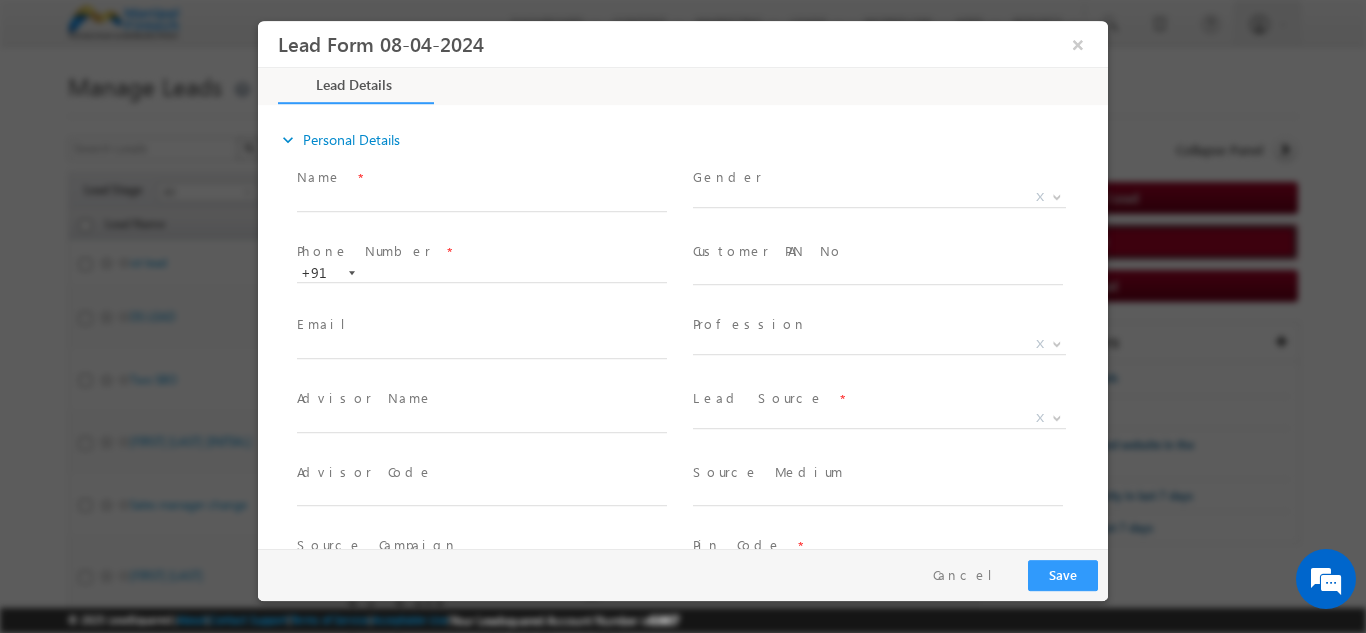 scroll, scrollTop: 0, scrollLeft: 0, axis: both 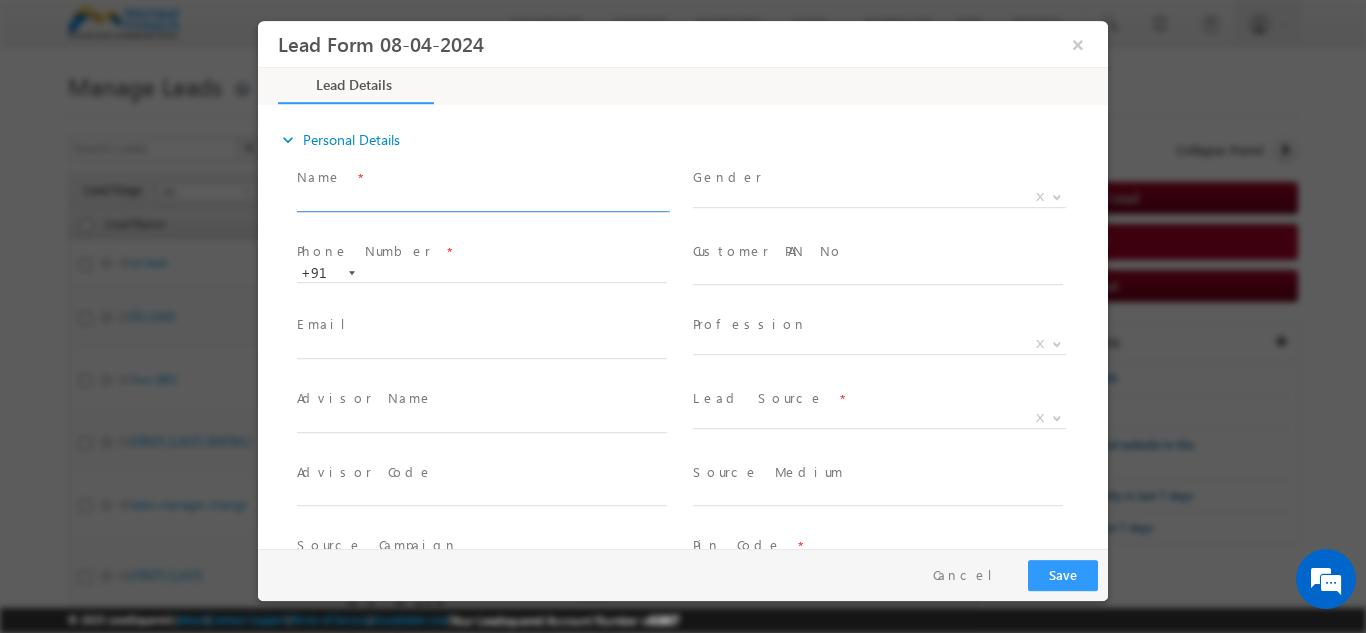 click at bounding box center (482, 201) 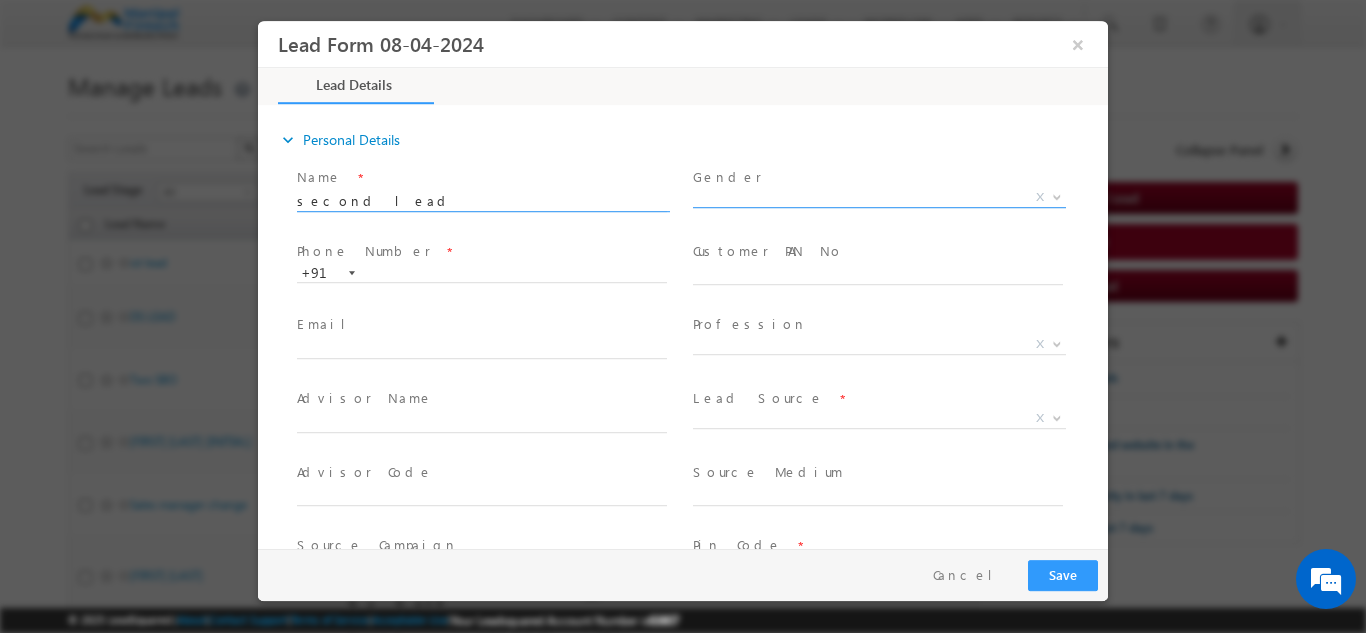 type on "second lead" 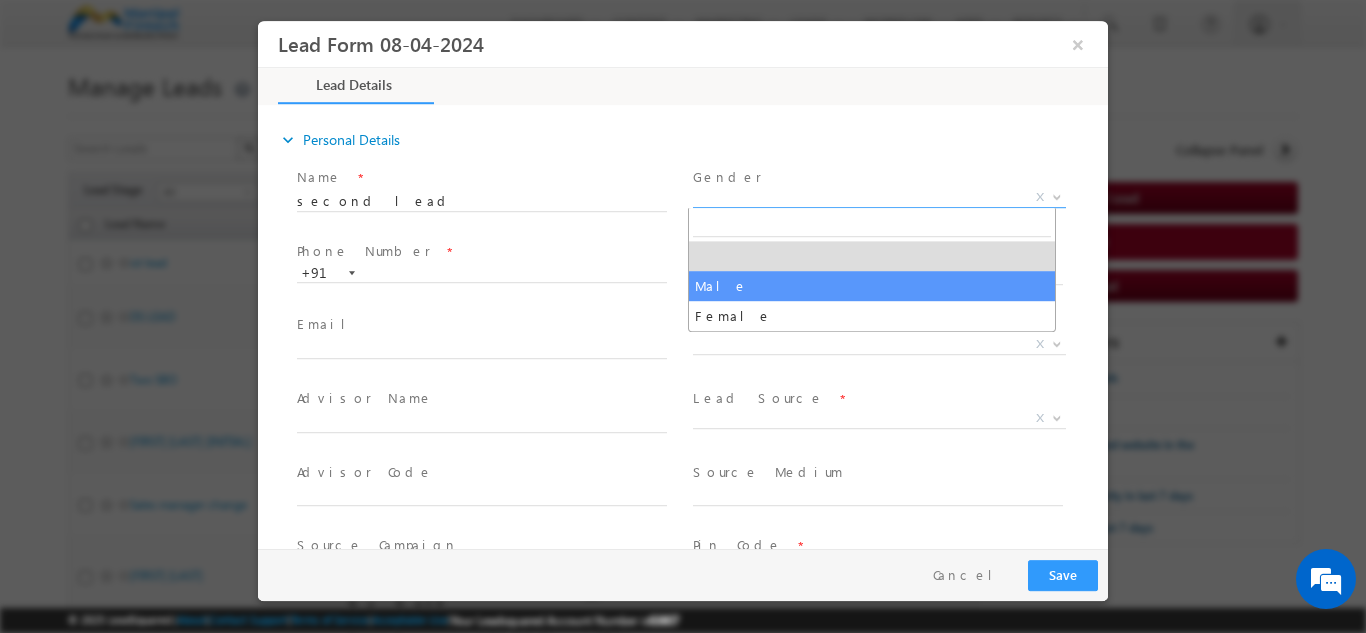 select on "Male" 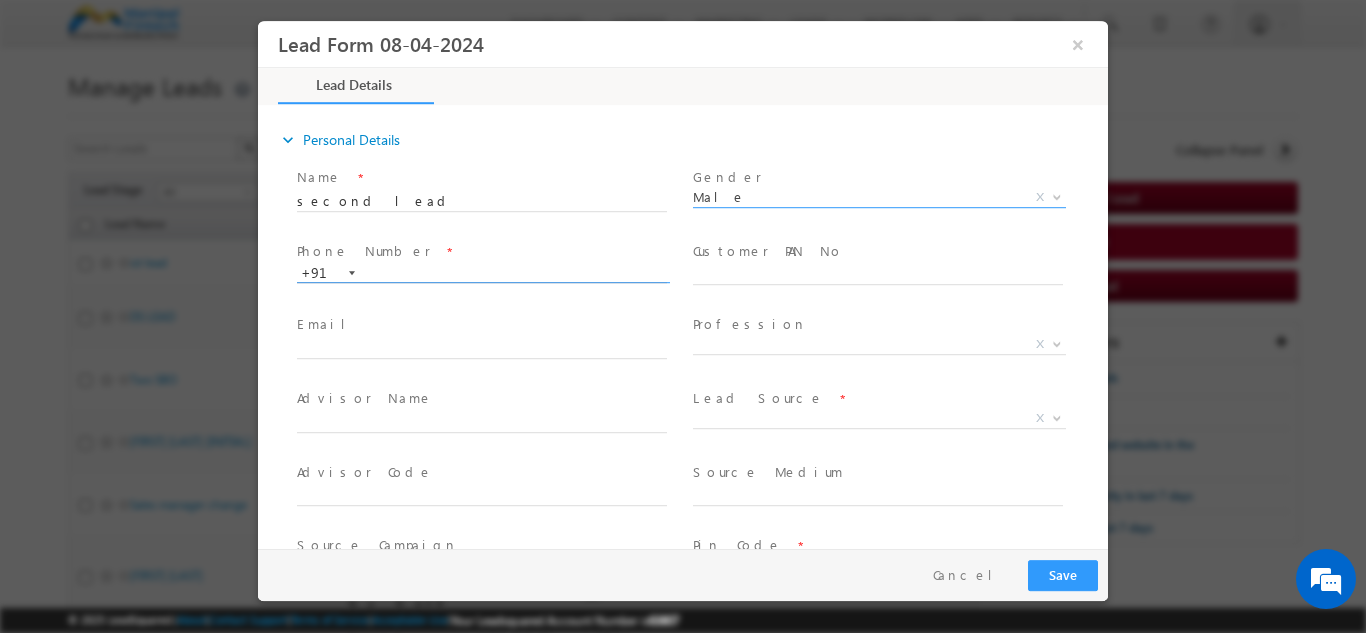 click at bounding box center [482, 273] 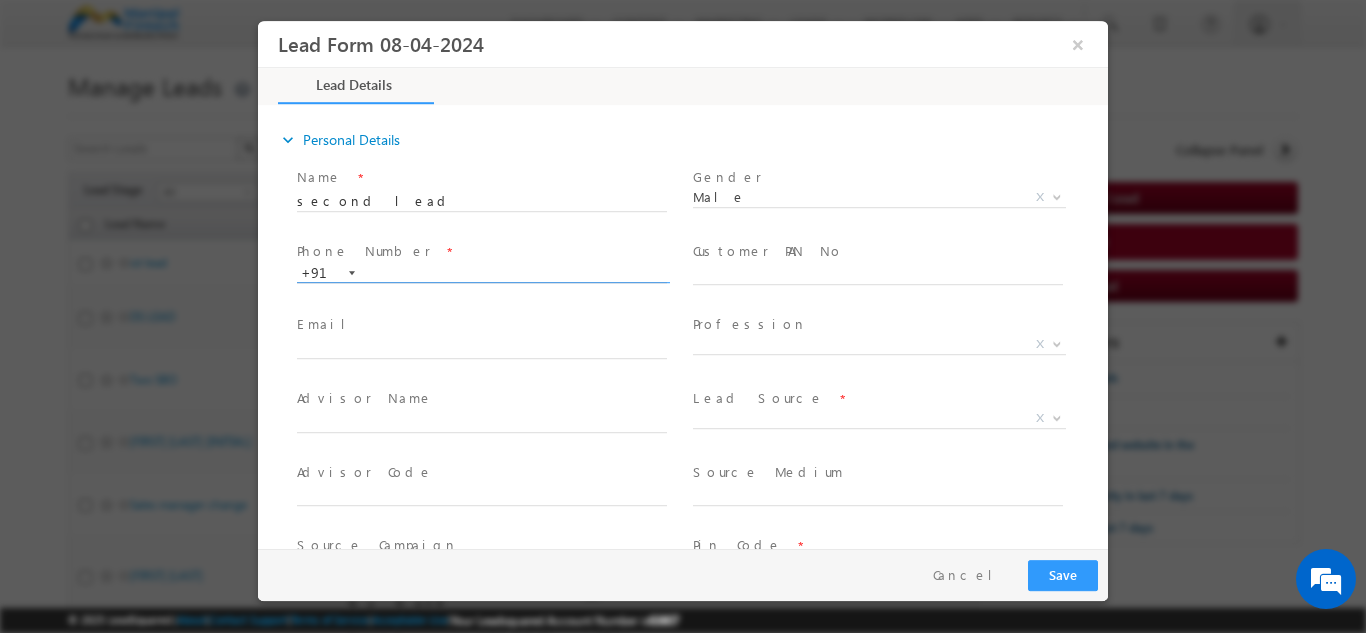paste on "9711550090" 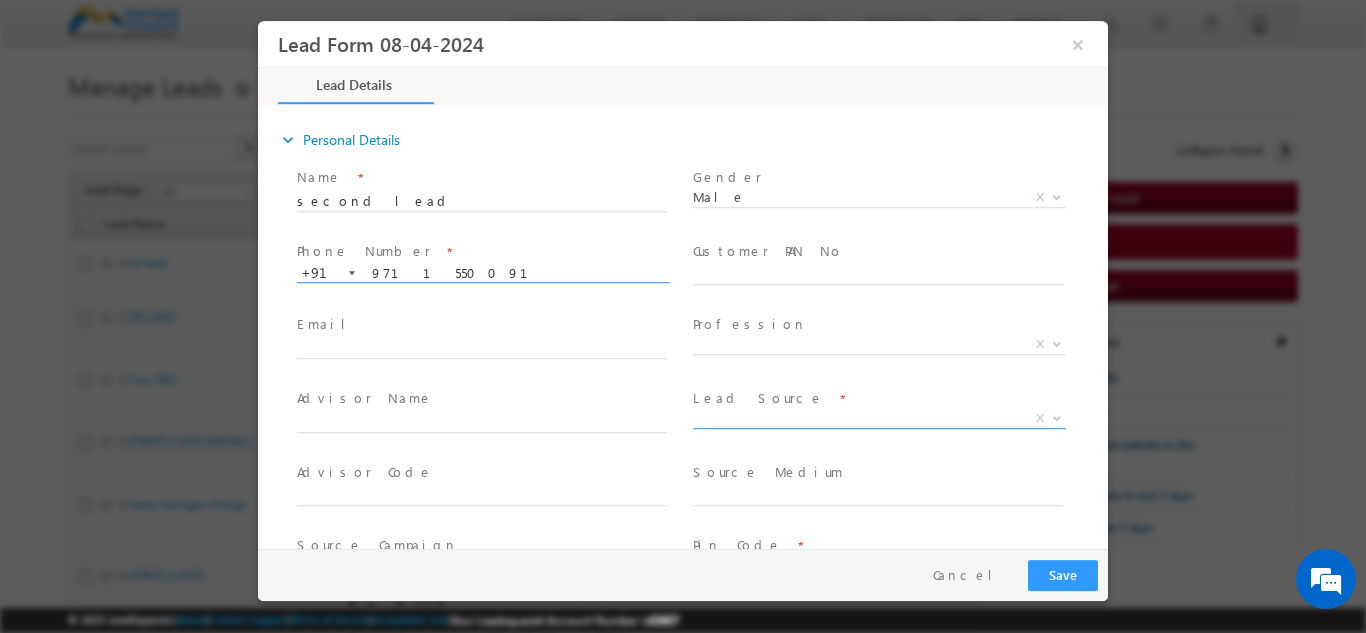 type on "9711550091" 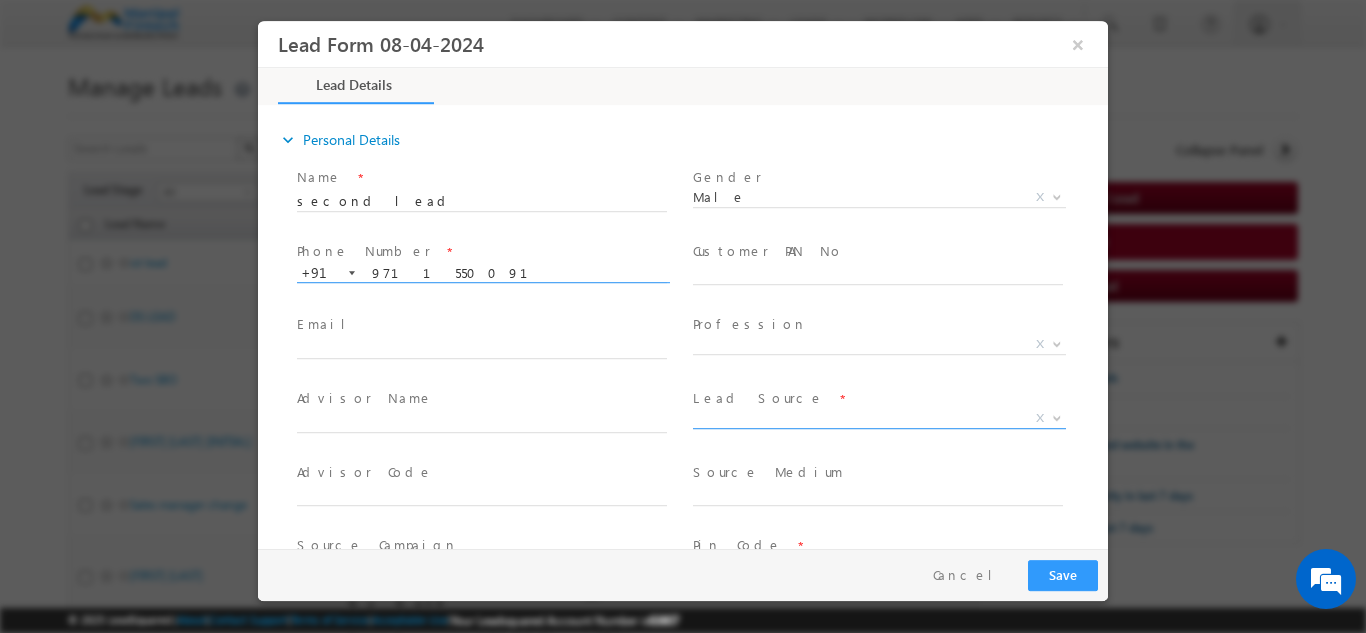 click on "X" at bounding box center [879, 418] 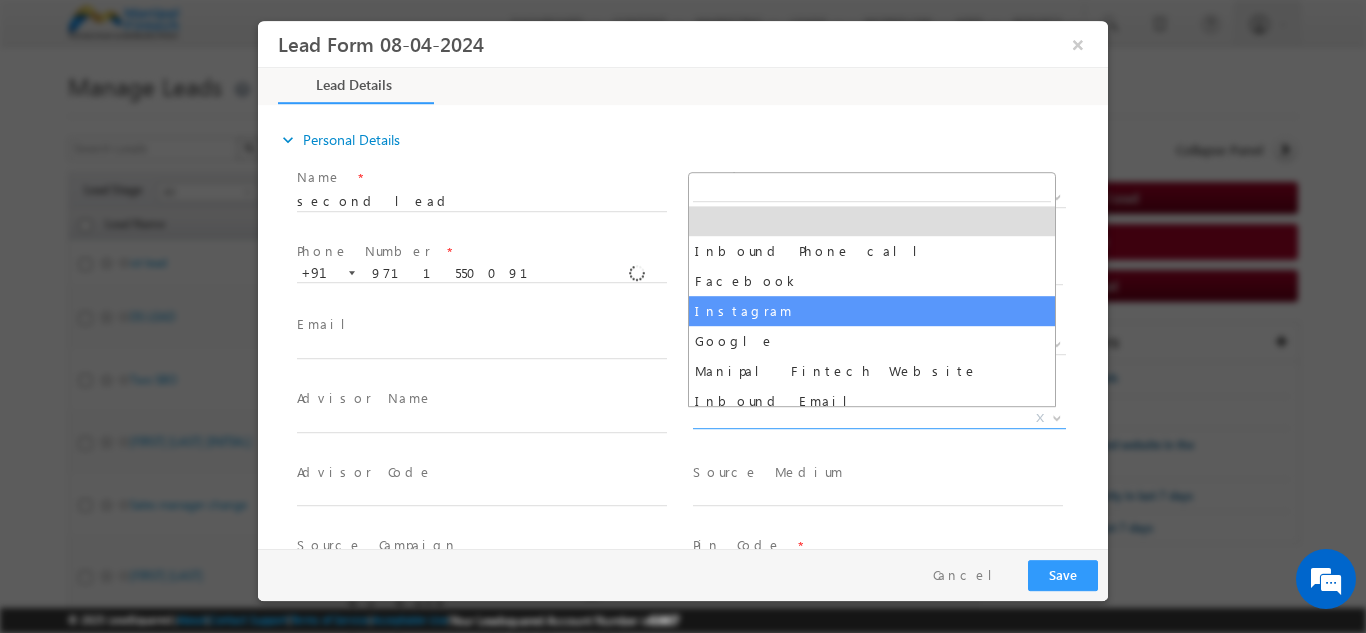 select on "Instagram" 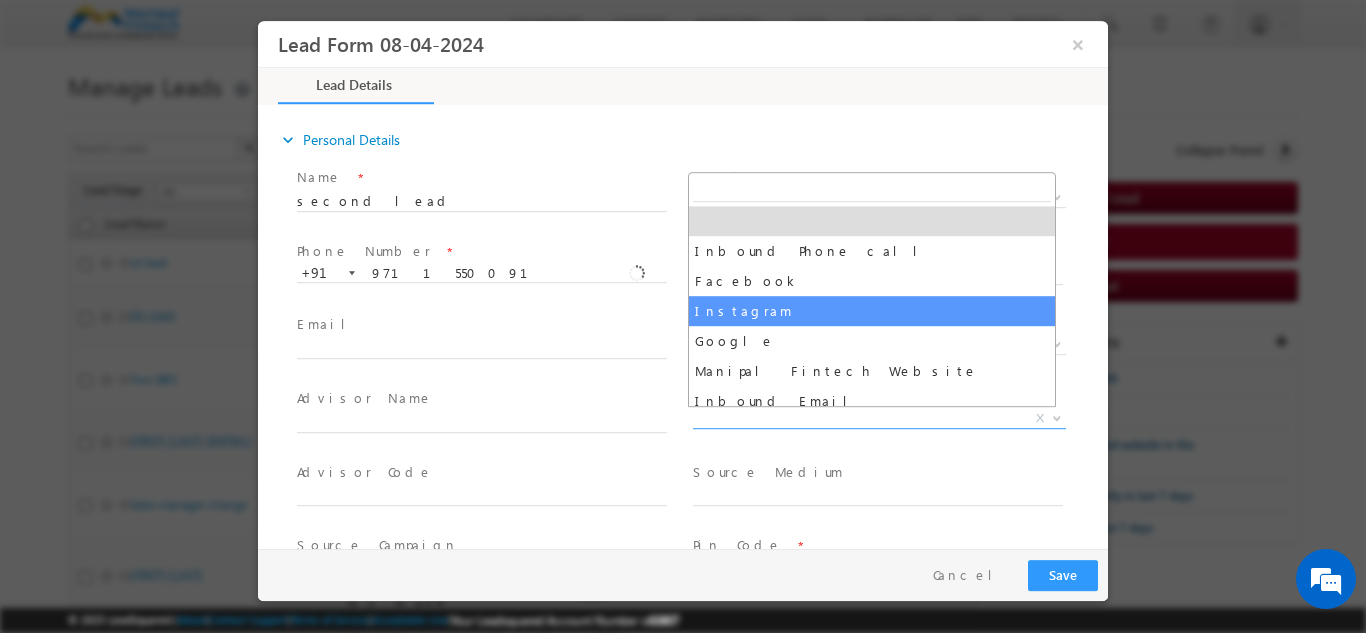 type on "second lead- Instagram" 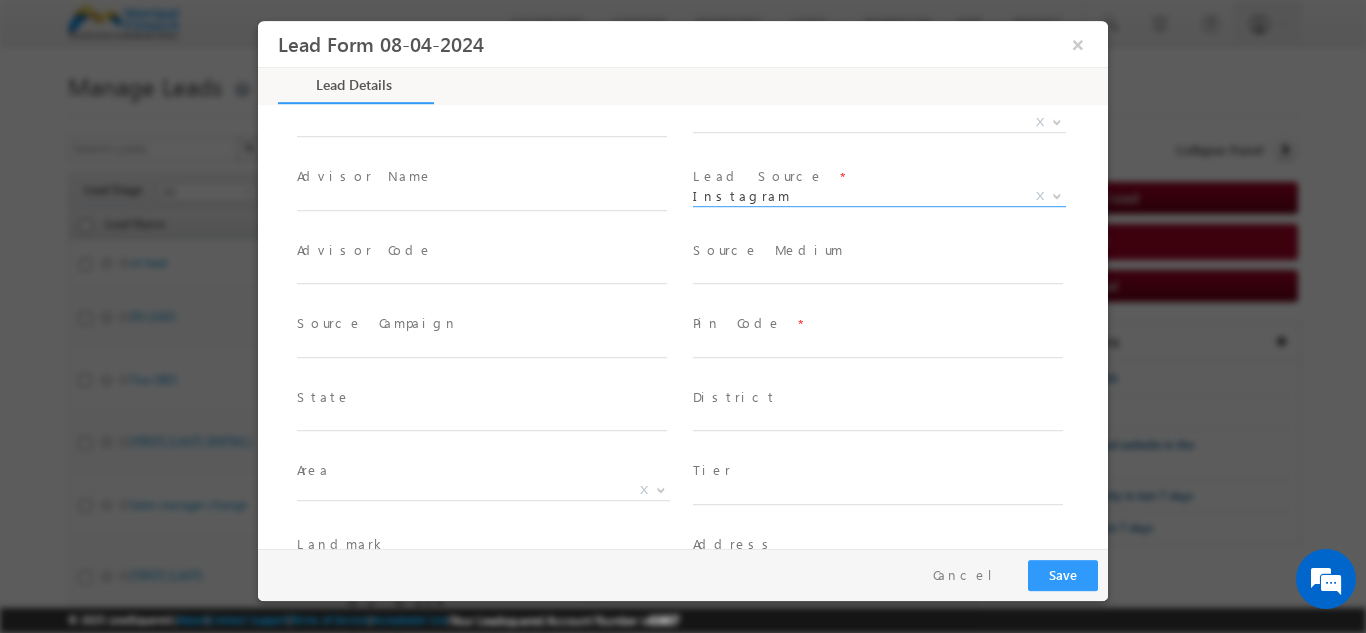 scroll, scrollTop: 223, scrollLeft: 0, axis: vertical 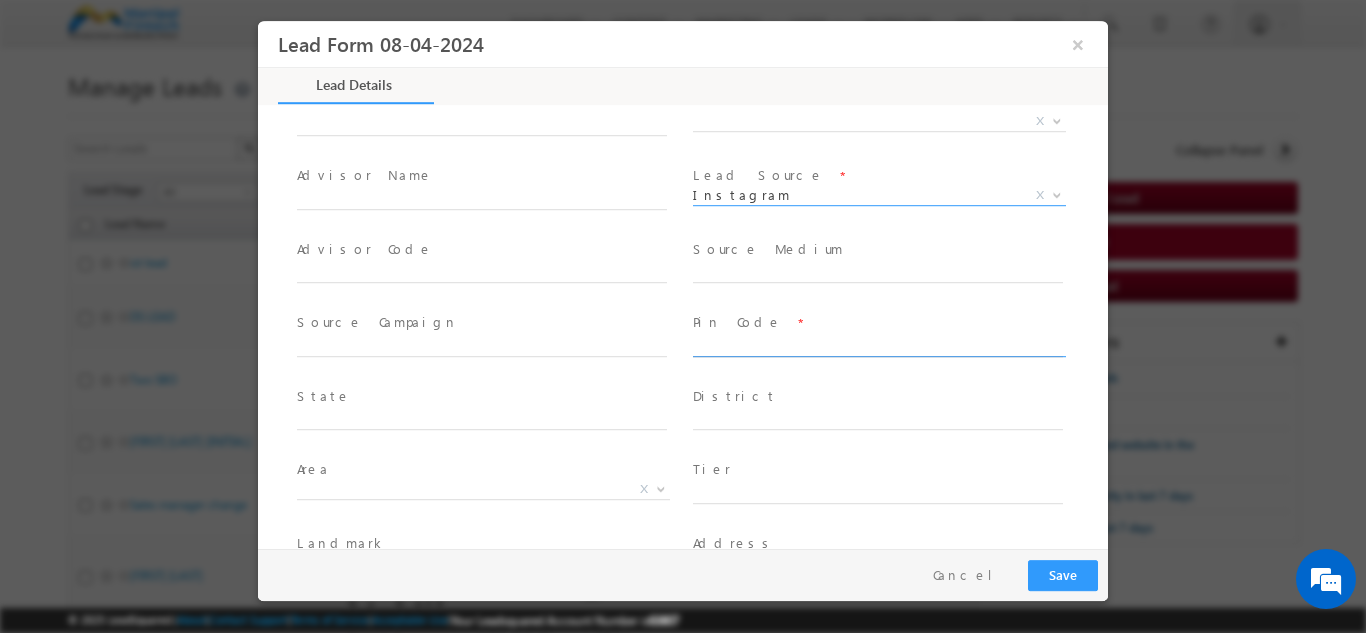 click at bounding box center [878, 346] 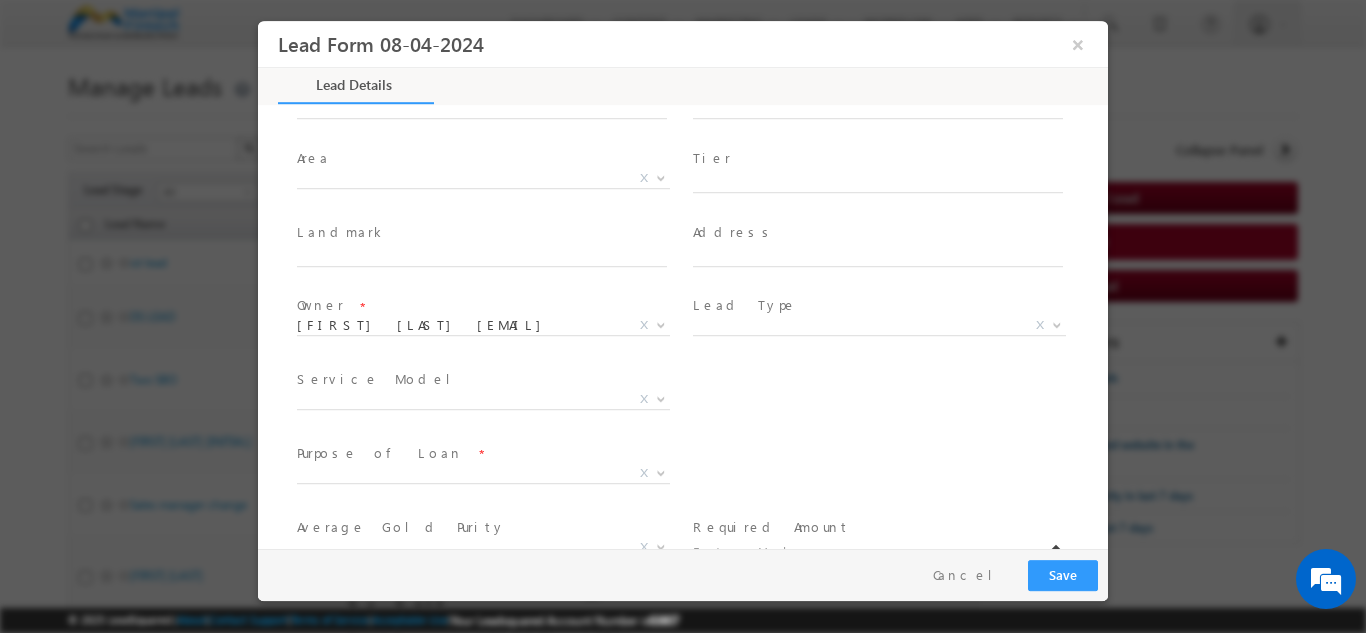 scroll, scrollTop: 527, scrollLeft: 0, axis: vertical 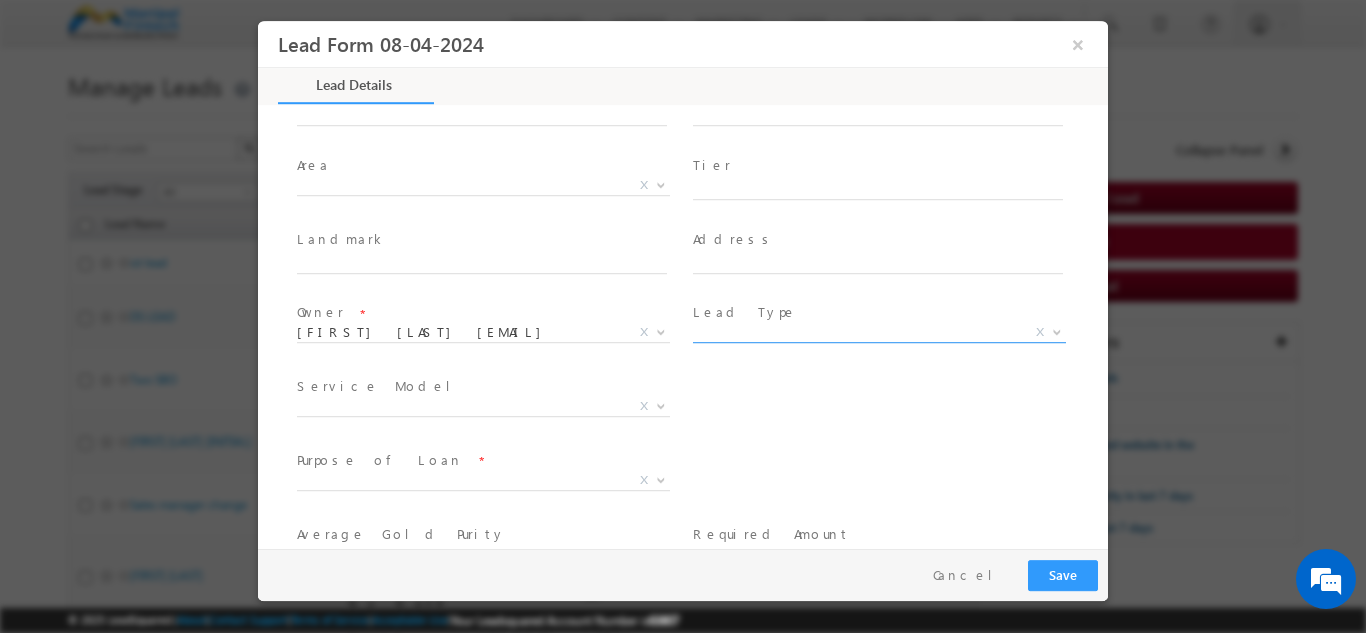 type on "122001" 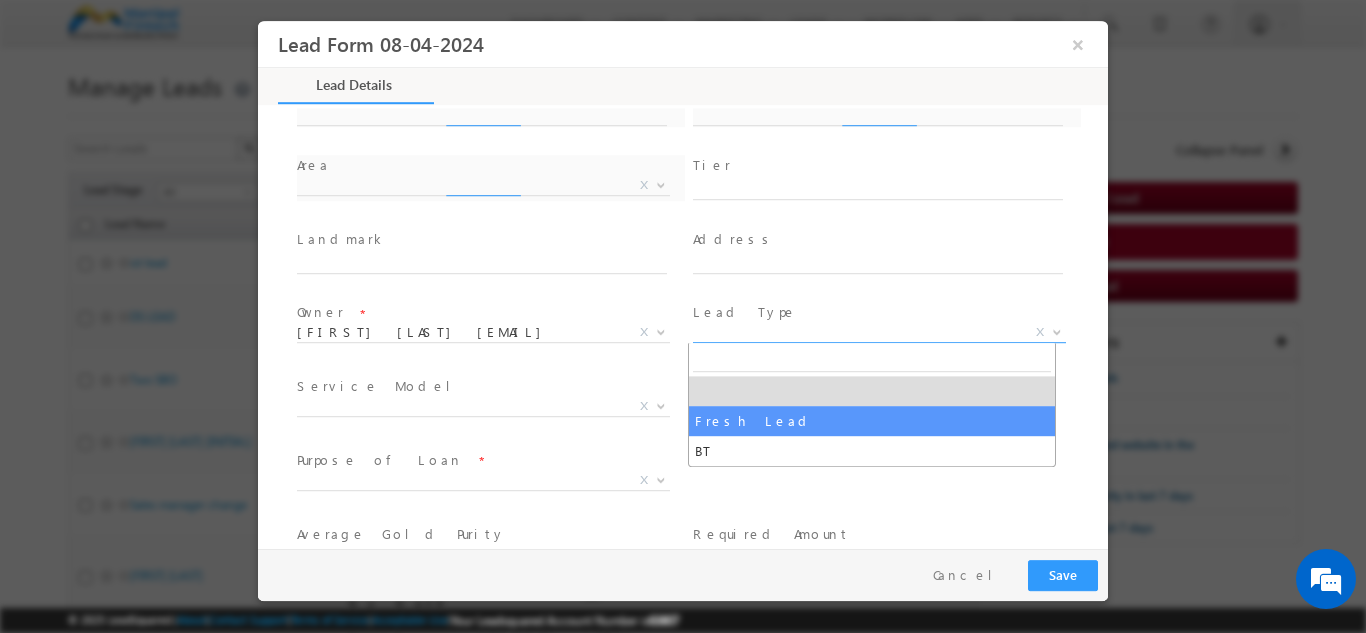 type on "Haryana" 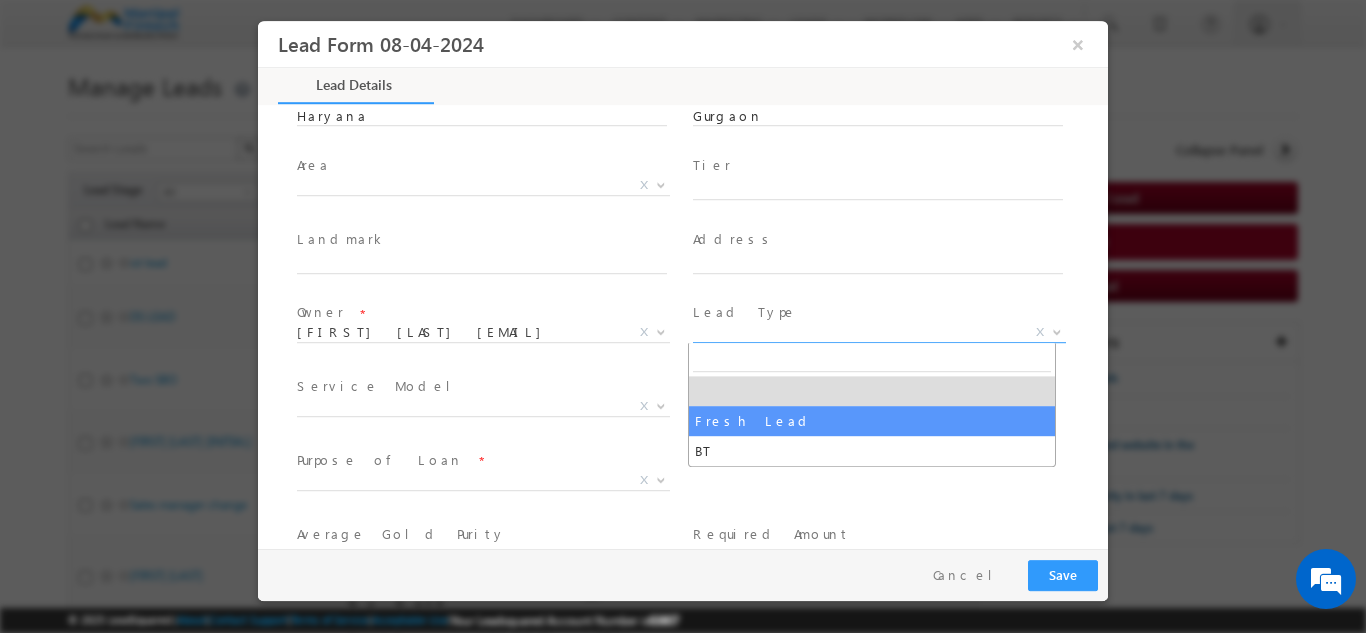 select on "Fresh Lead" 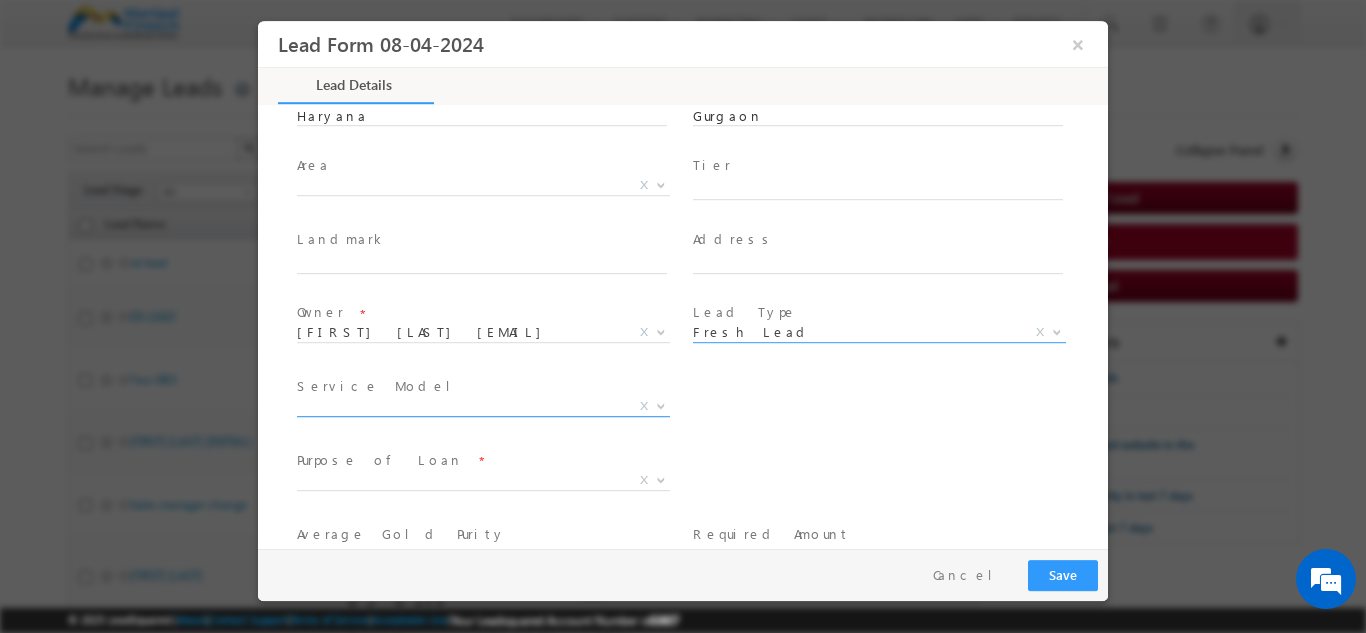 click on "X" at bounding box center [483, 406] 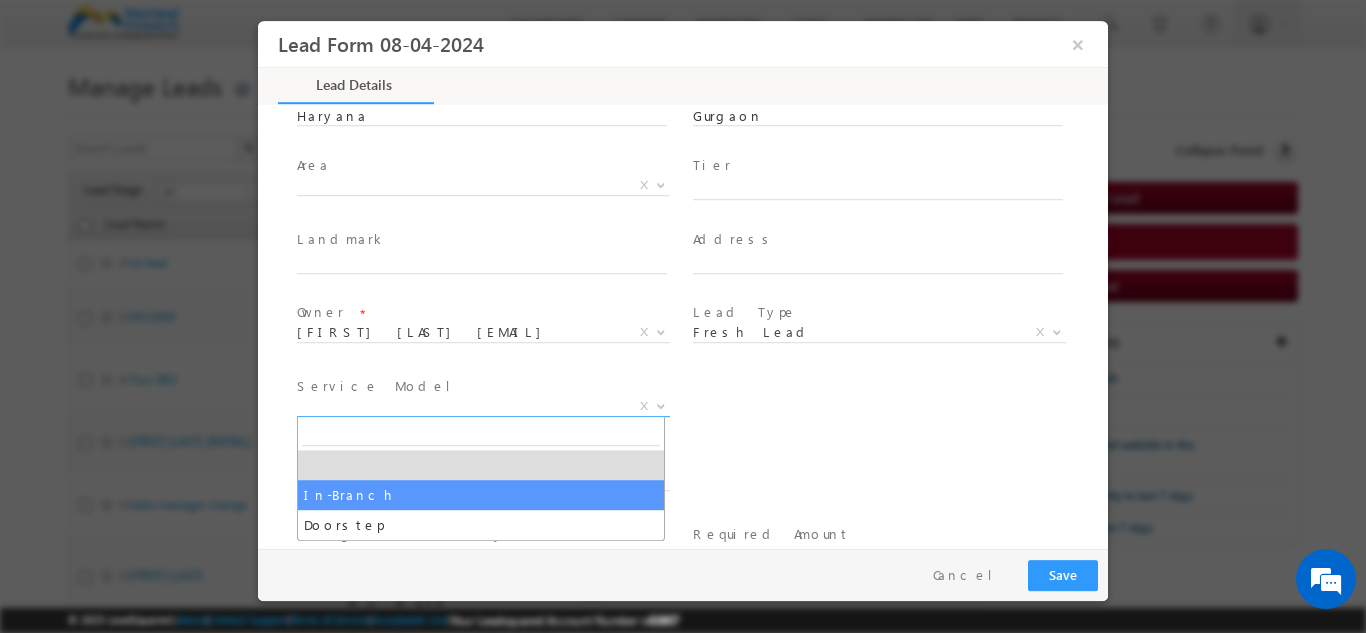 select on "In-Branch" 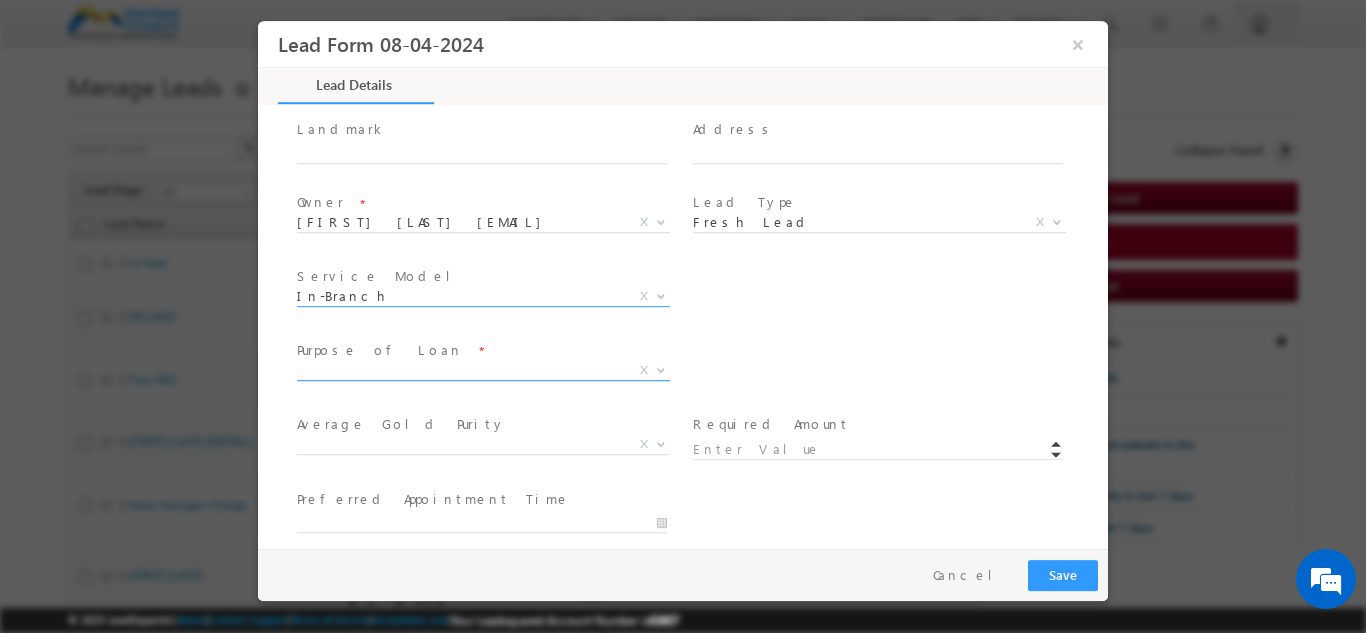 scroll, scrollTop: 638, scrollLeft: 0, axis: vertical 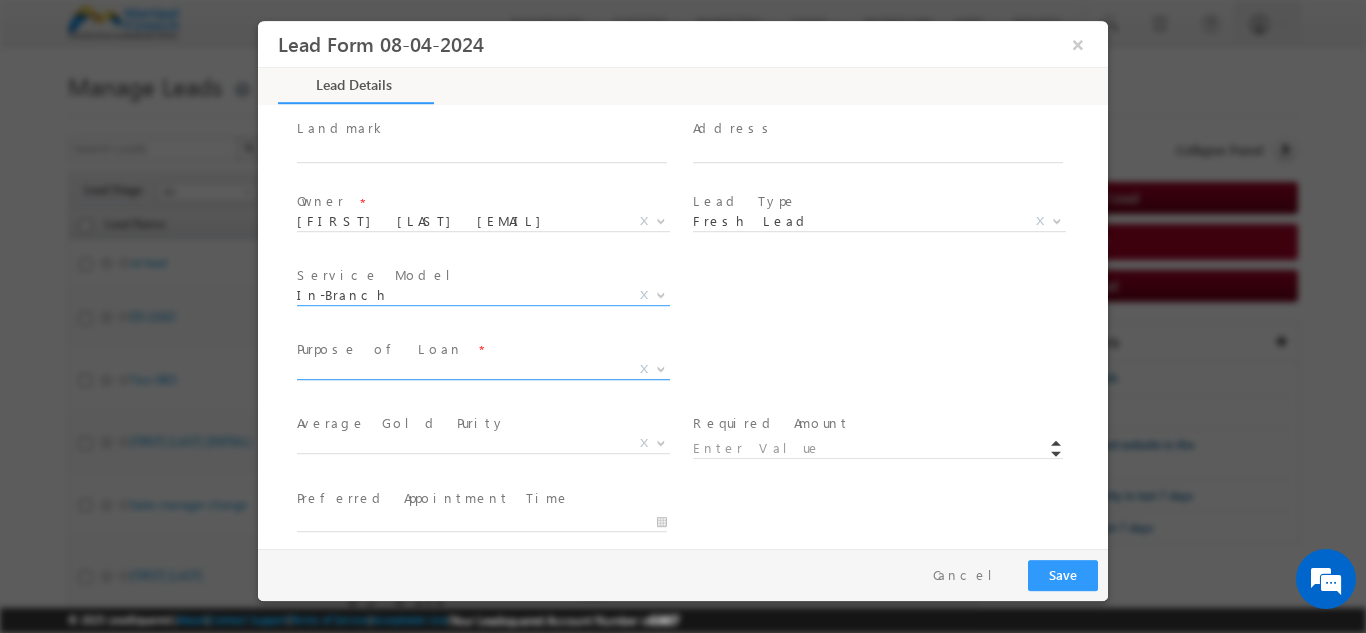 click on "X" at bounding box center [483, 369] 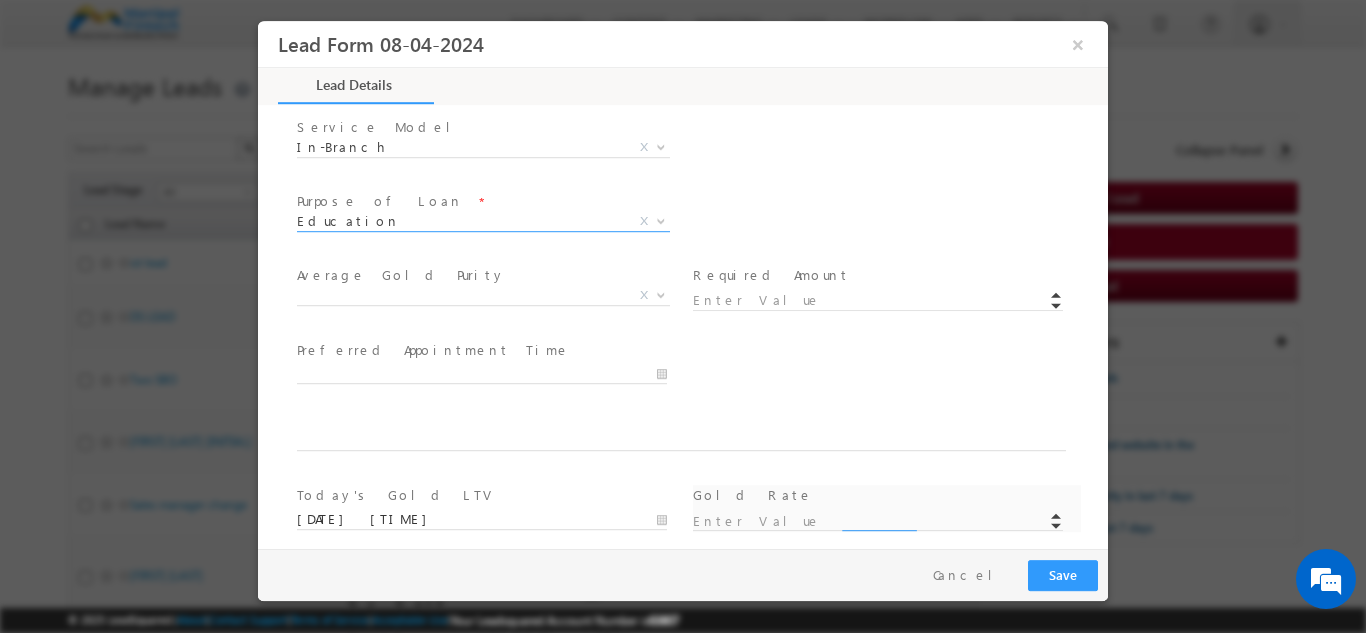 scroll, scrollTop: 784, scrollLeft: 0, axis: vertical 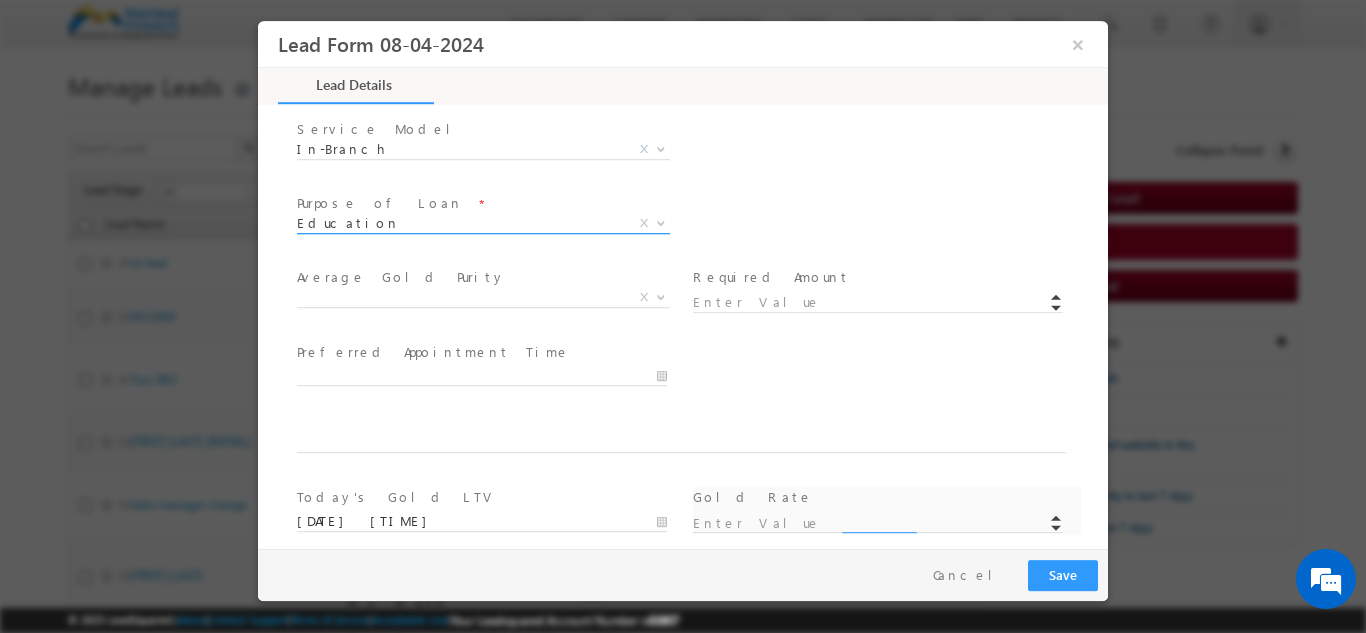 click on "Education" at bounding box center (459, 222) 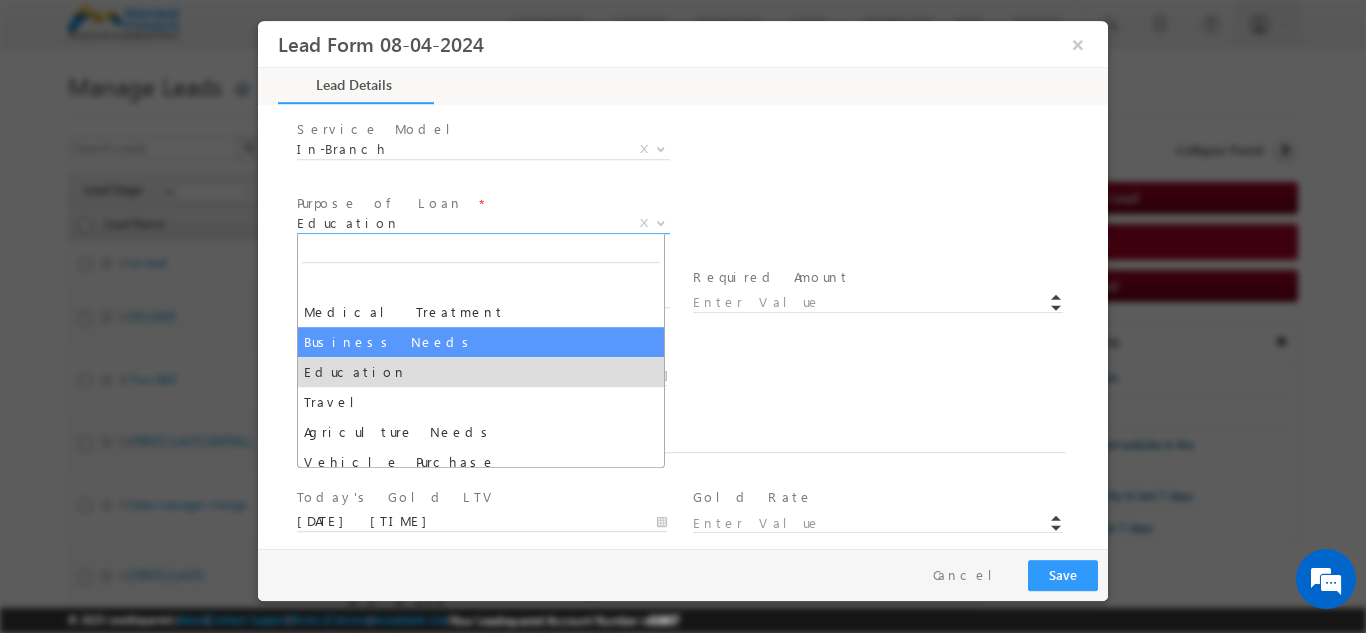 select on "Business Needs" 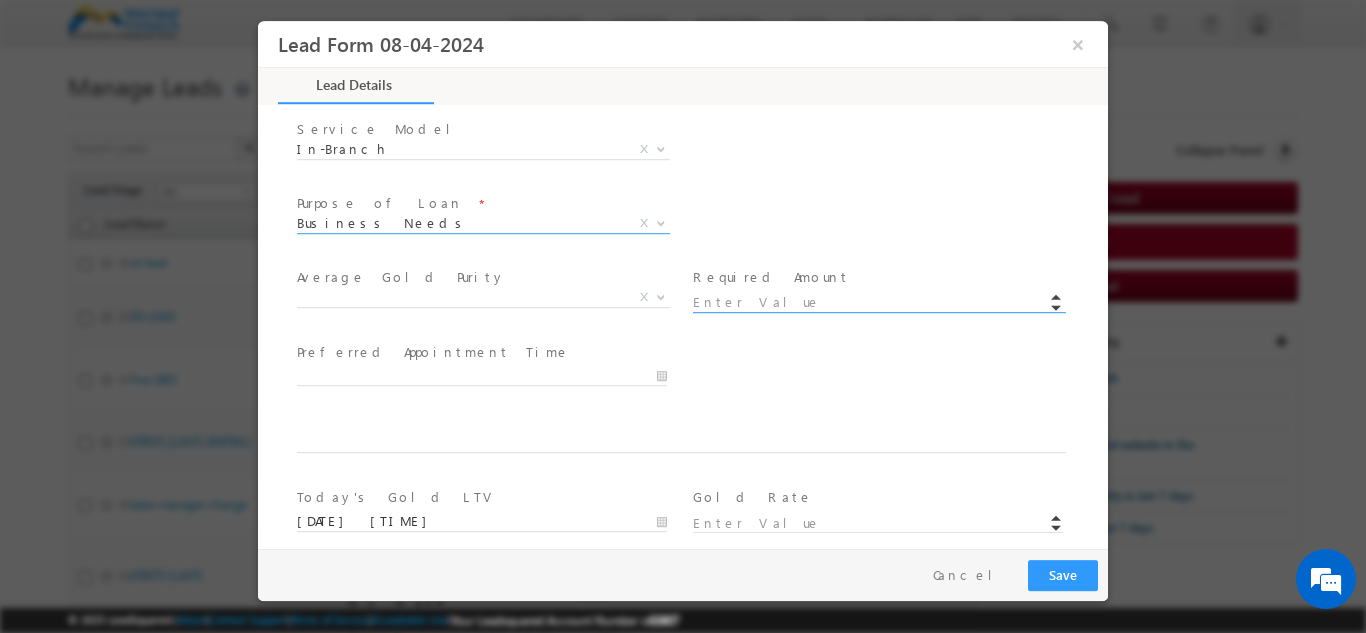 click at bounding box center [878, 302] 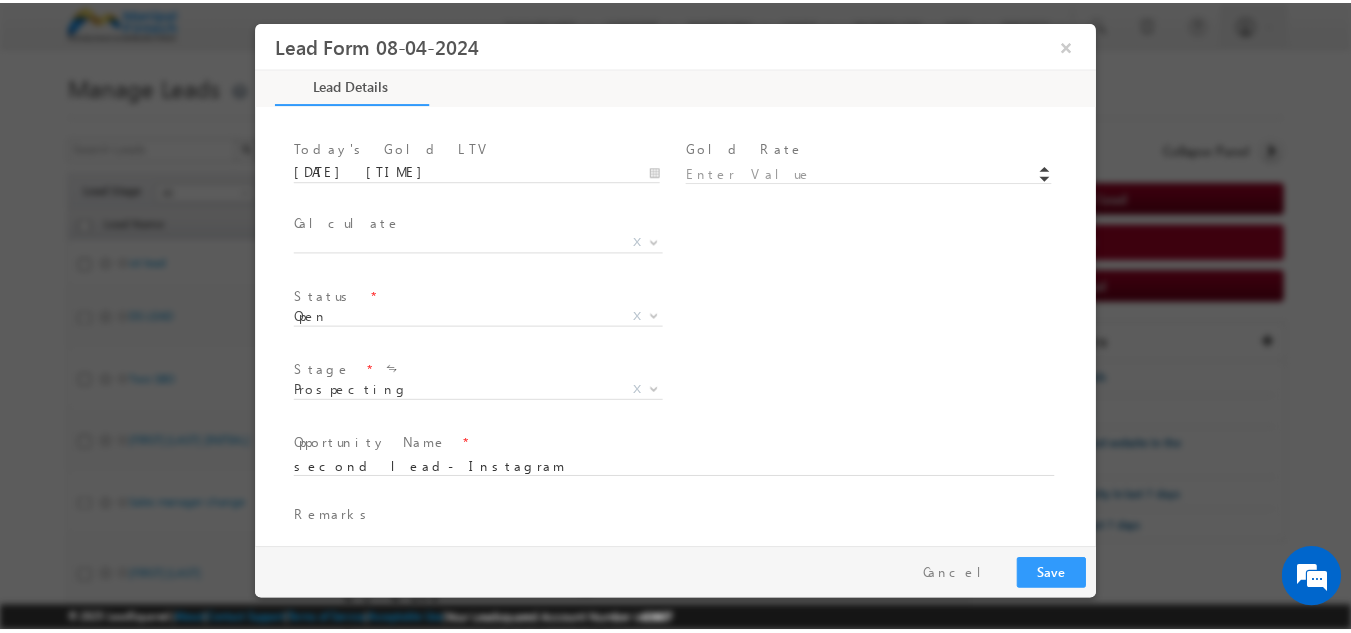 scroll, scrollTop: 1169, scrollLeft: 0, axis: vertical 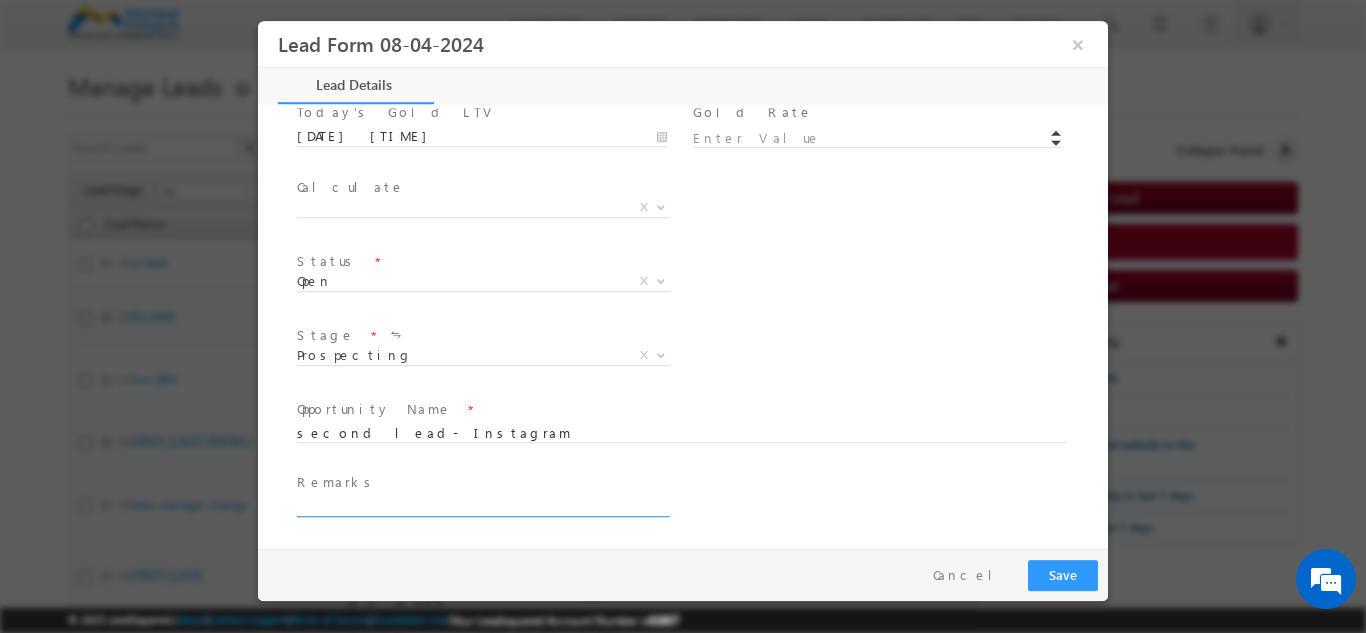 type on "200000.00" 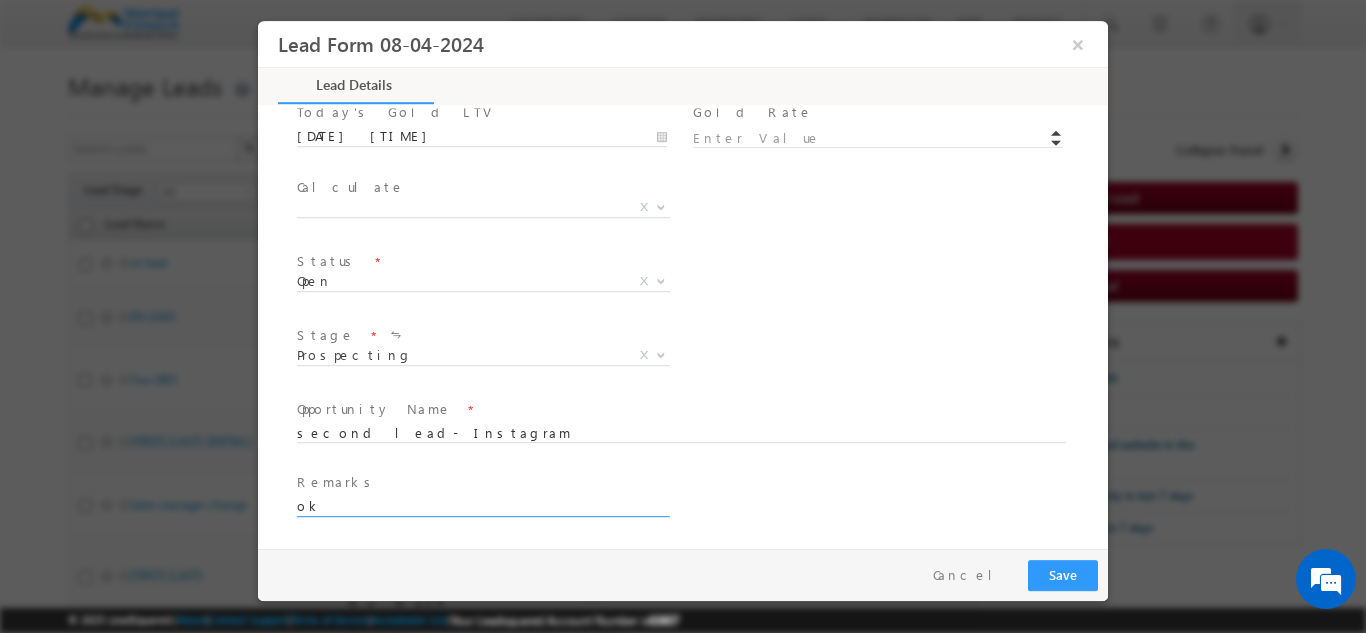 type on "ok" 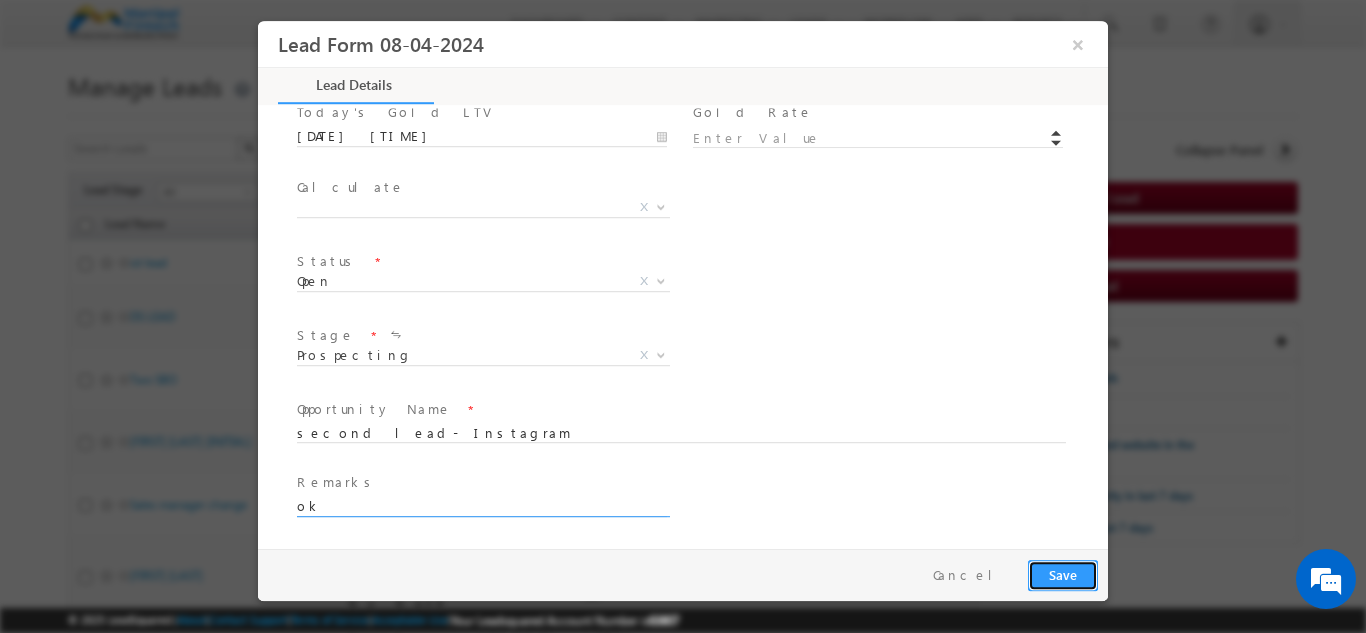 click on "Save" at bounding box center (1063, 574) 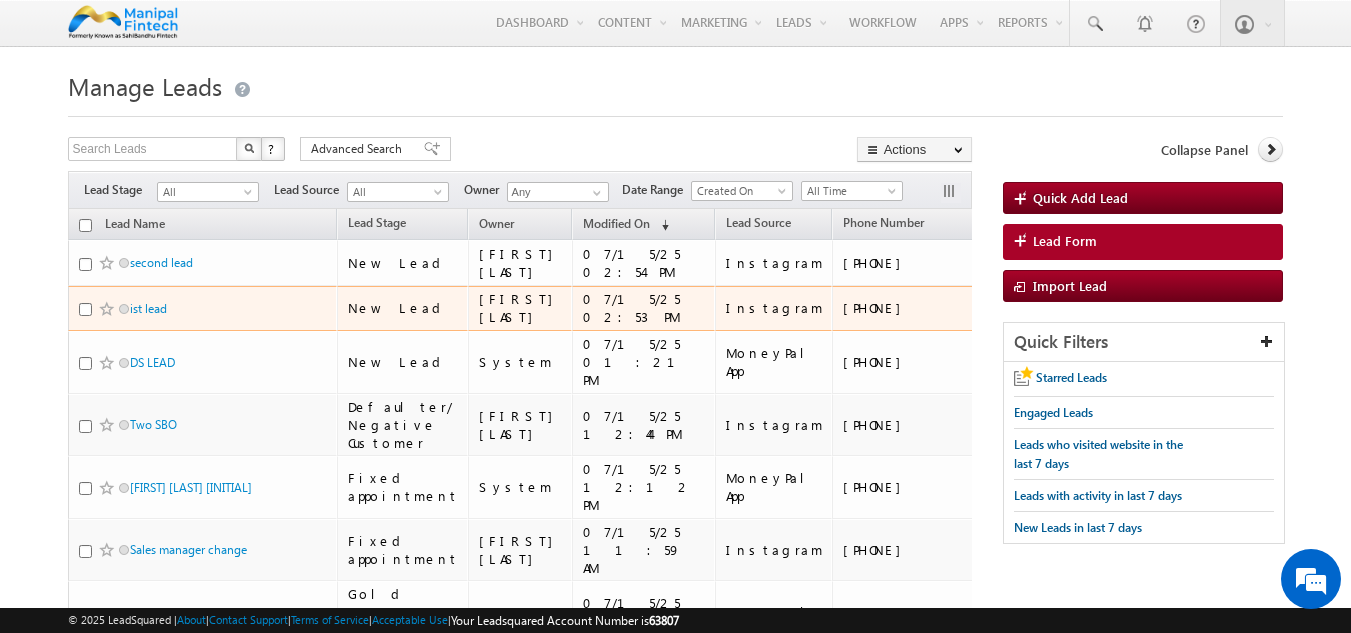 click on "ist lead" at bounding box center (203, 309) 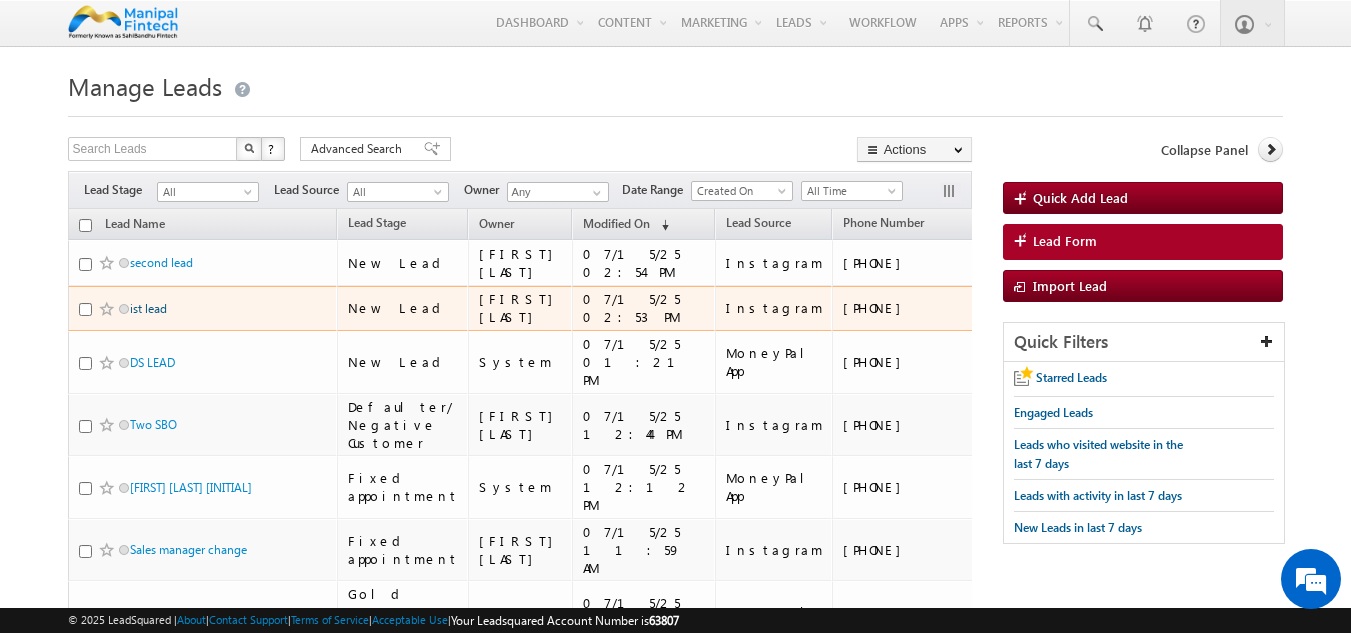 click on "ist lead" at bounding box center (148, 308) 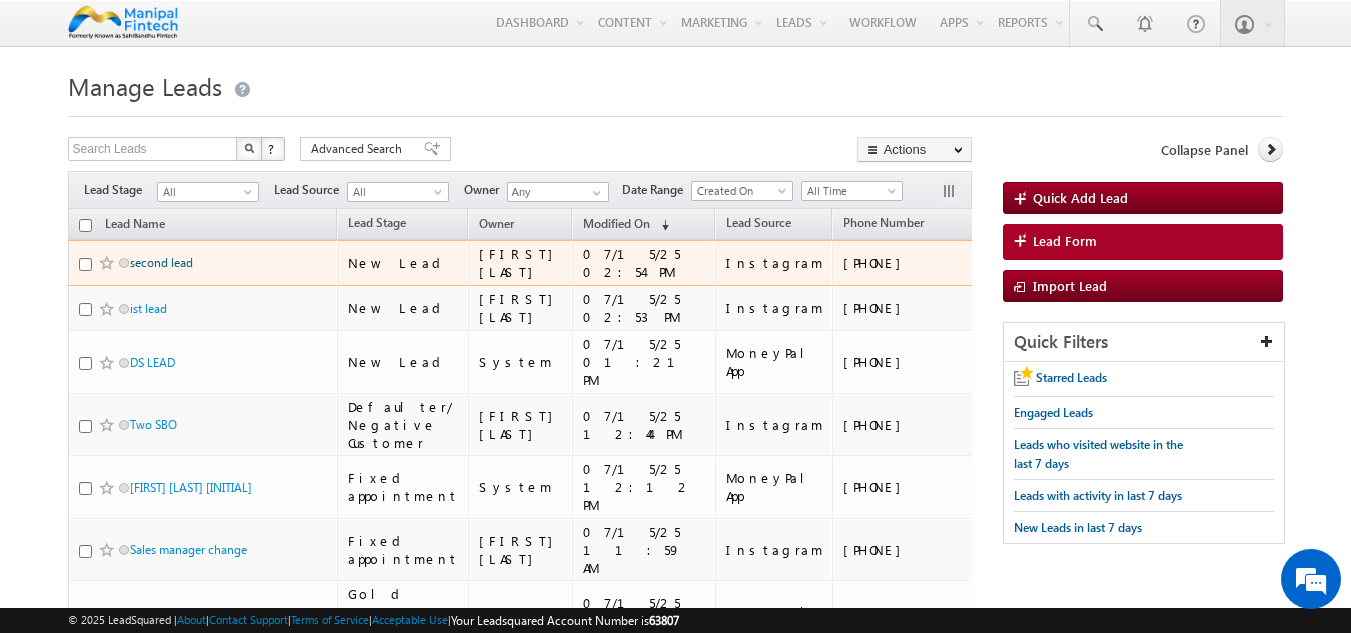 click on "second lead" at bounding box center [161, 262] 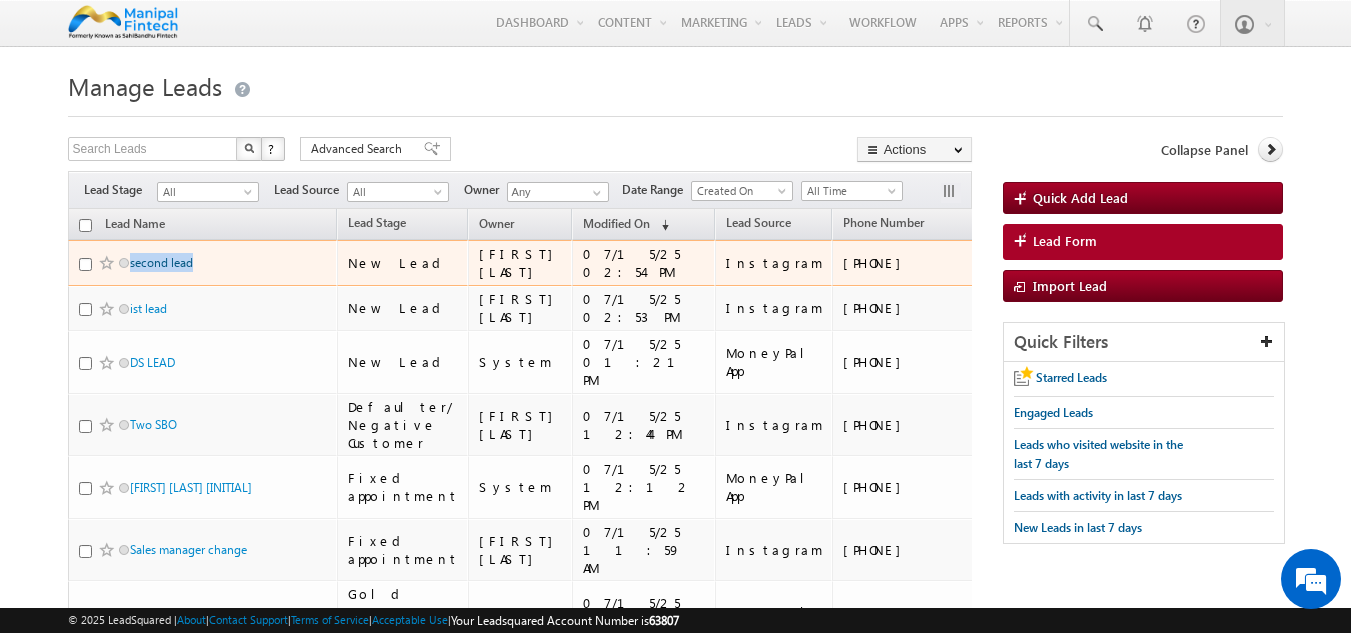 drag, startPoint x: 201, startPoint y: 269, endPoint x: 132, endPoint y: 269, distance: 69 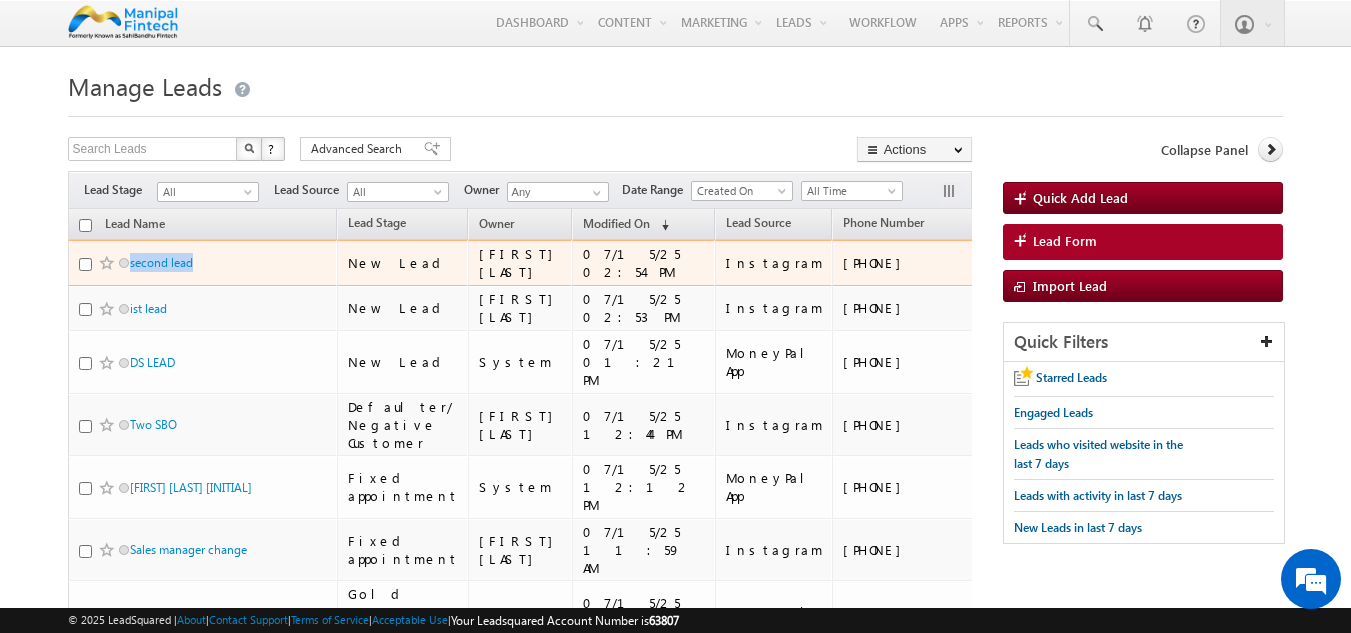 copy on "second lead" 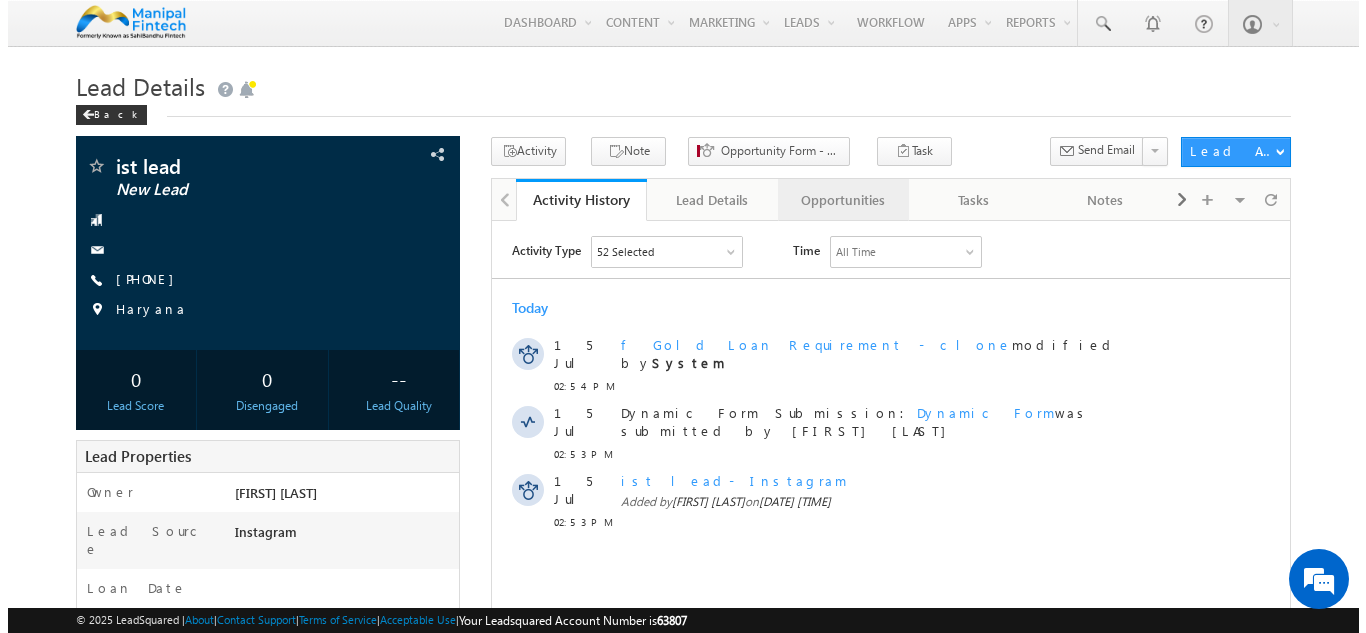 scroll, scrollTop: 0, scrollLeft: 0, axis: both 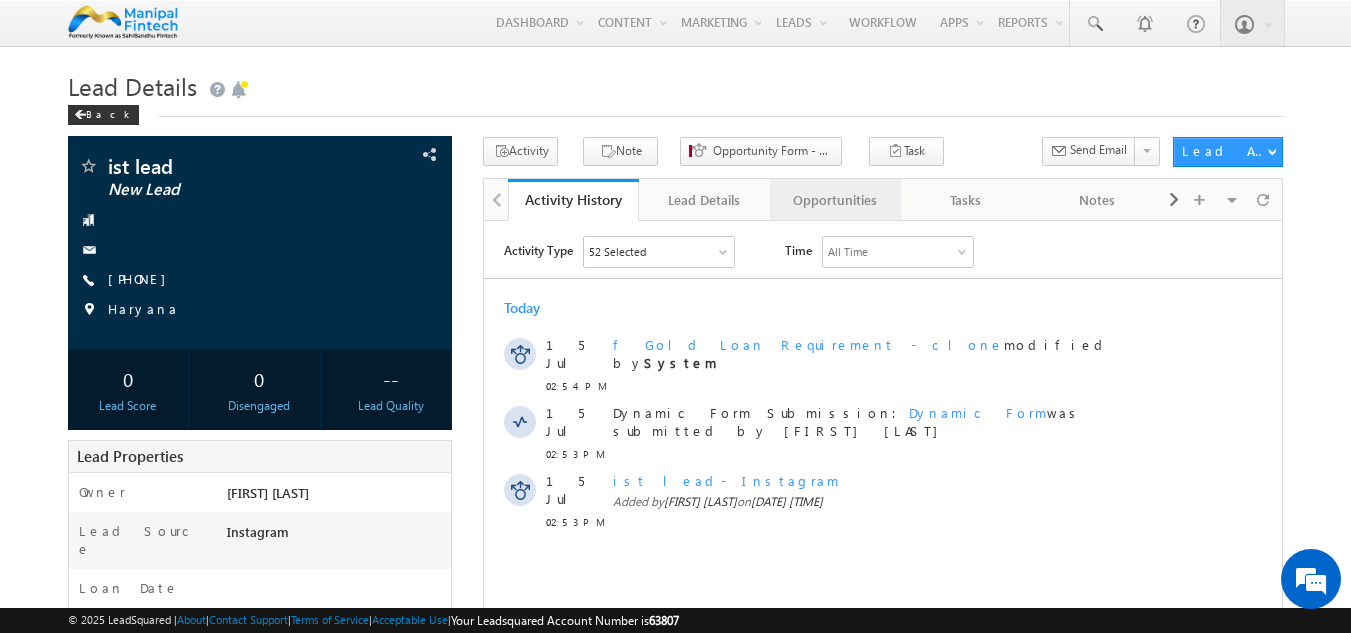 click on "Opportunities" at bounding box center (834, 200) 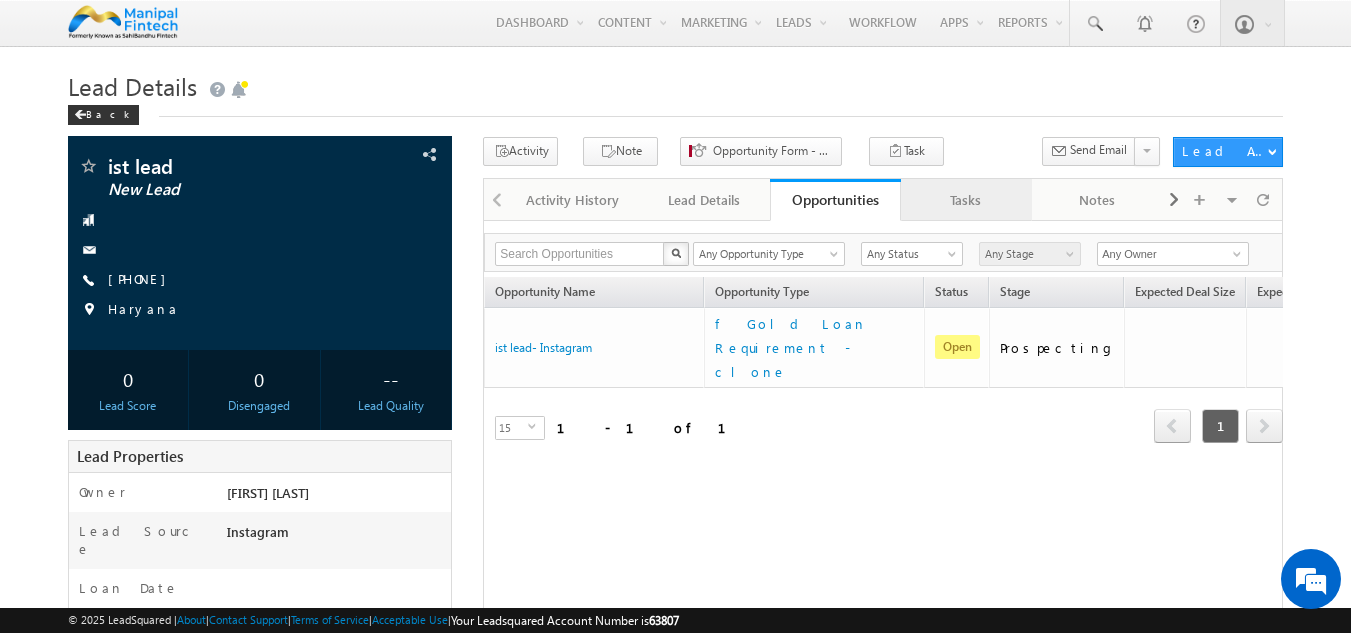 click on "Tasks" at bounding box center [965, 200] 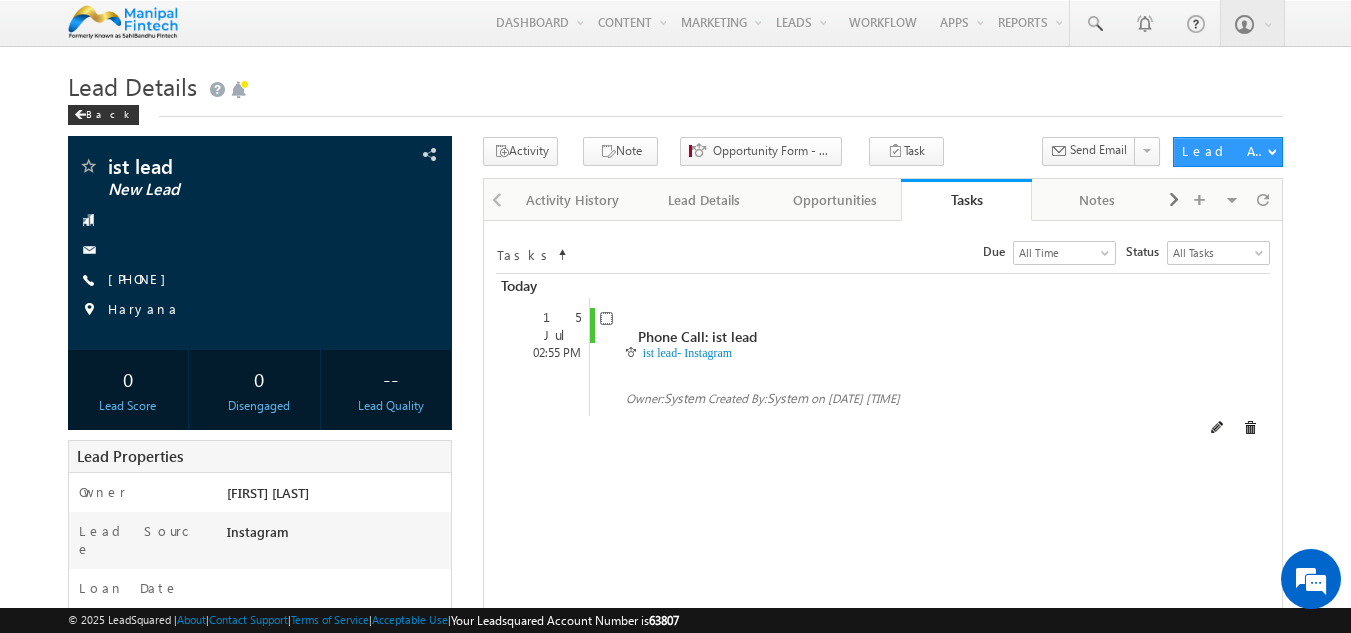 click at bounding box center [606, 318] 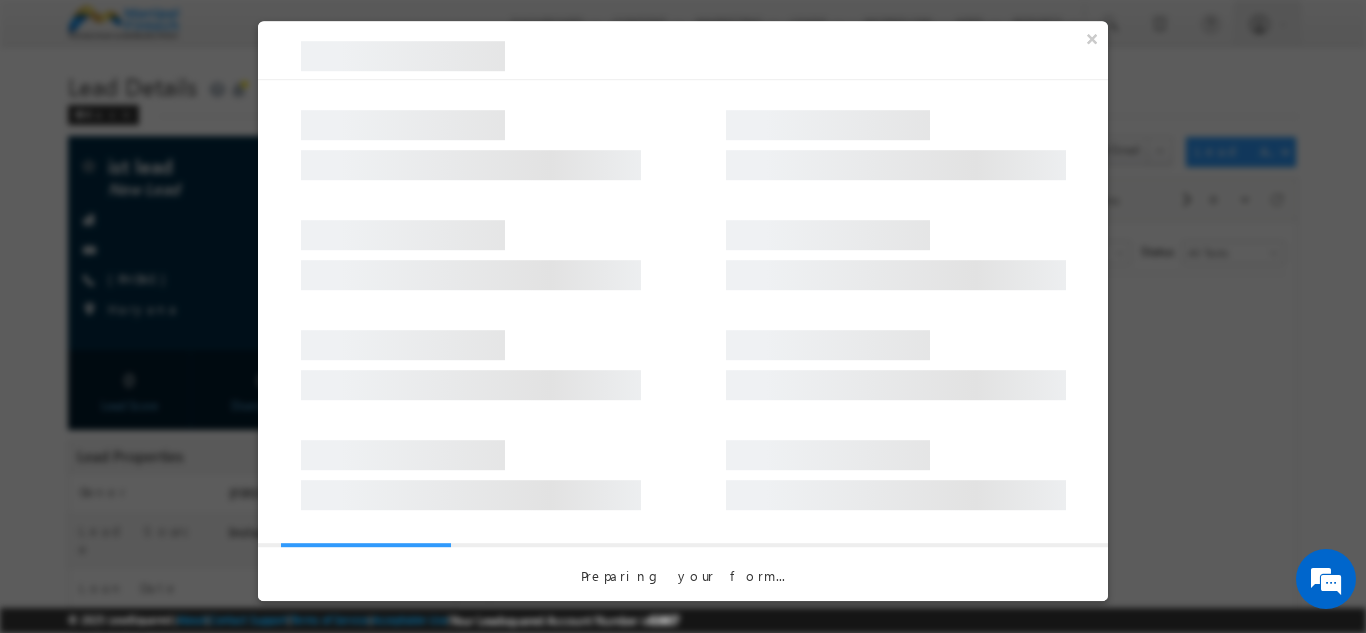 scroll, scrollTop: 0, scrollLeft: 0, axis: both 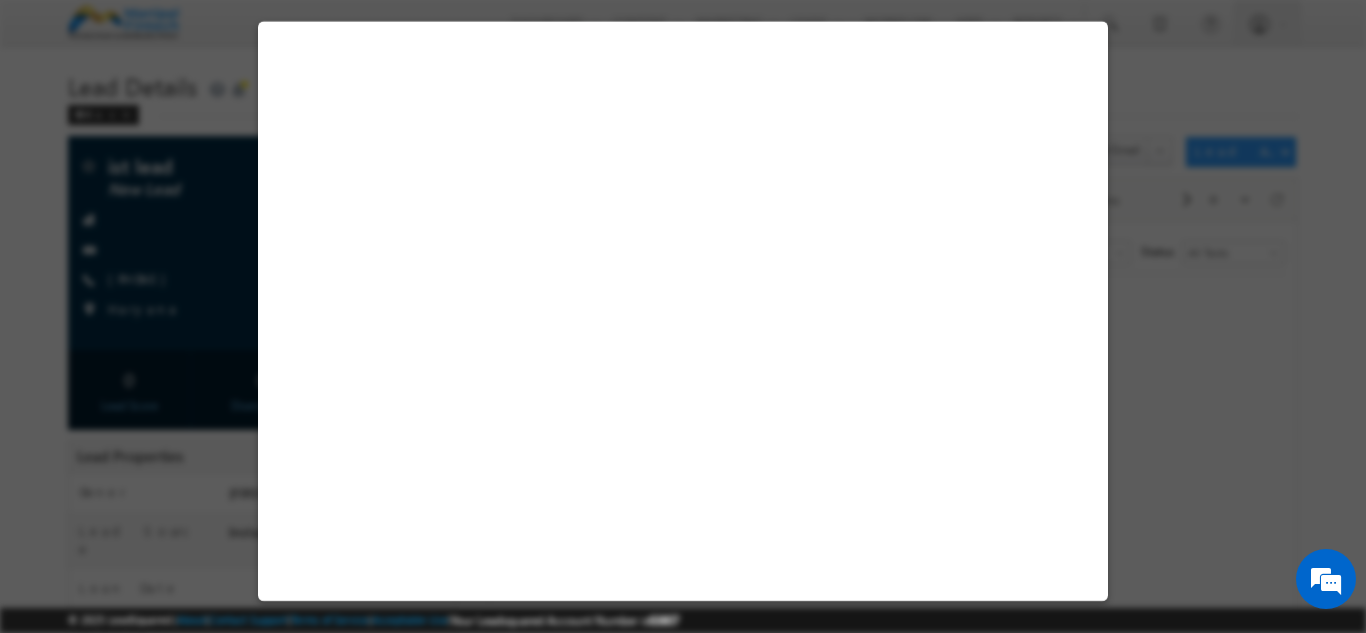 select on "Male" 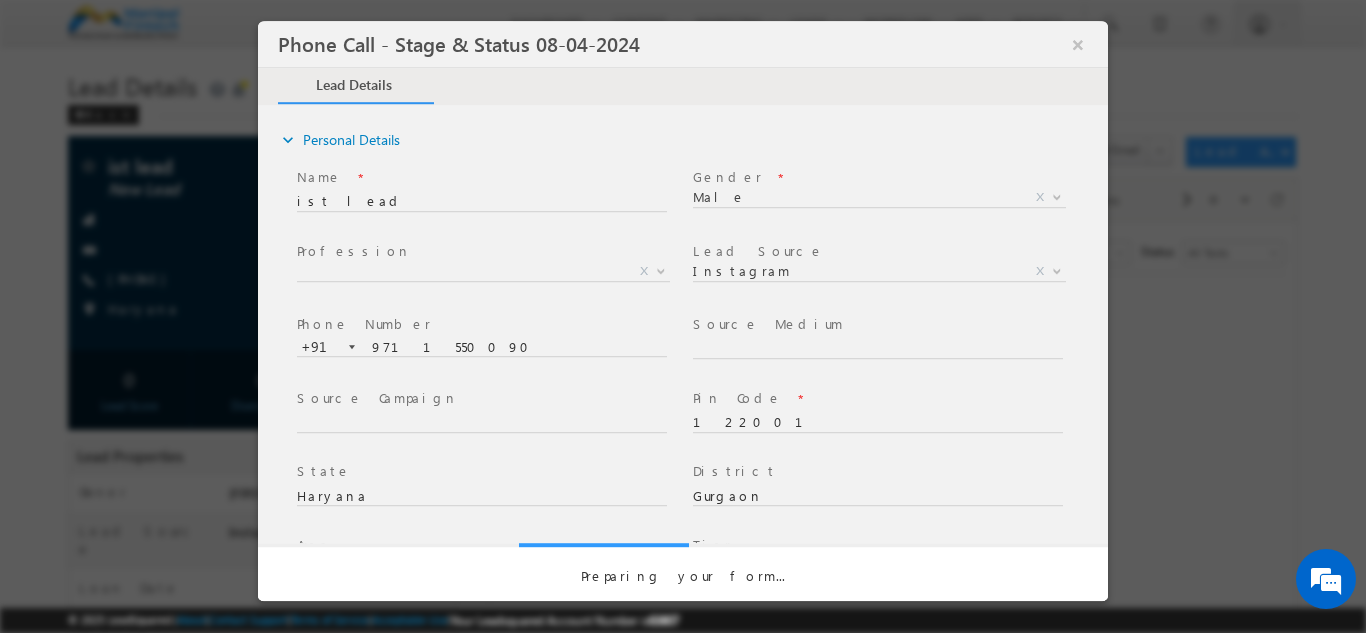 select on "Open" 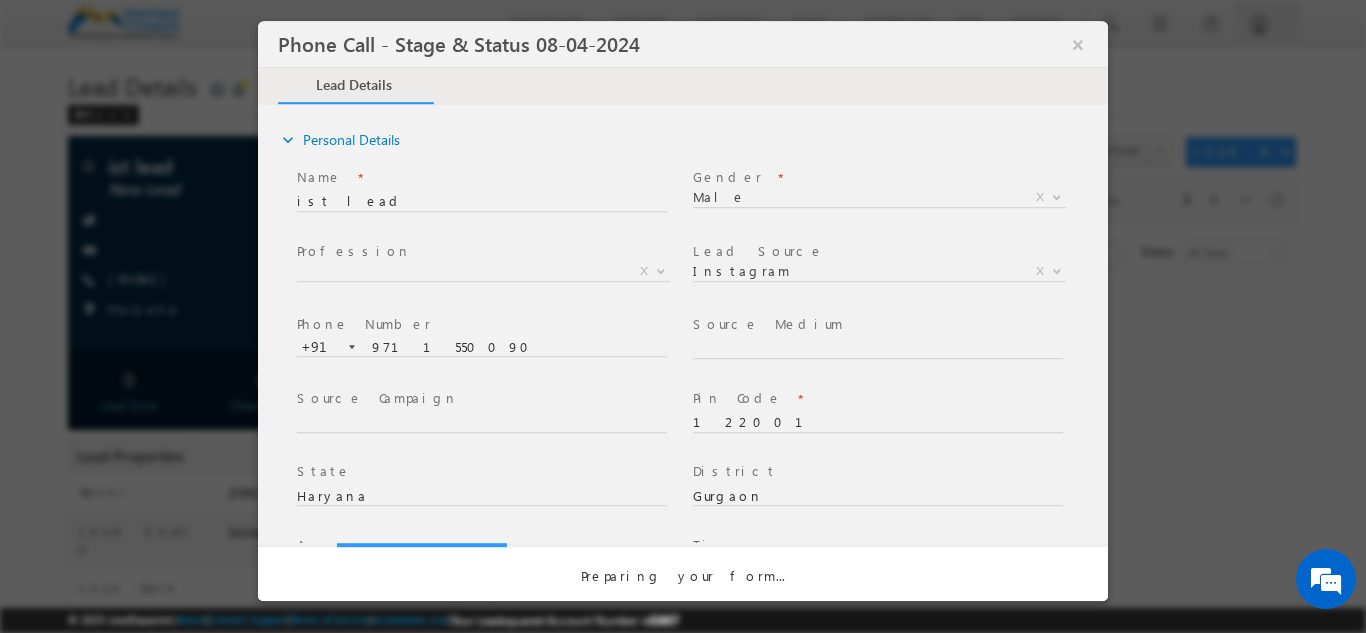 scroll, scrollTop: 0, scrollLeft: 0, axis: both 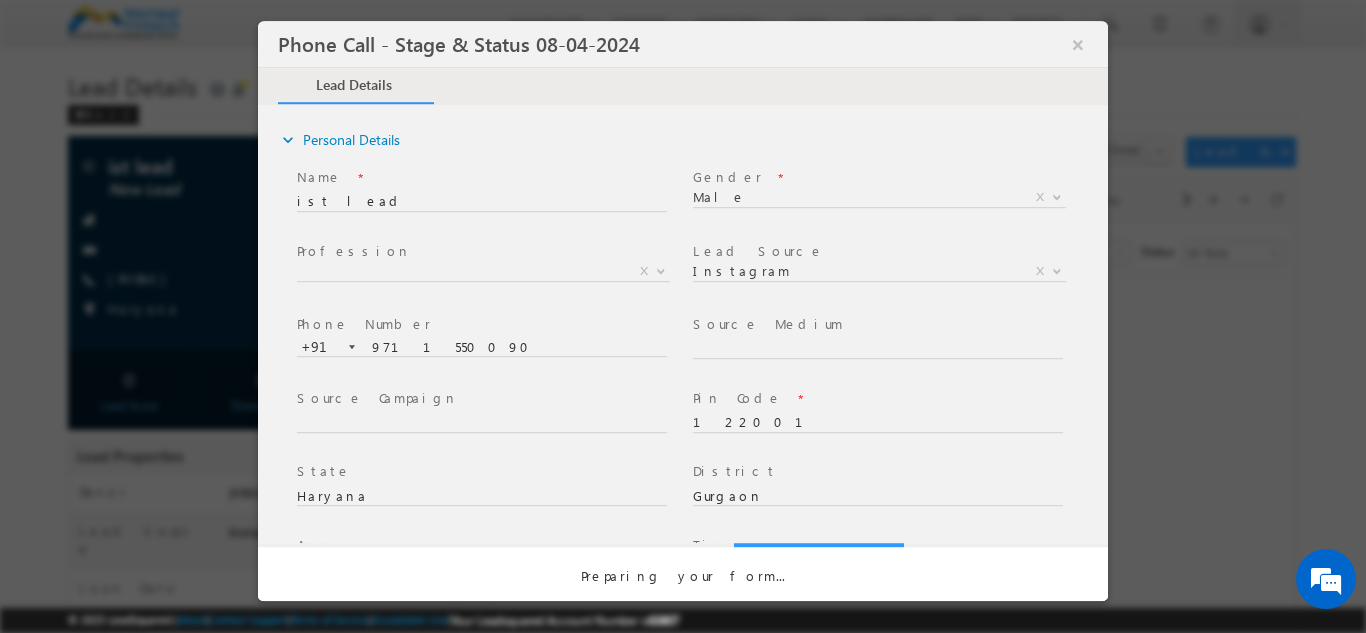 select on "Fresh Lead" 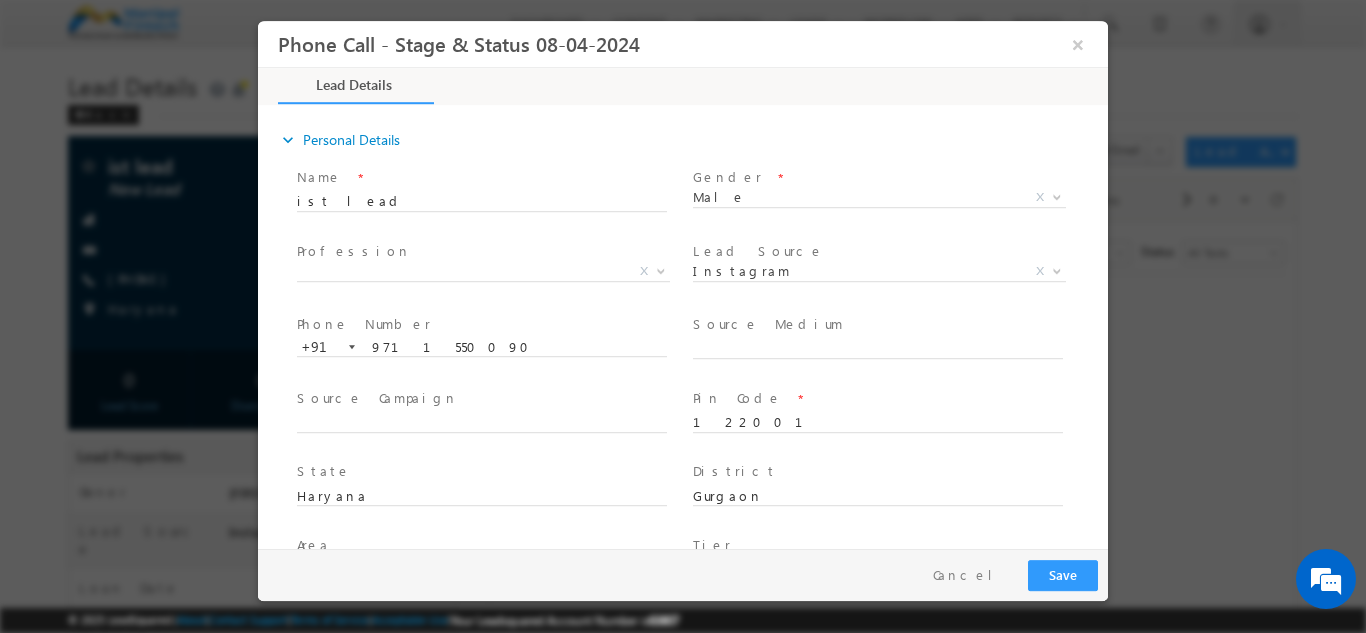 type on "[DATE] [TIME]" 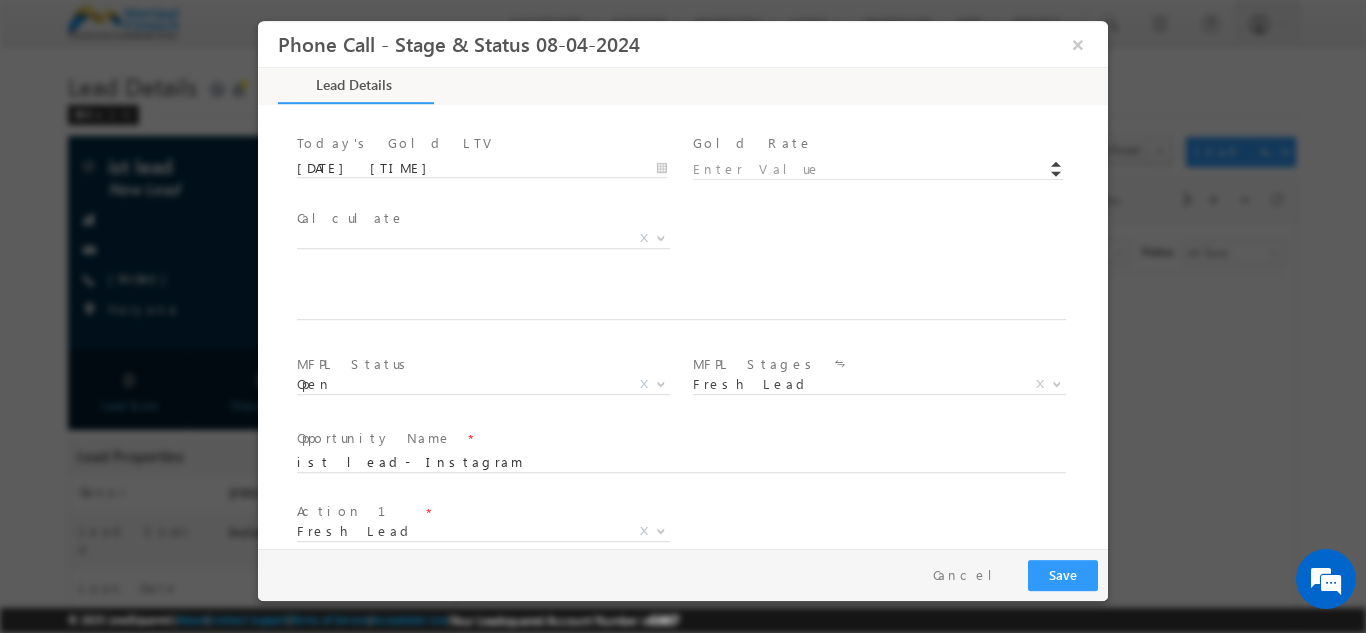 scroll, scrollTop: 1095, scrollLeft: 0, axis: vertical 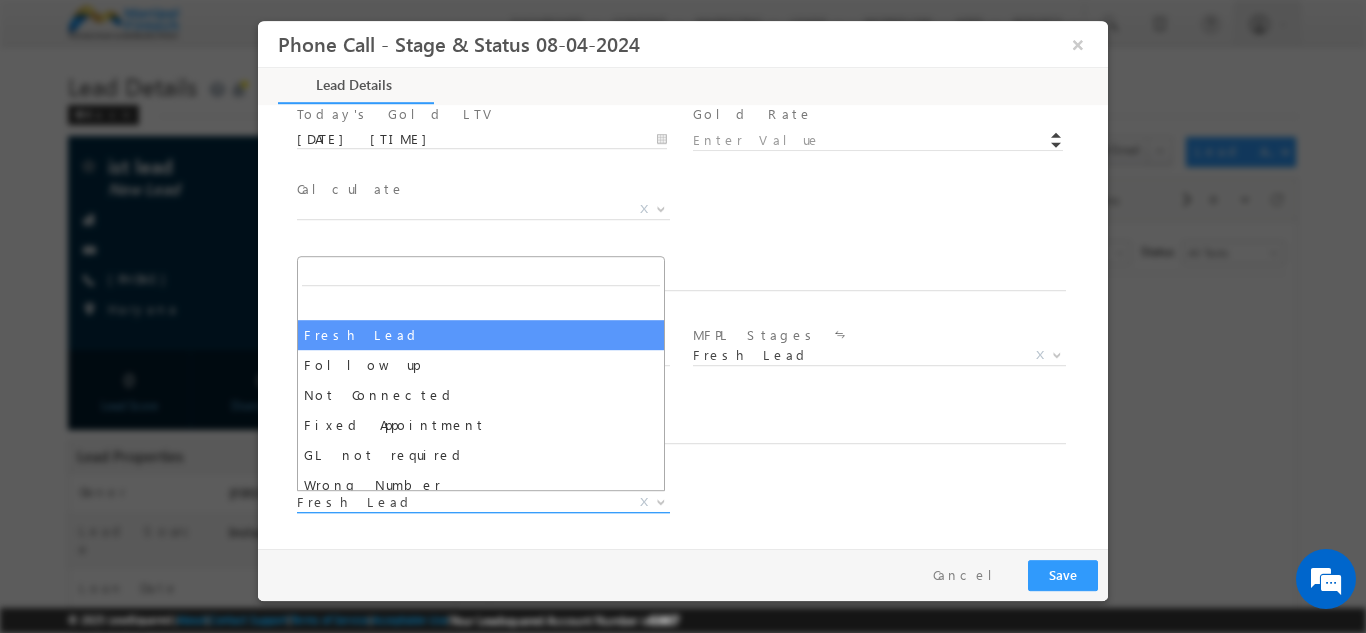 click on "Fresh Lead" at bounding box center [459, 501] 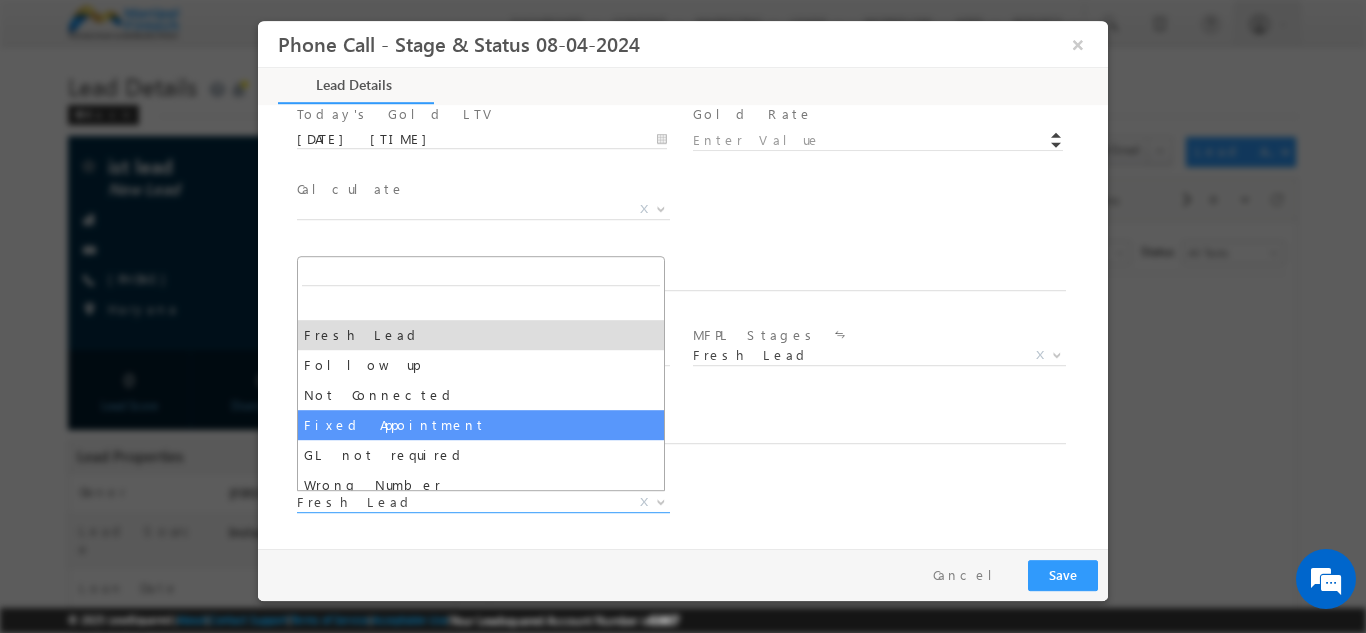select on "Fixed Appointment" 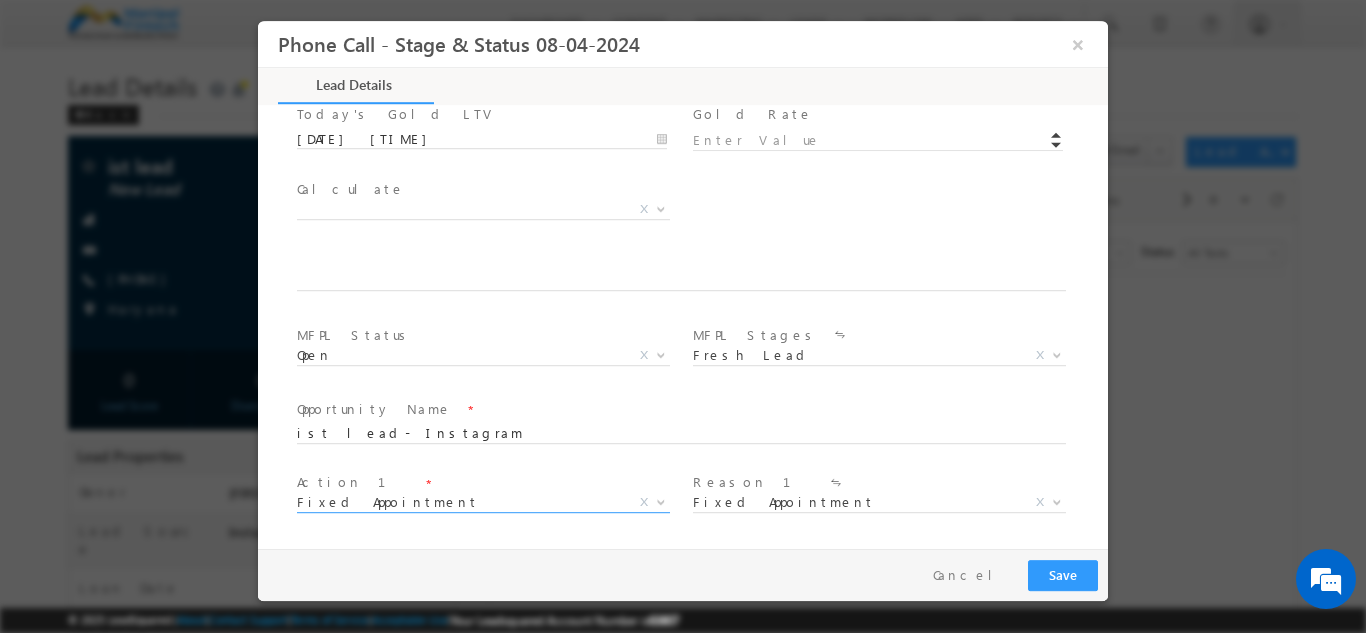 scroll, scrollTop: 1243, scrollLeft: 0, axis: vertical 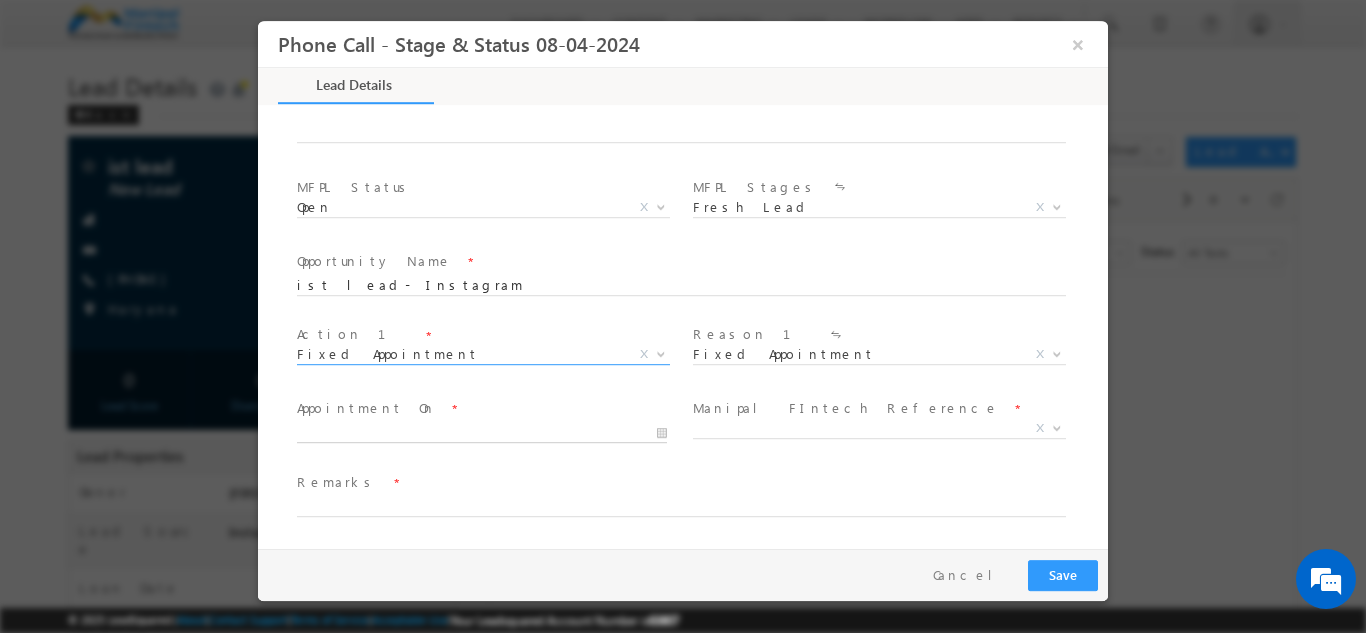 type on "[DATE] [TIME]" 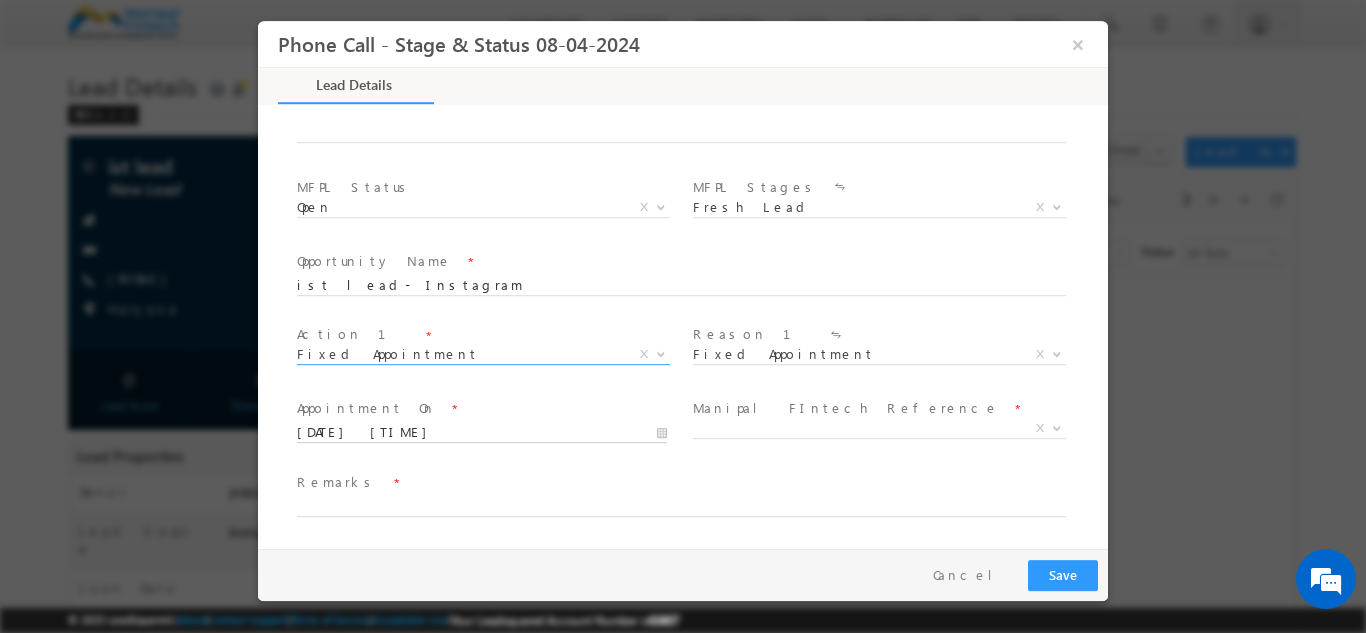 click on "[DATE] [TIME]" at bounding box center [482, 432] 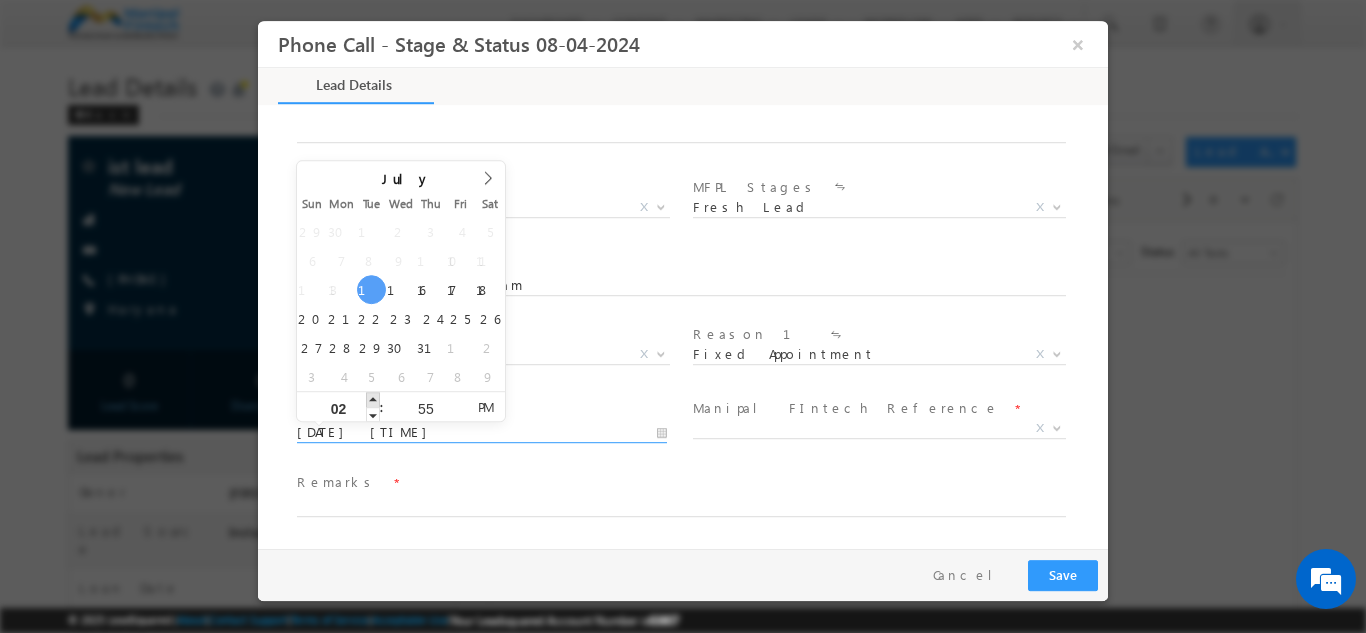 type on "07/15/25 3:55 PM" 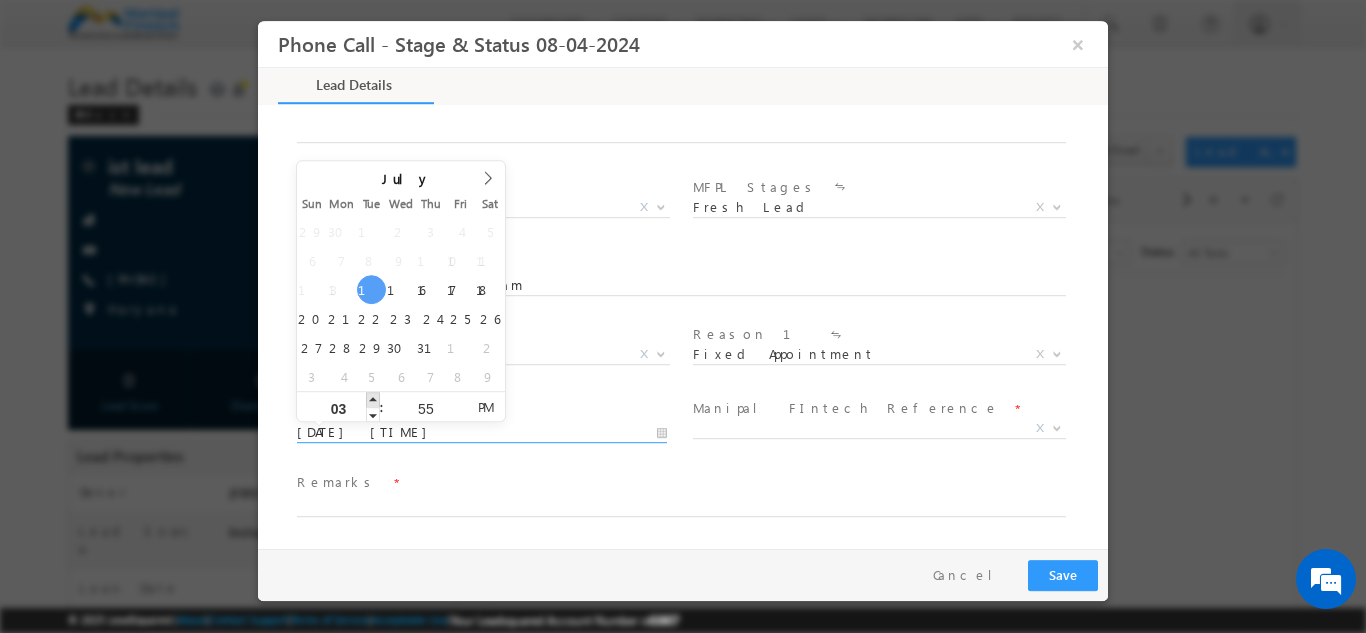 click at bounding box center [373, 398] 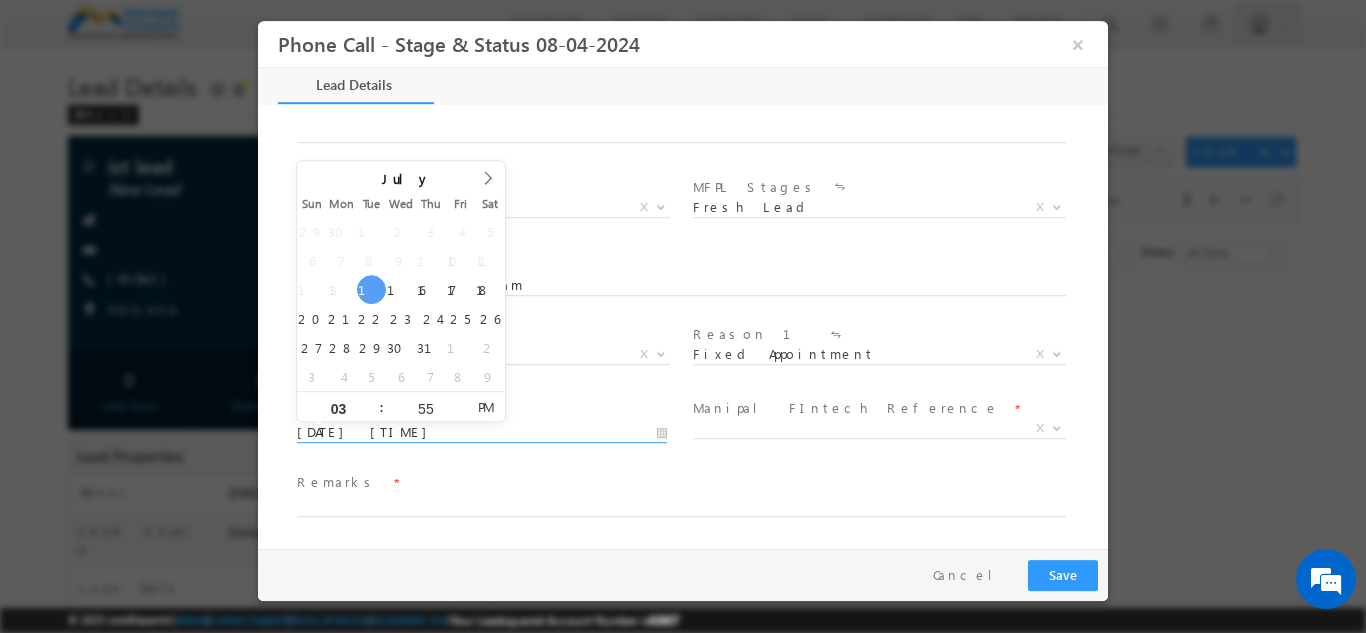 click on "Manipal FIntech Reference" at bounding box center (846, 407) 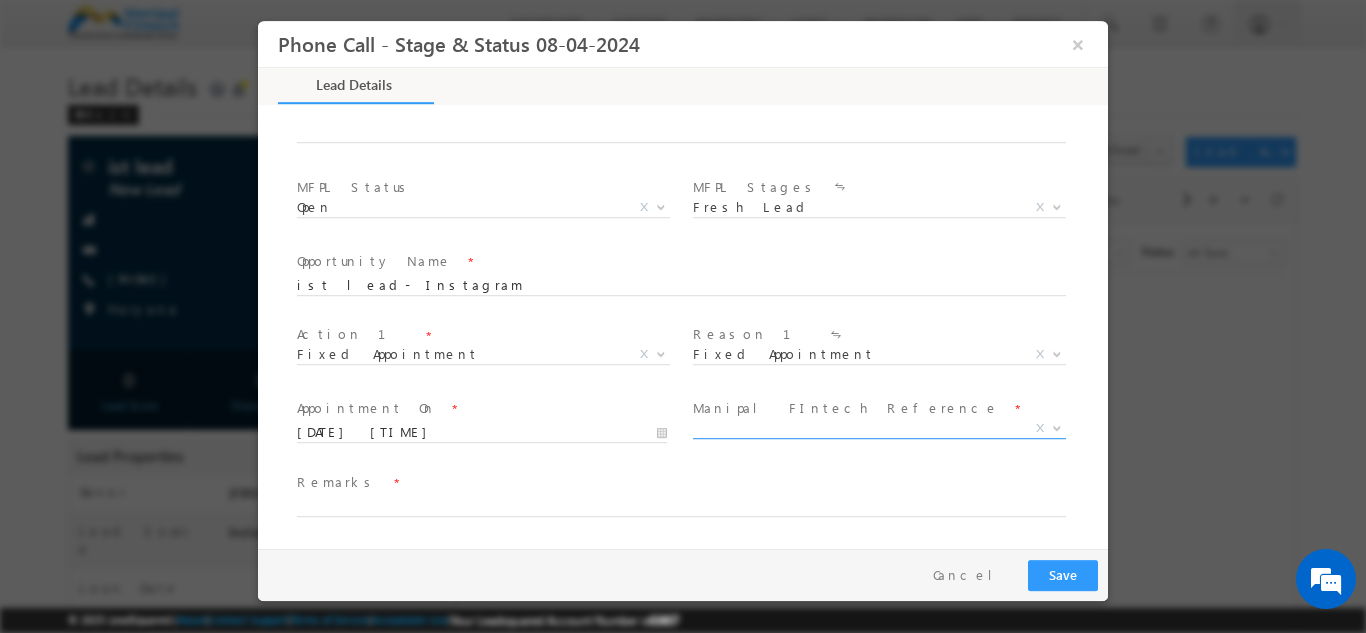 click on "X" at bounding box center [879, 428] 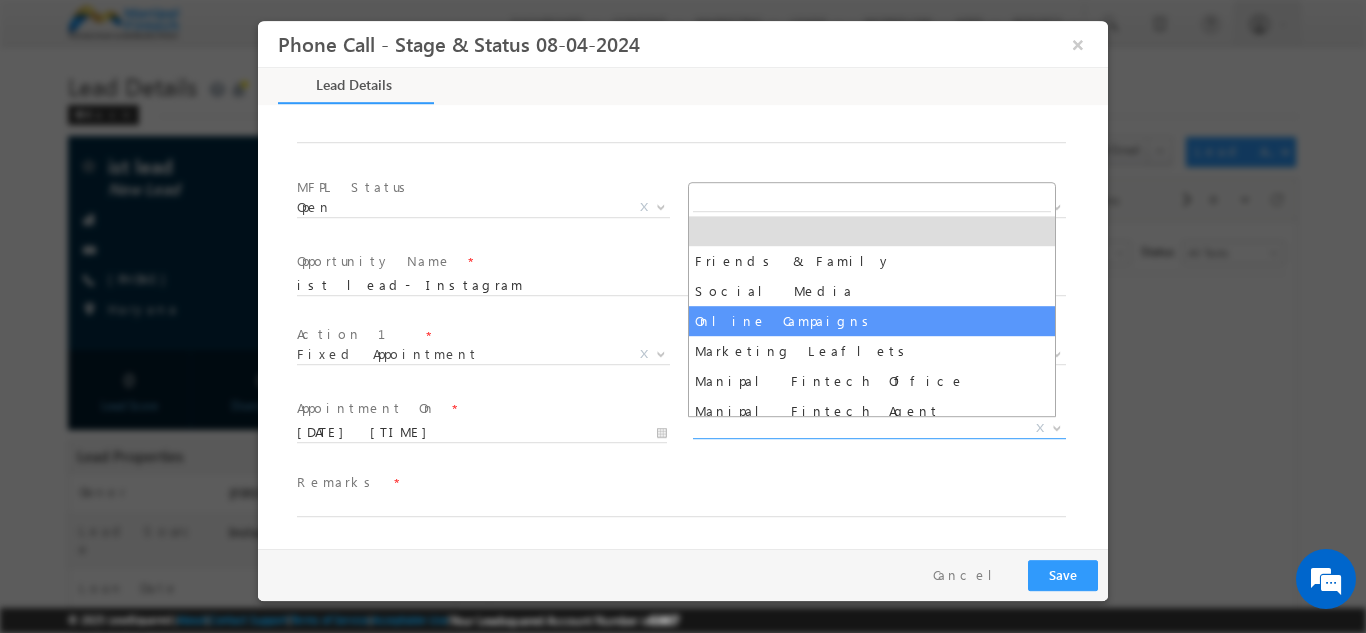 select on "Online Campaigns" 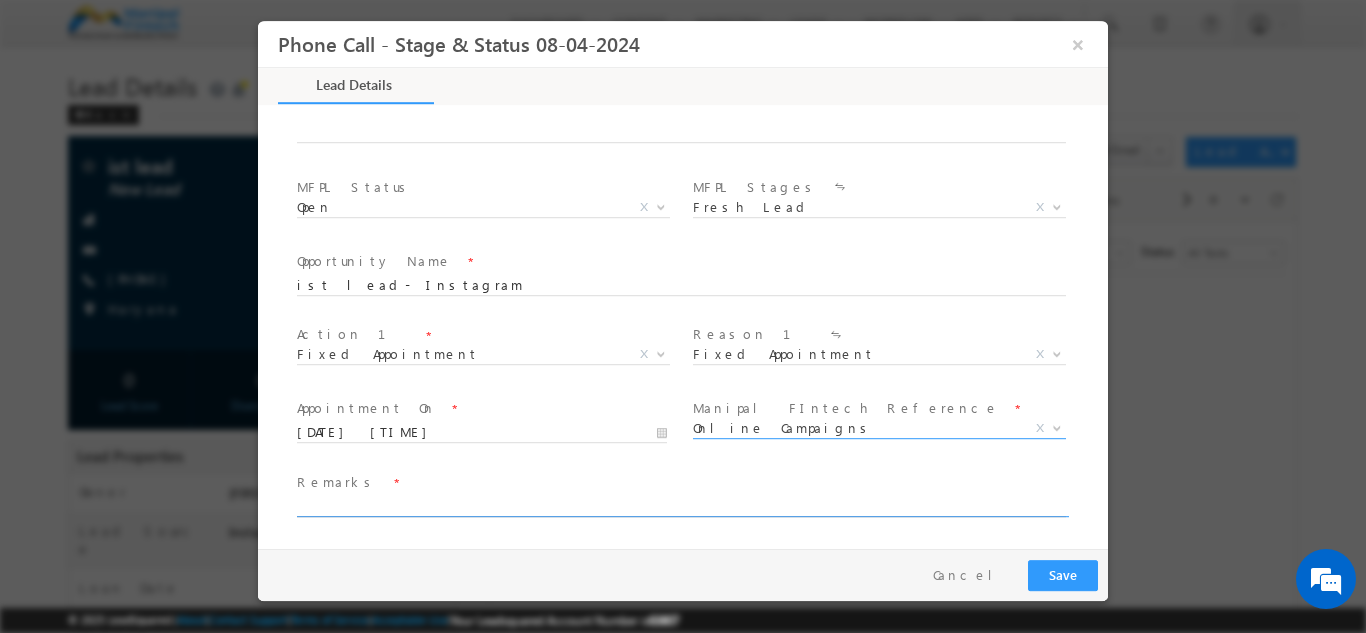 click at bounding box center [681, 506] 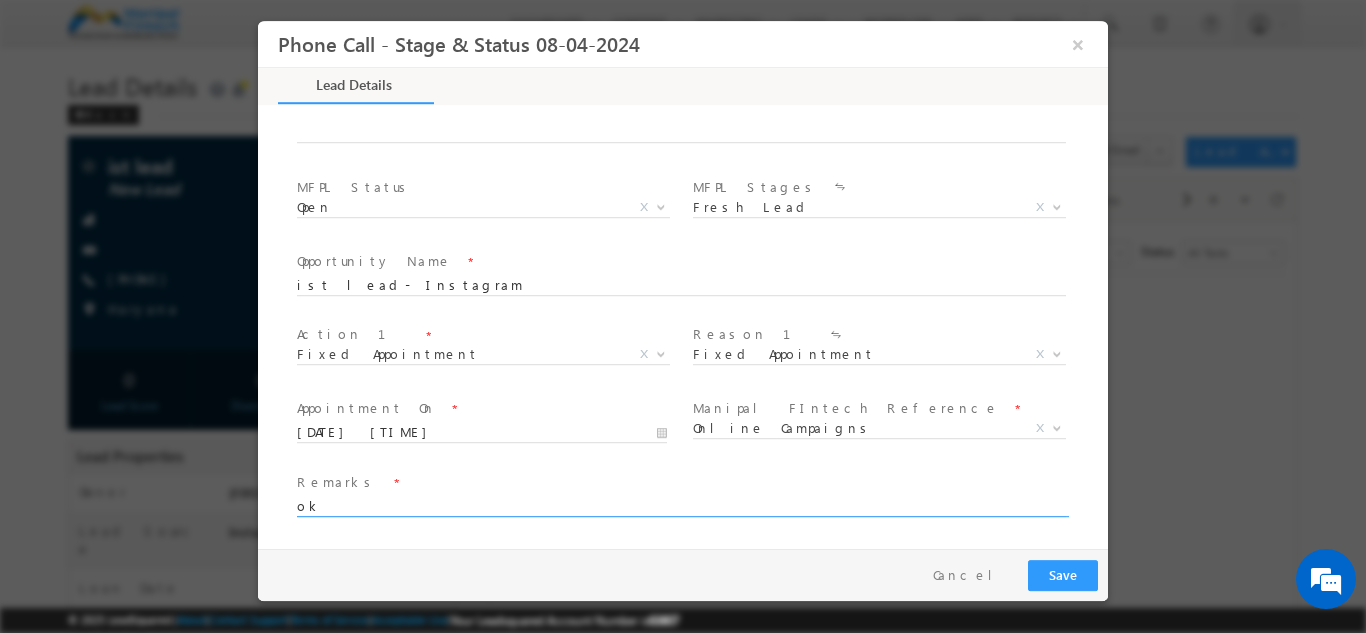 type on "ok" 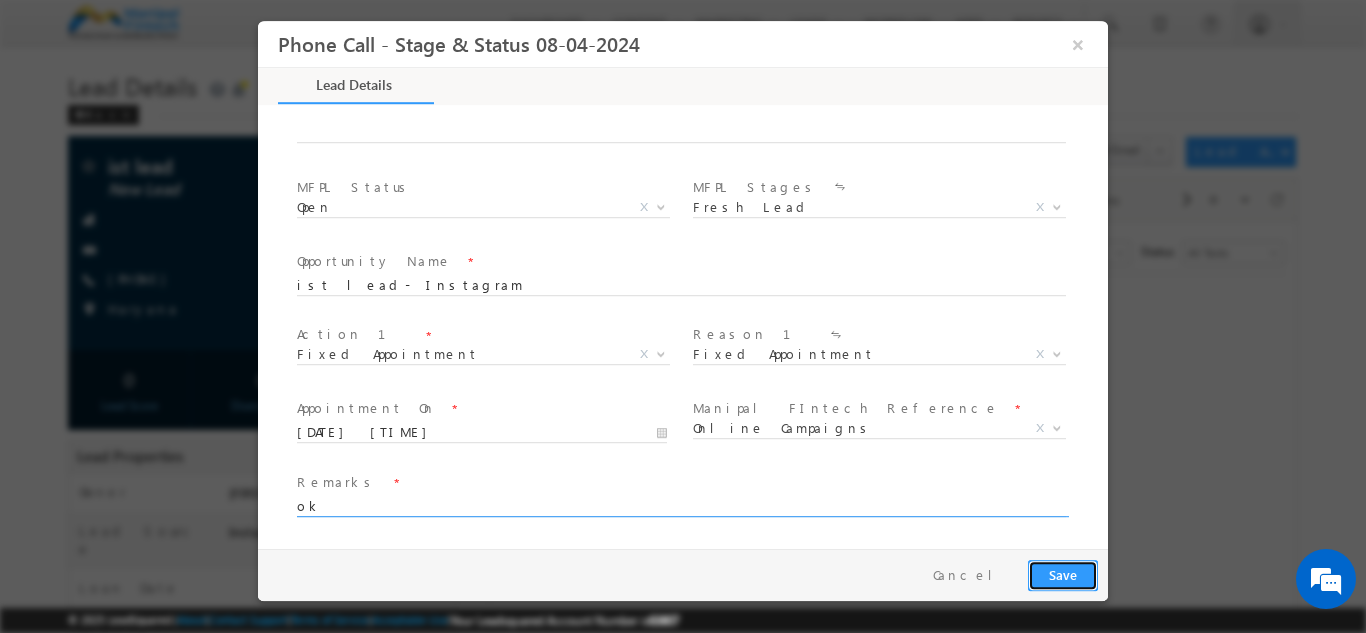 click on "Save" at bounding box center [1063, 574] 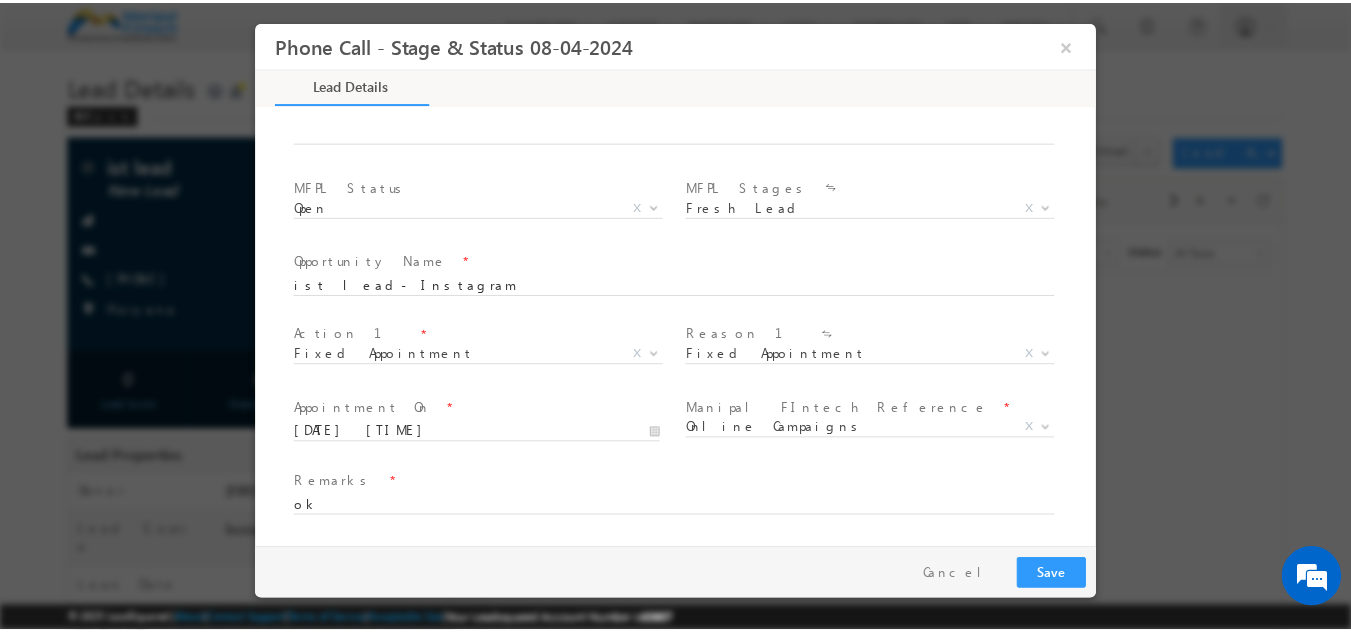 scroll, scrollTop: 461, scrollLeft: 0, axis: vertical 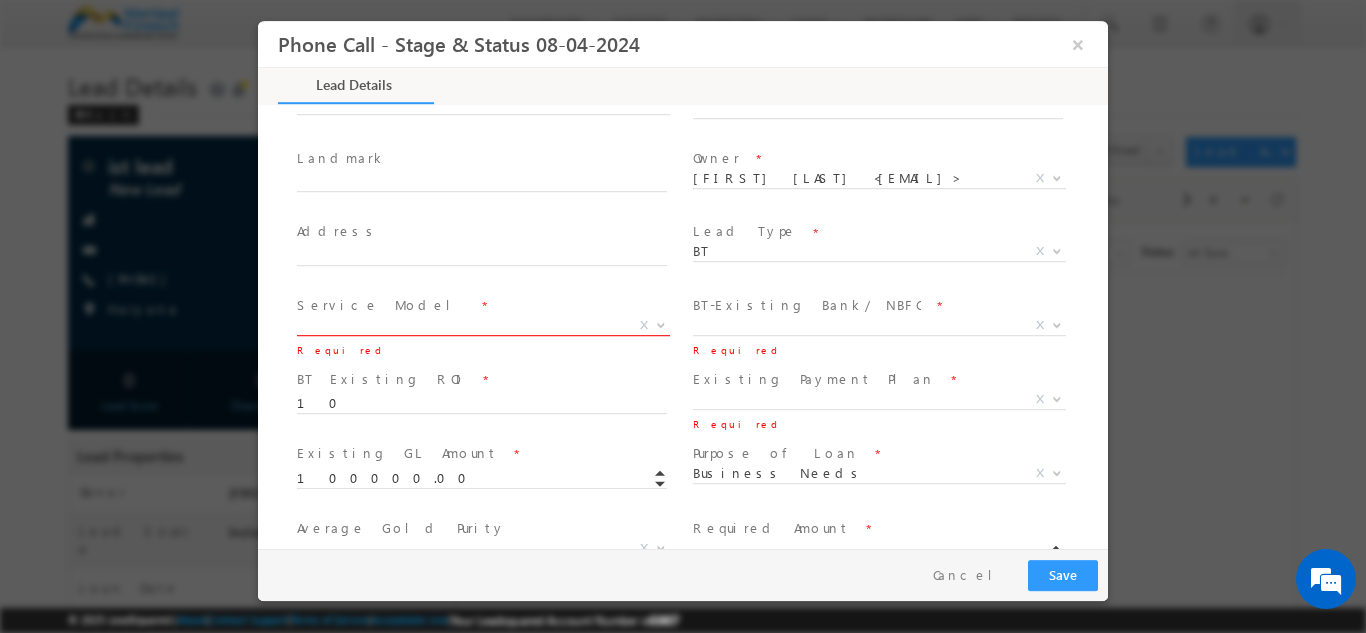 click on "X" at bounding box center (483, 325) 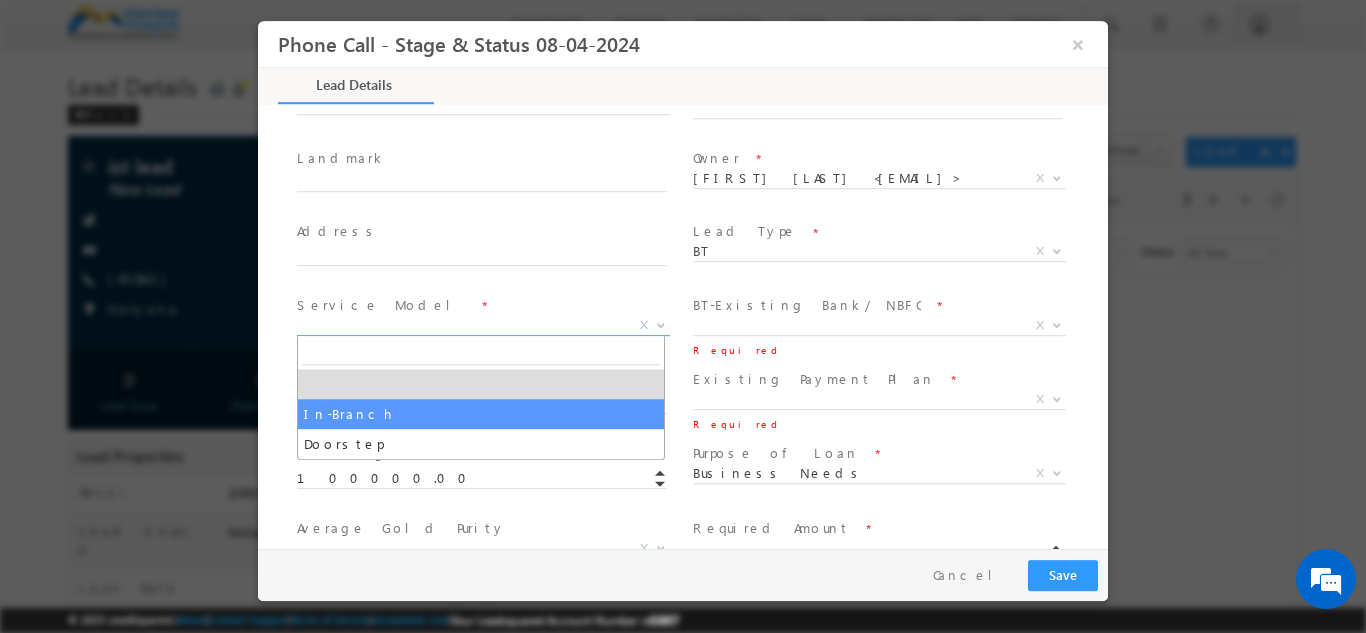 select on "In-Branch" 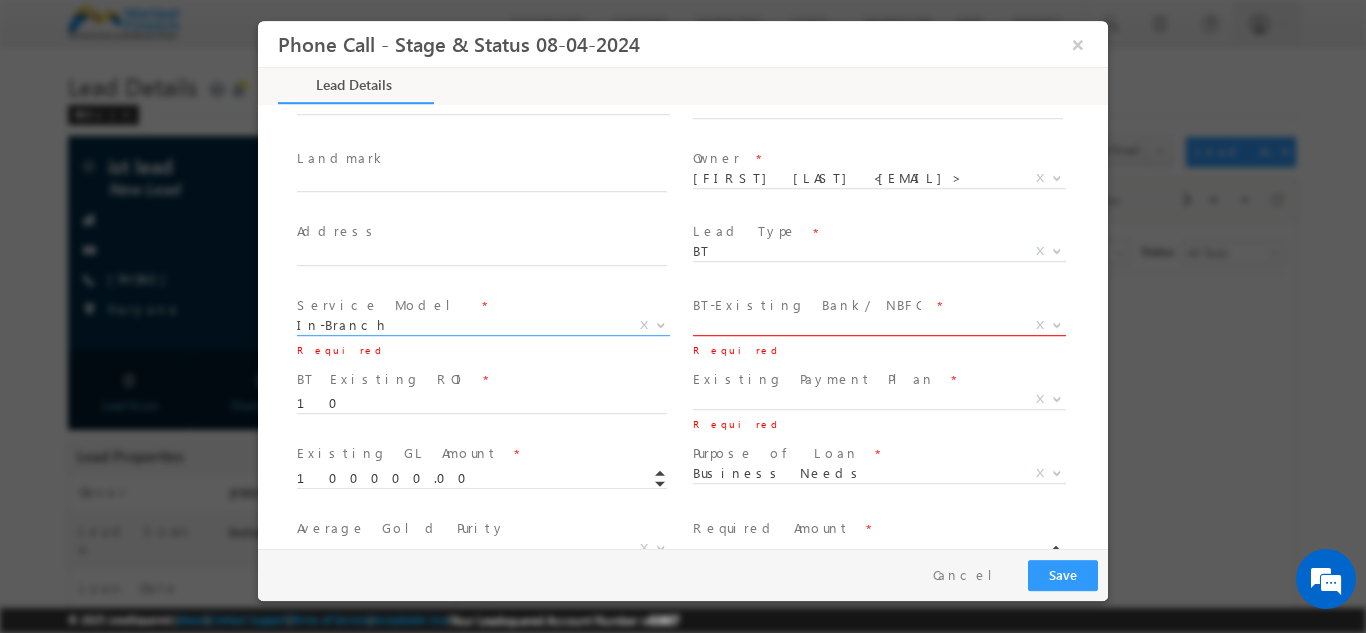 click on "X" at bounding box center [879, 325] 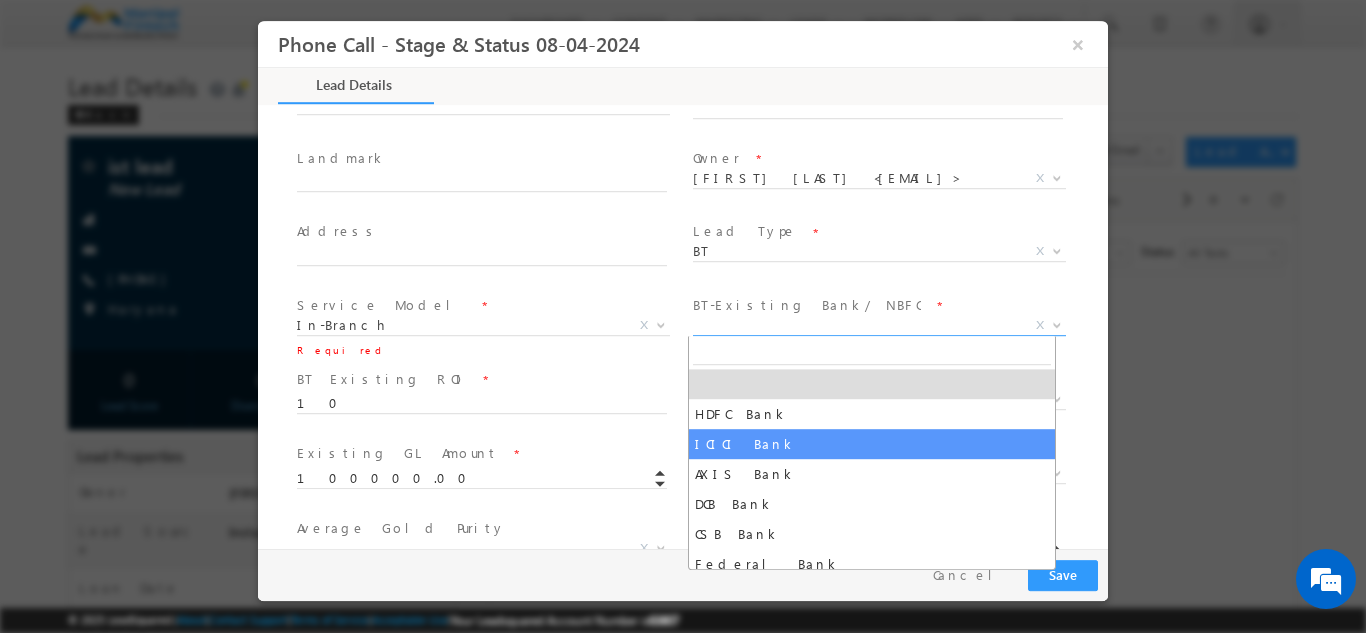 select on "ICICI Bank" 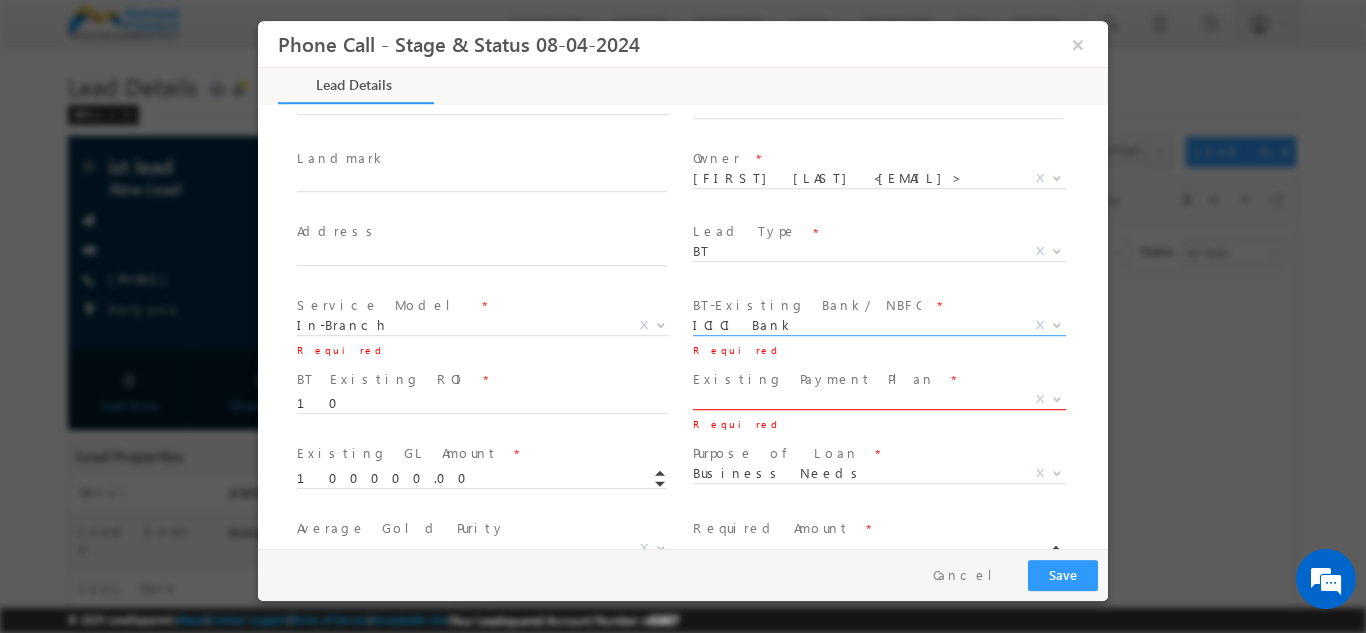 click on "X" at bounding box center [879, 399] 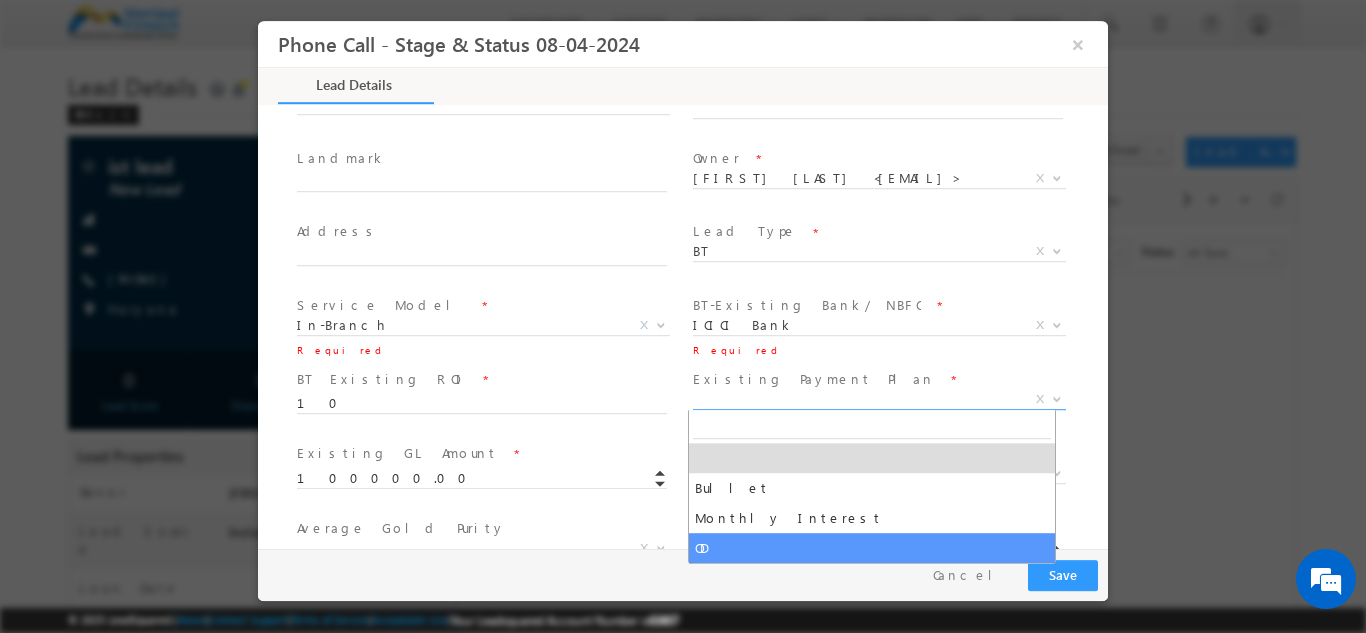 select on "OD" 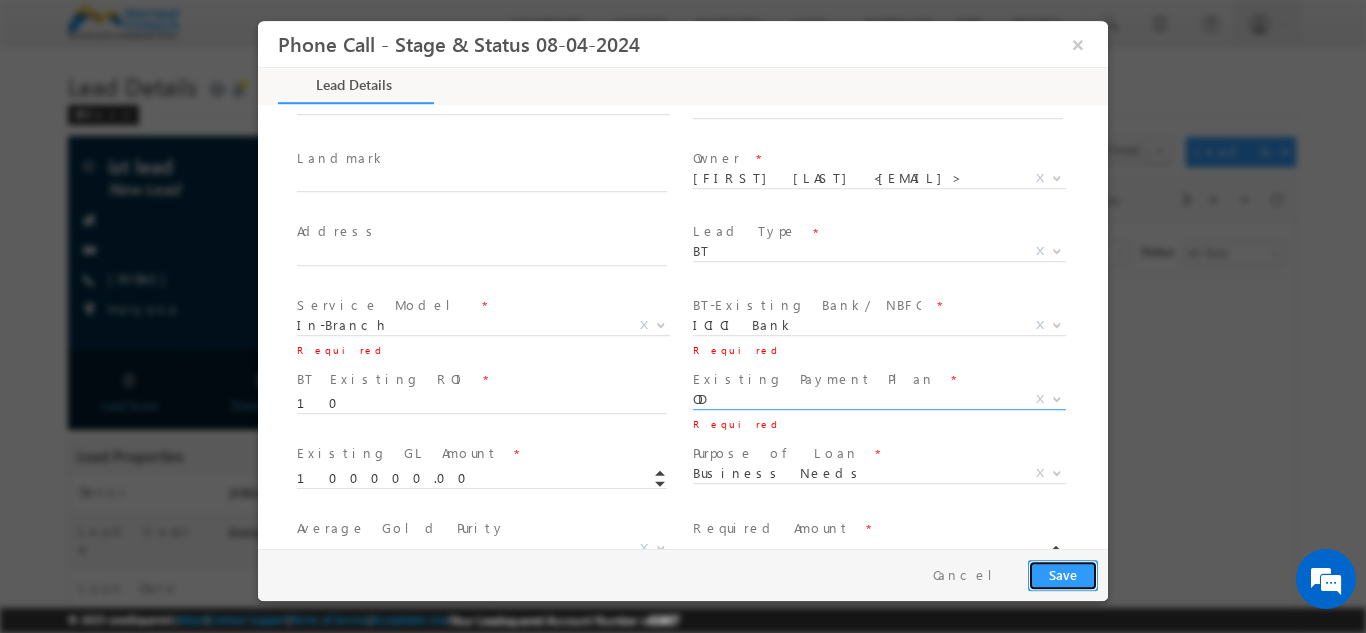 click on "Save" at bounding box center [1063, 574] 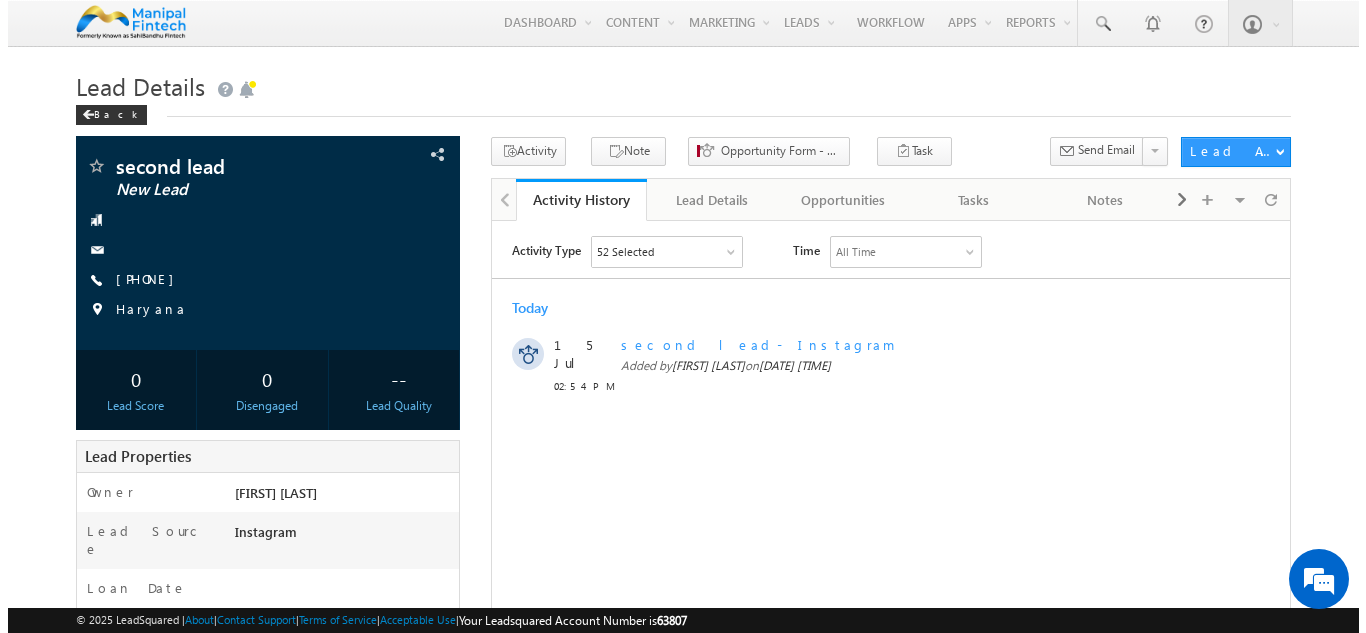 scroll, scrollTop: 0, scrollLeft: 0, axis: both 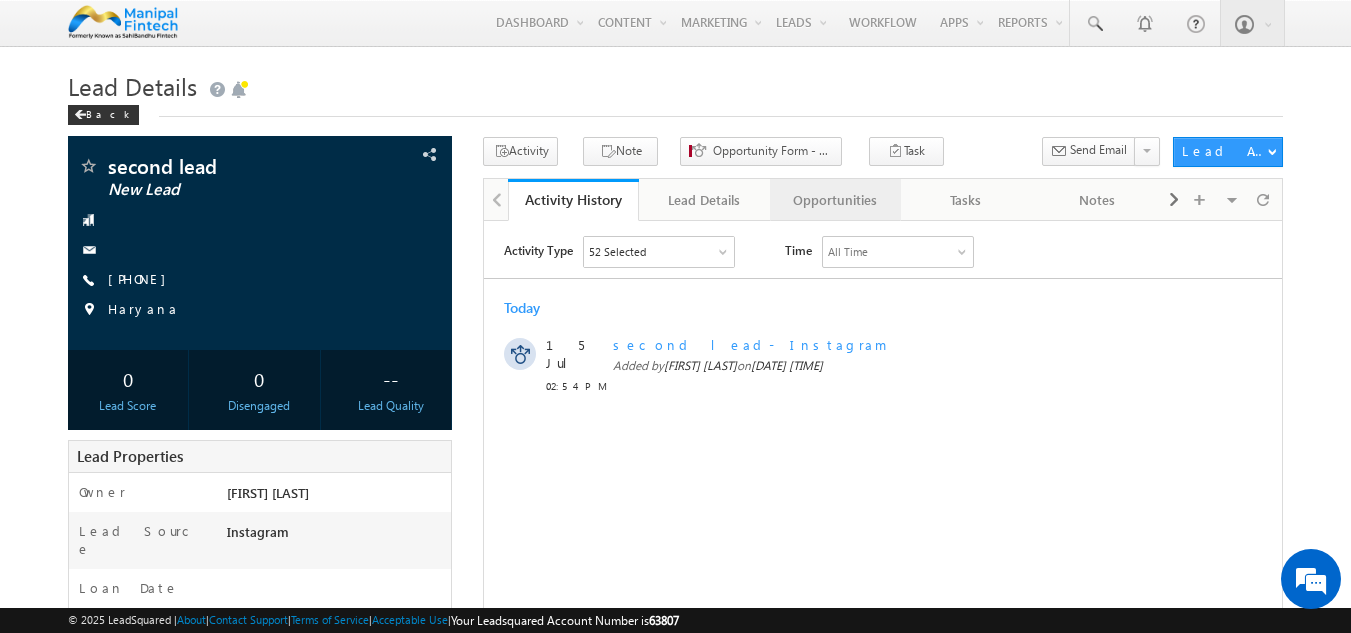 click on "Opportunities" at bounding box center [834, 200] 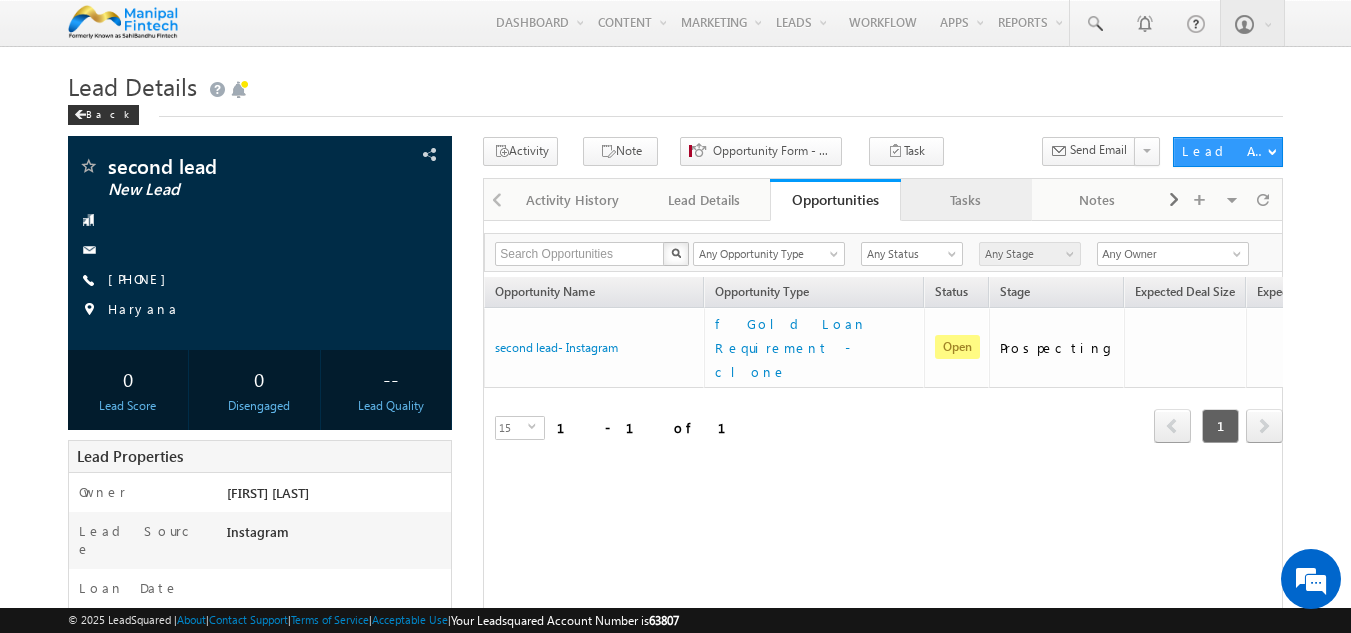 click on "Tasks" at bounding box center (965, 200) 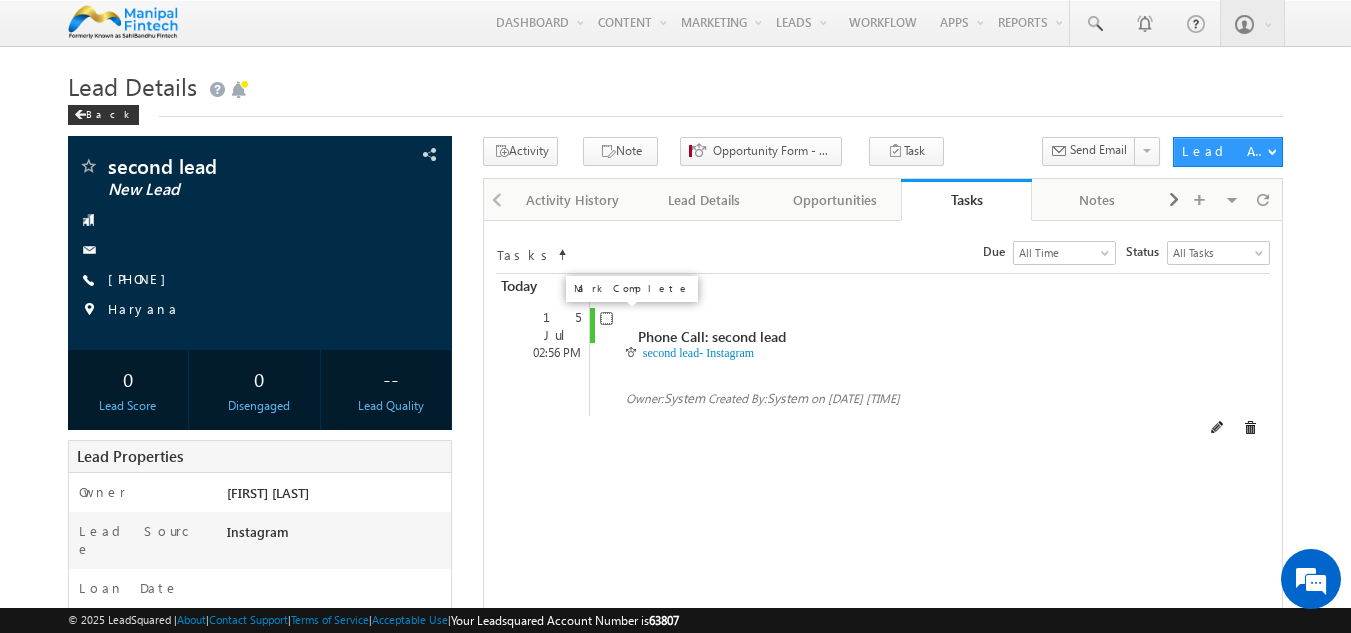 click at bounding box center [606, 318] 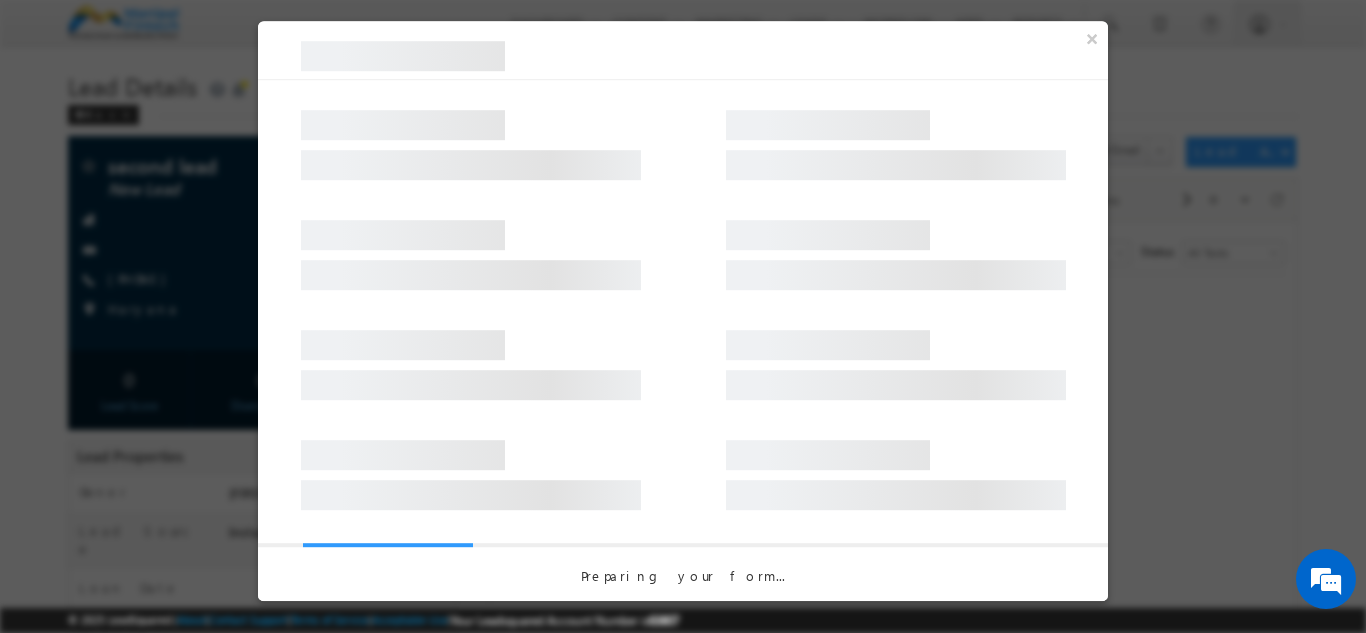 scroll, scrollTop: 0, scrollLeft: 0, axis: both 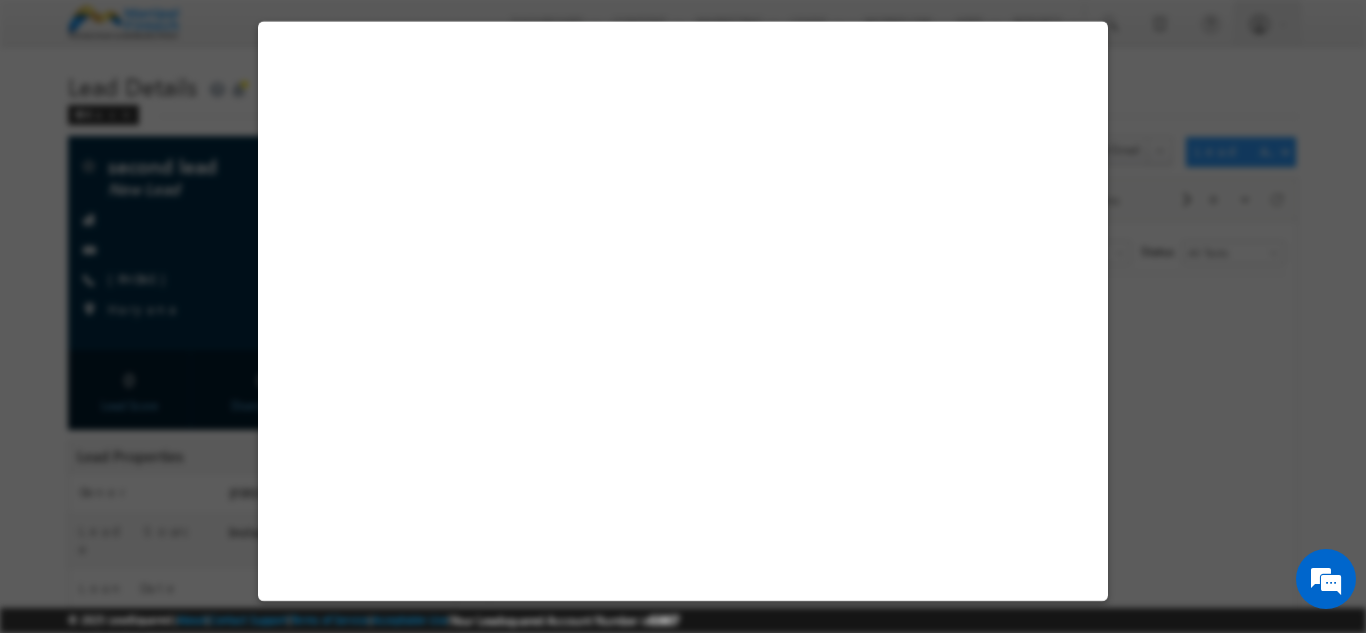 select on "Male" 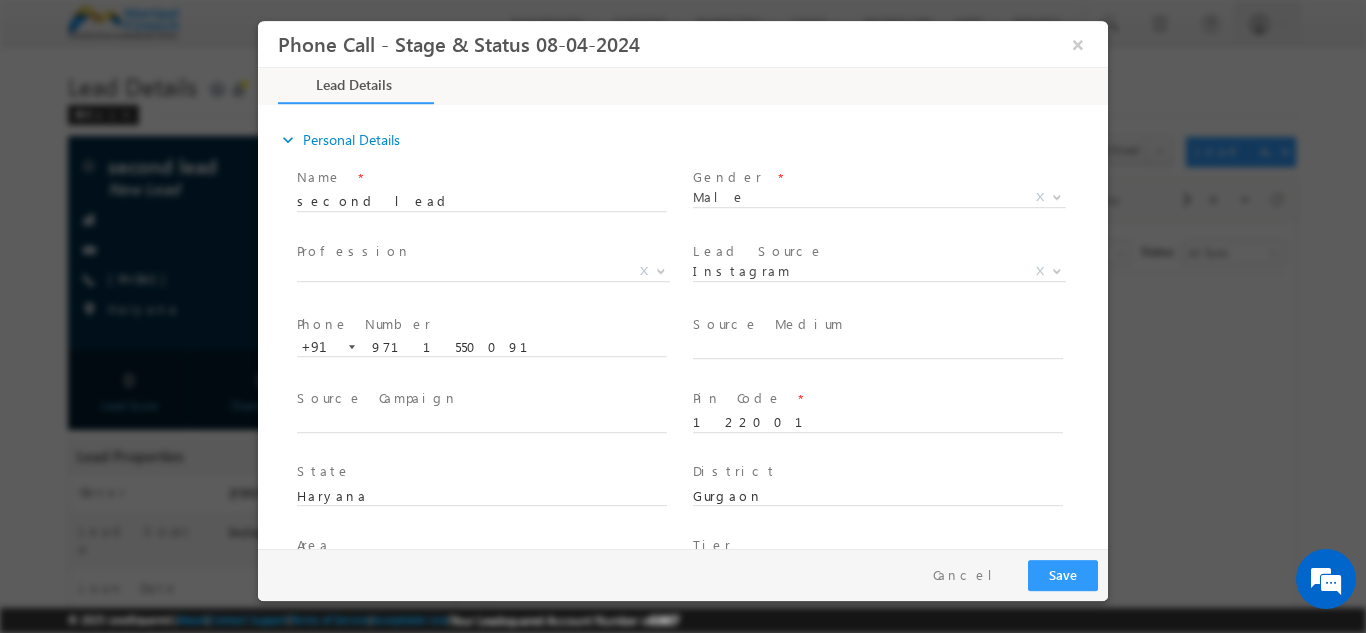 scroll, scrollTop: 0, scrollLeft: 0, axis: both 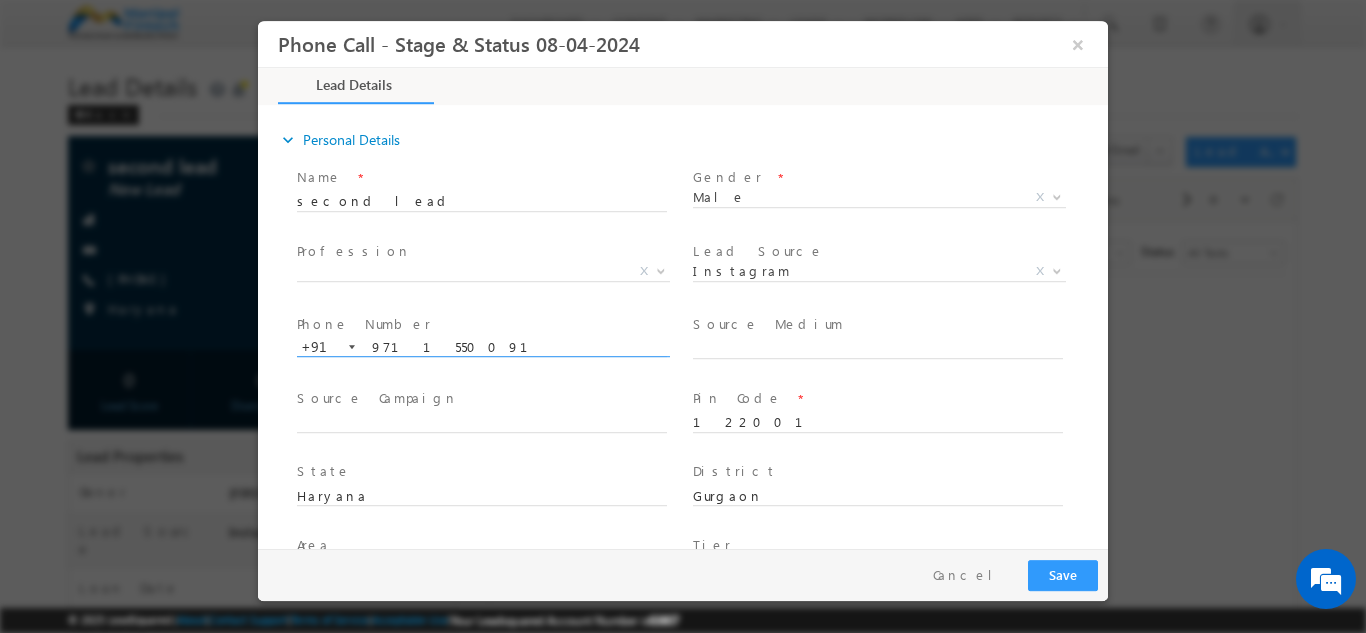 type on "[DATE] [TIME]" 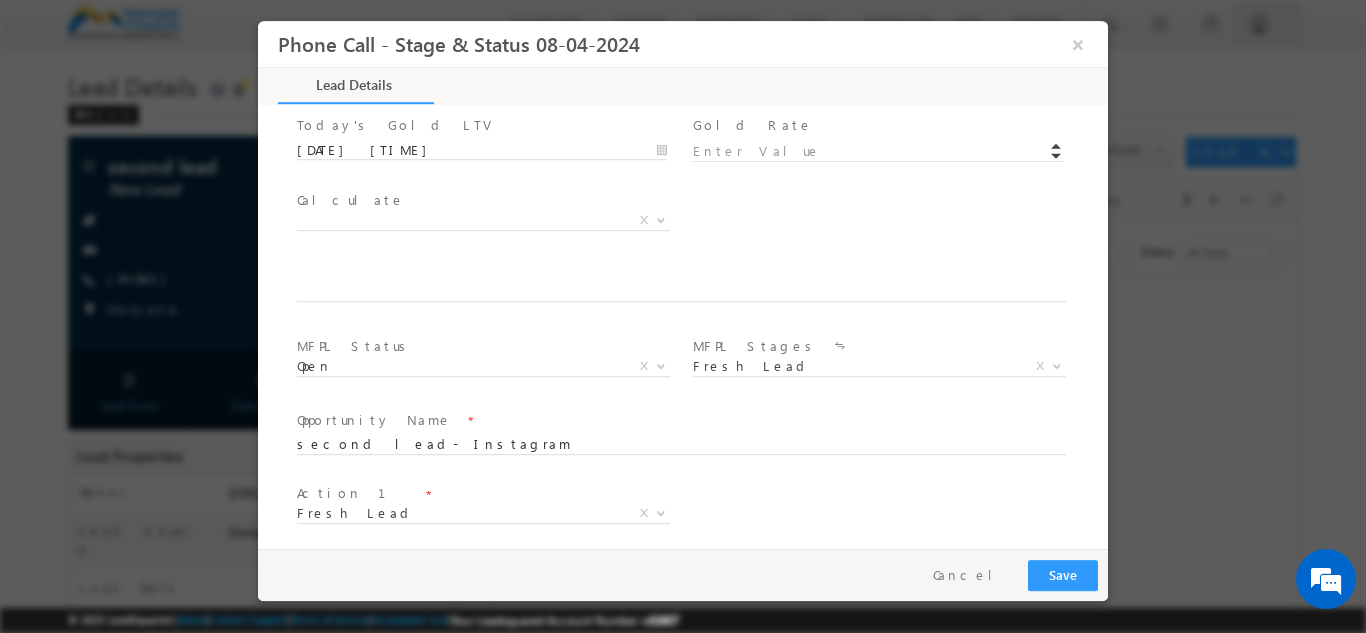 scroll, scrollTop: 1020, scrollLeft: 0, axis: vertical 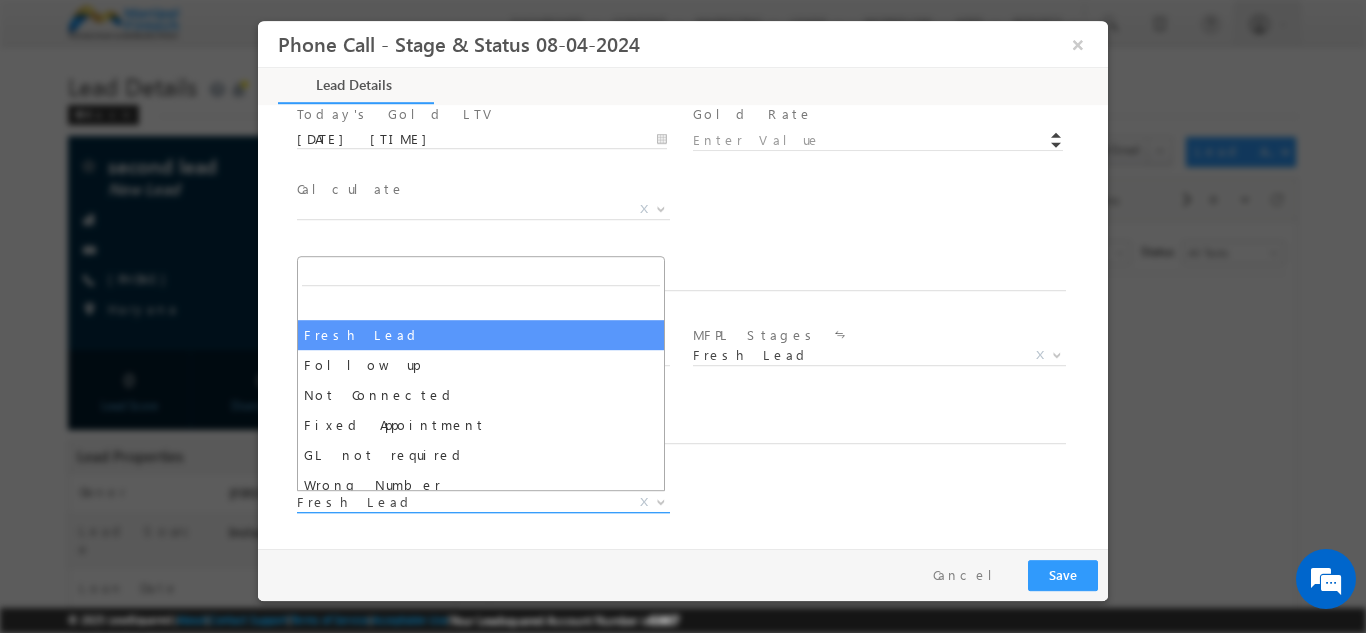 click on "Fresh Lead" at bounding box center [459, 501] 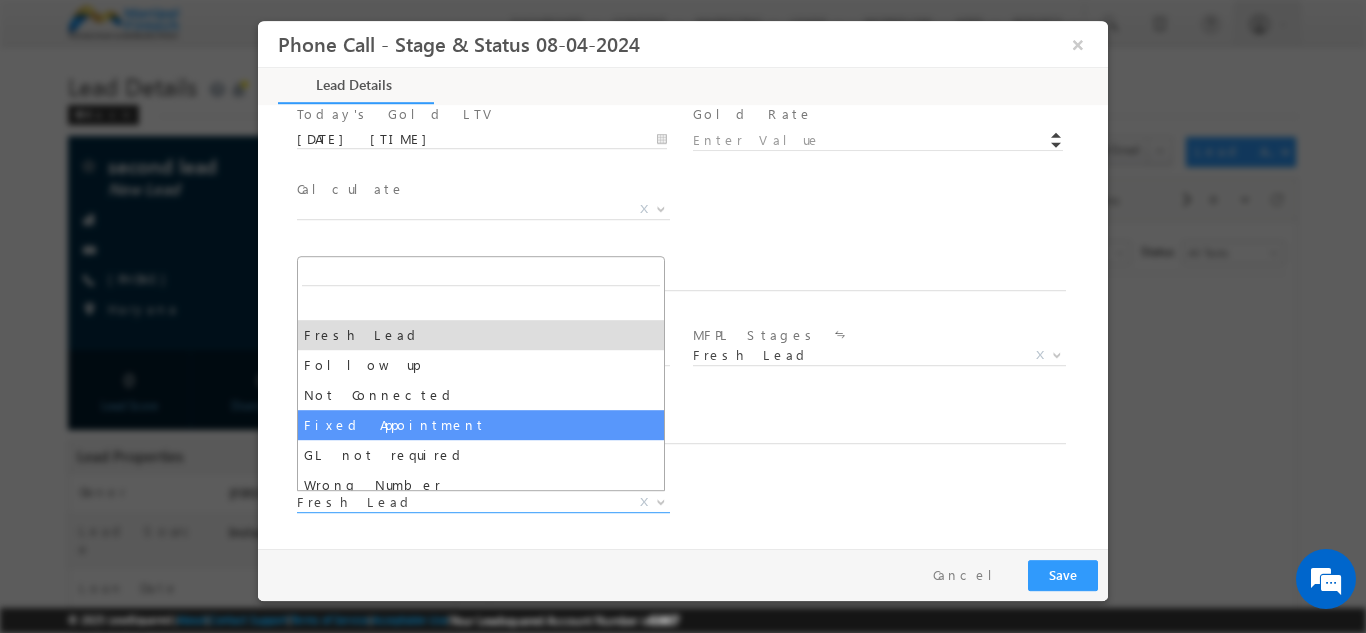 select on "Fixed Appointment" 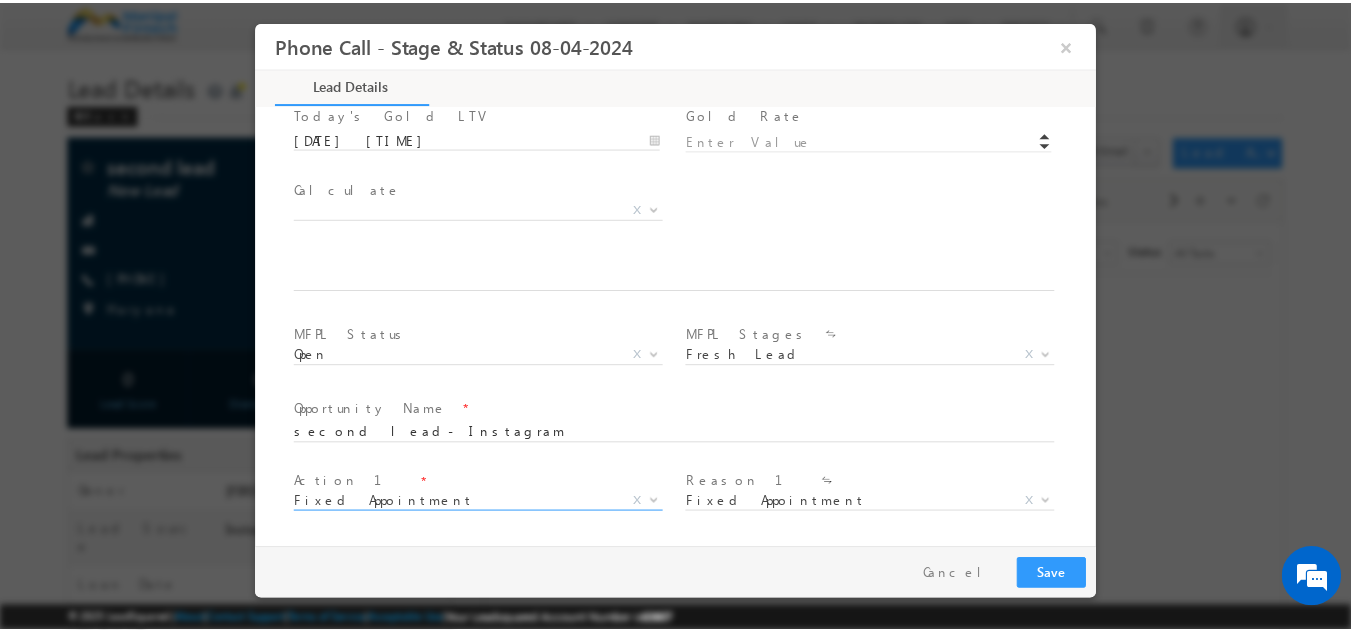 scroll, scrollTop: 1168, scrollLeft: 0, axis: vertical 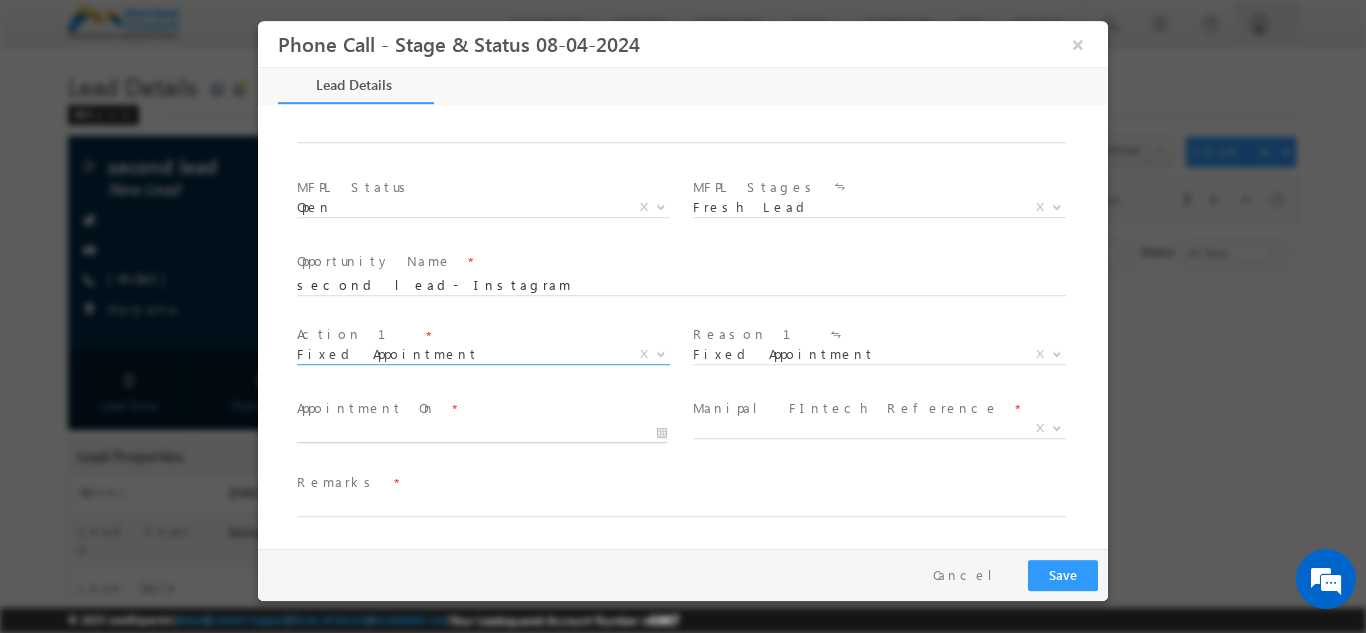 type on "[DATE] [TIME]" 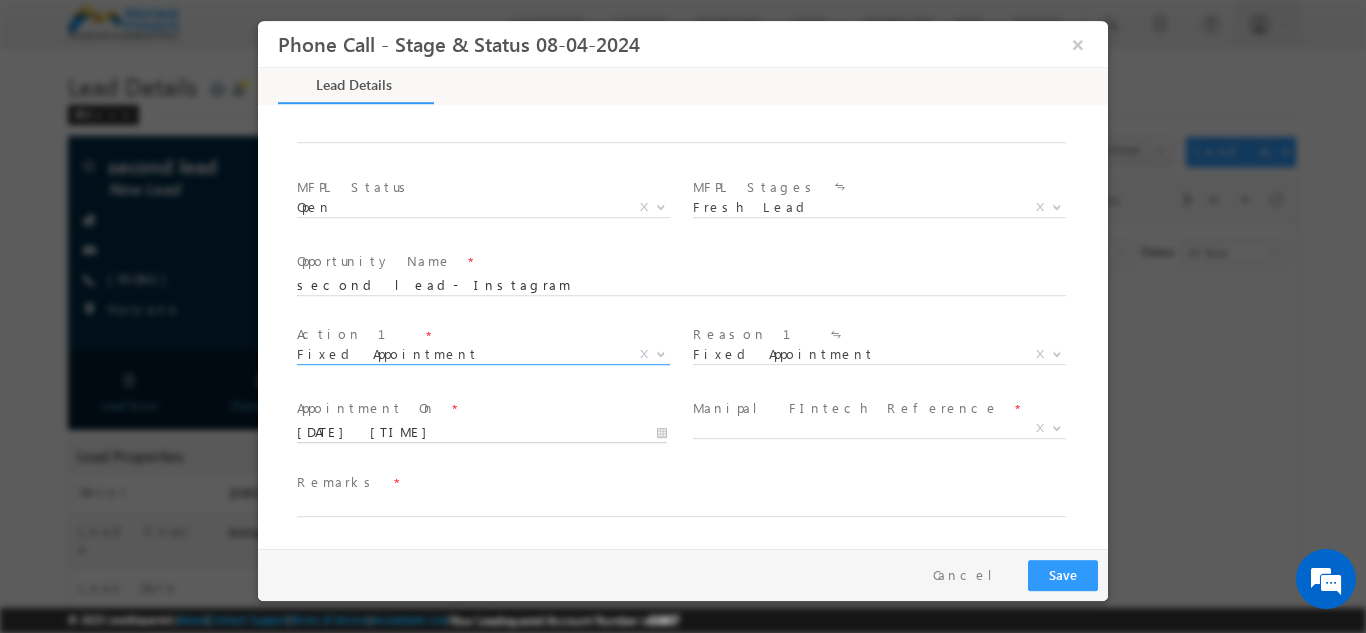 click on "[DATE] [TIME]" at bounding box center (482, 432) 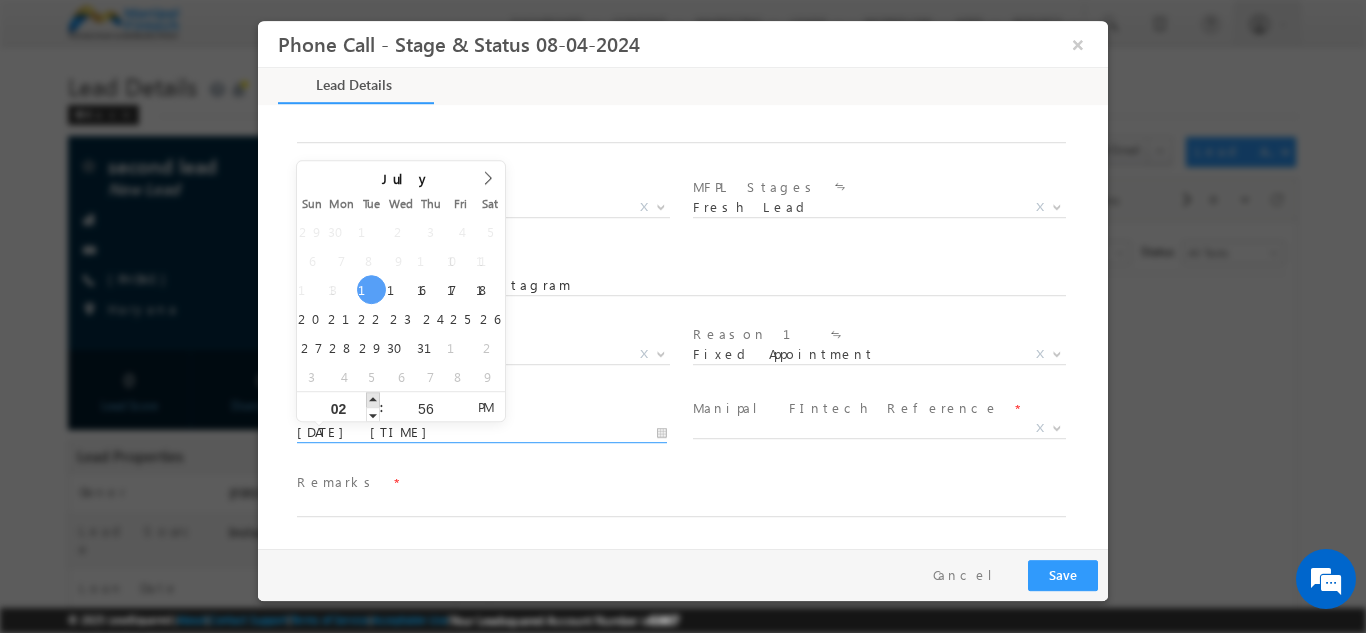 type on "[DATE] [TIME]" 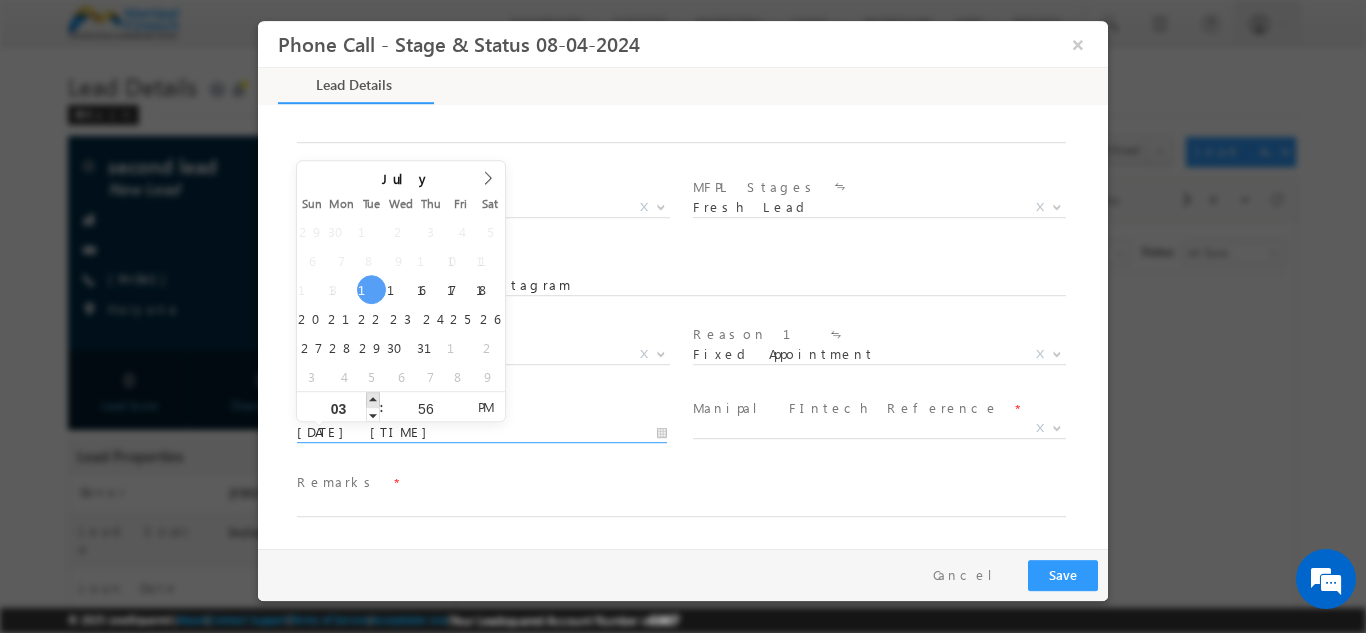click at bounding box center [373, 398] 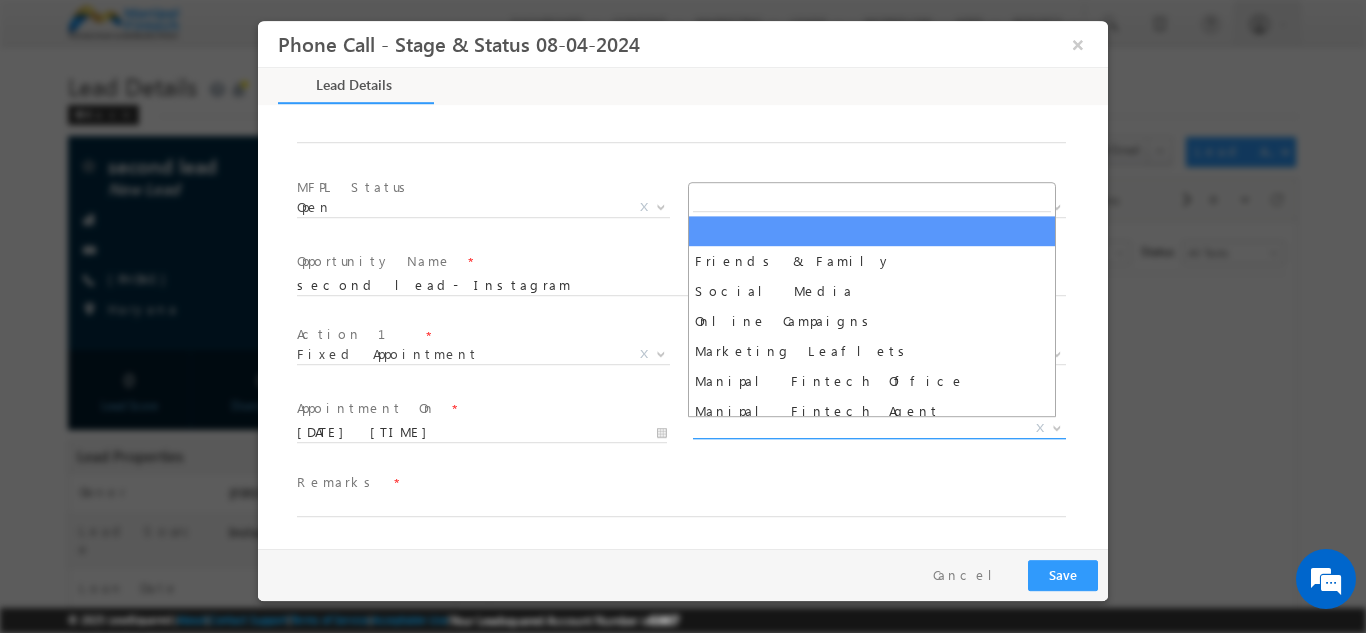 click on "X" at bounding box center (879, 428) 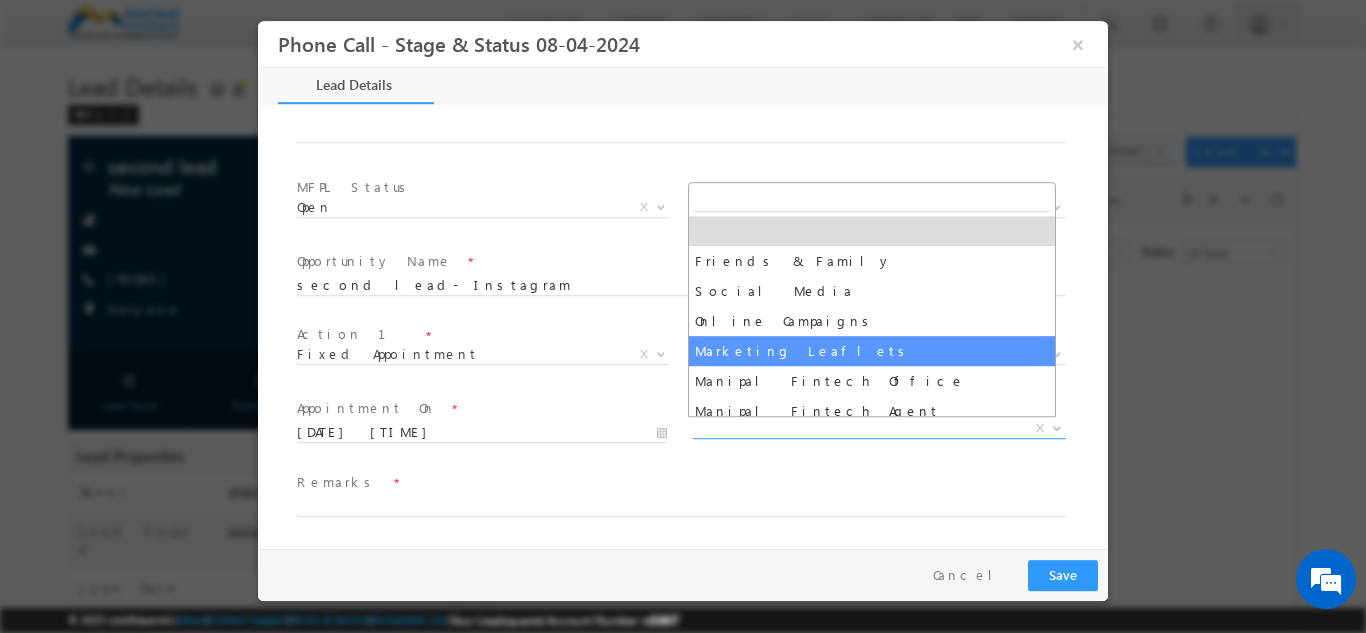select on "Marketing Leaflets" 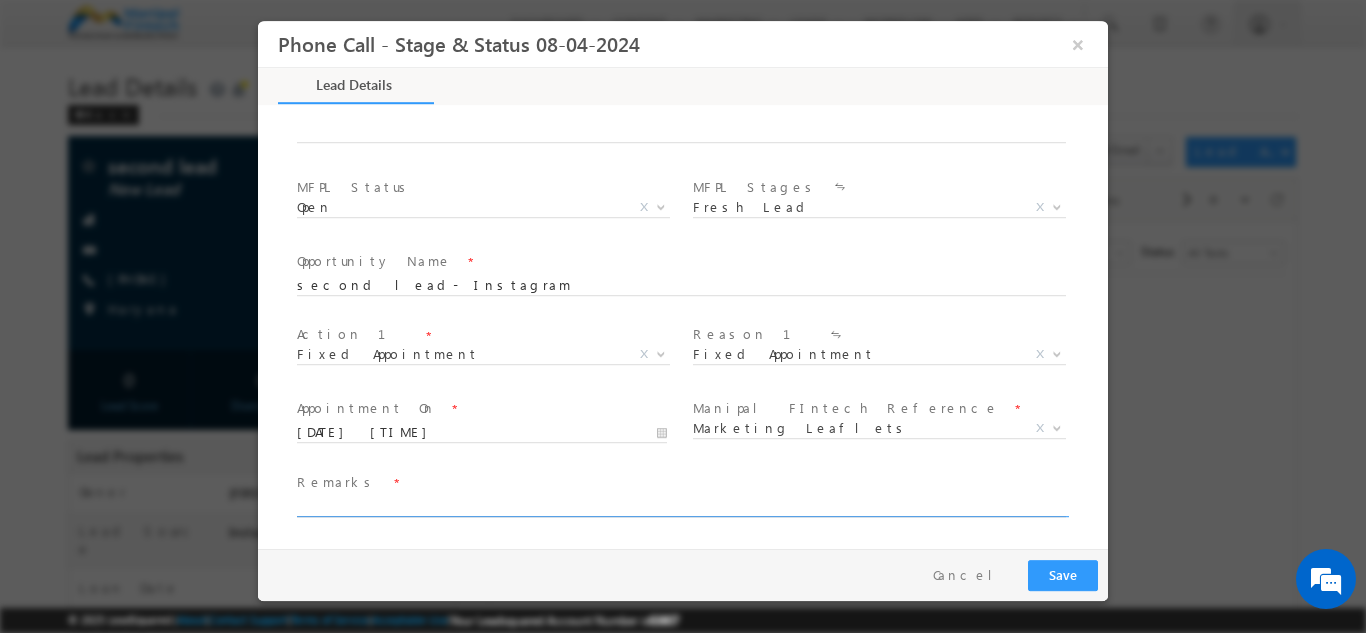 click at bounding box center [681, 506] 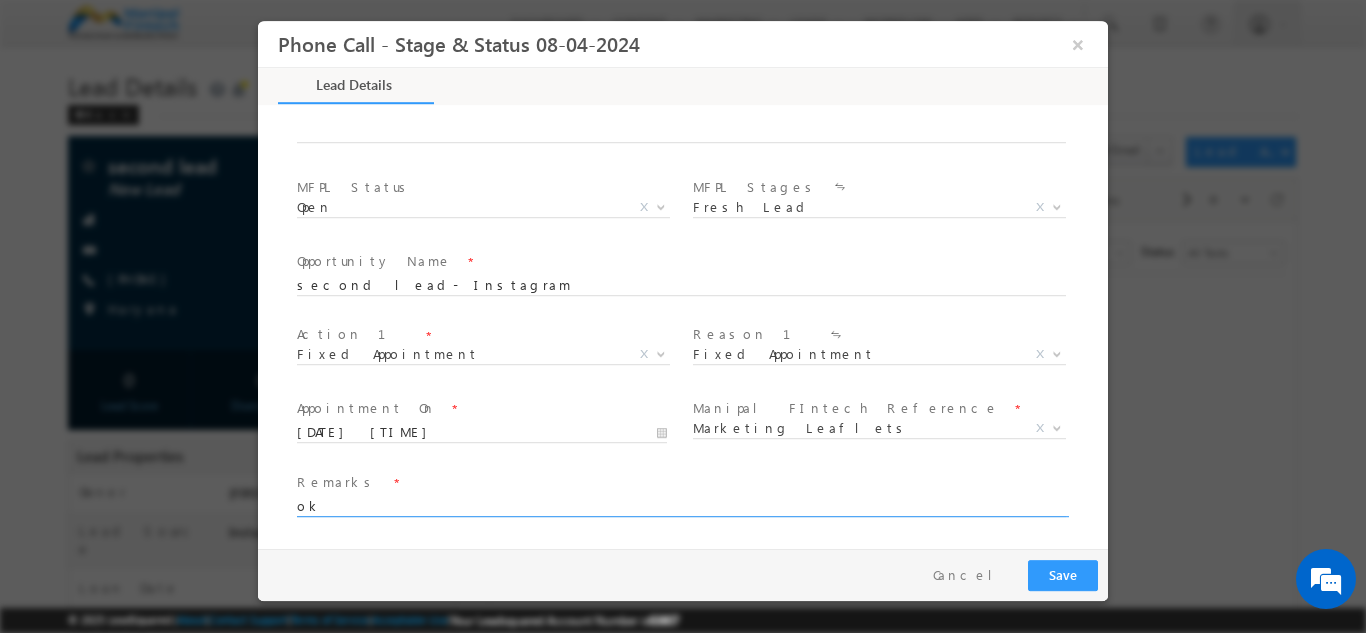 type on "ok" 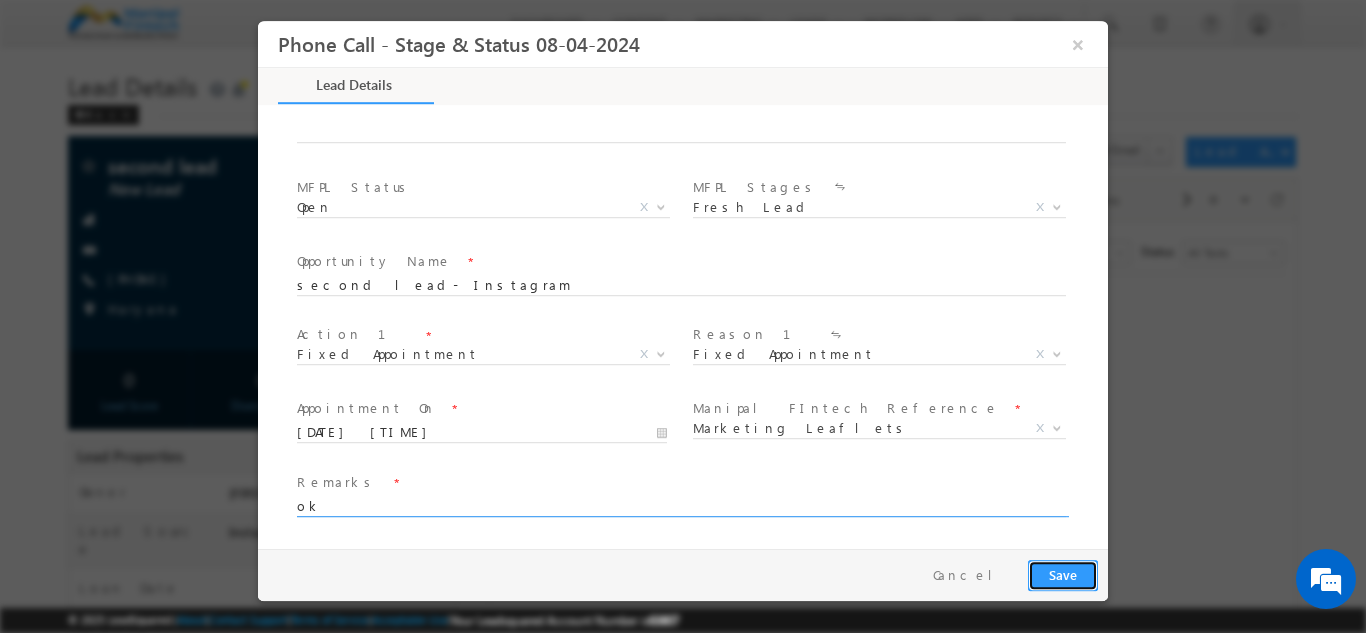click on "Save" at bounding box center [1063, 574] 